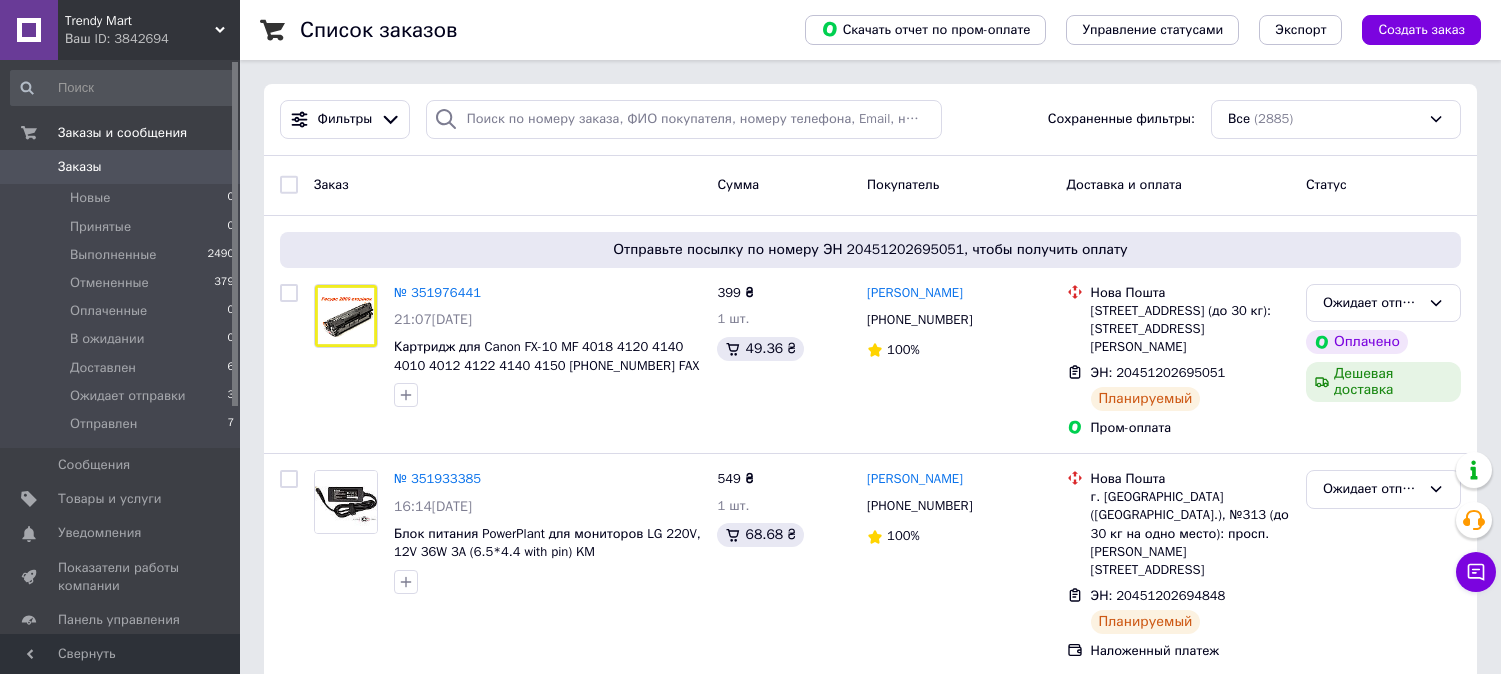 click on "Доставлен 6" at bounding box center (123, 368) 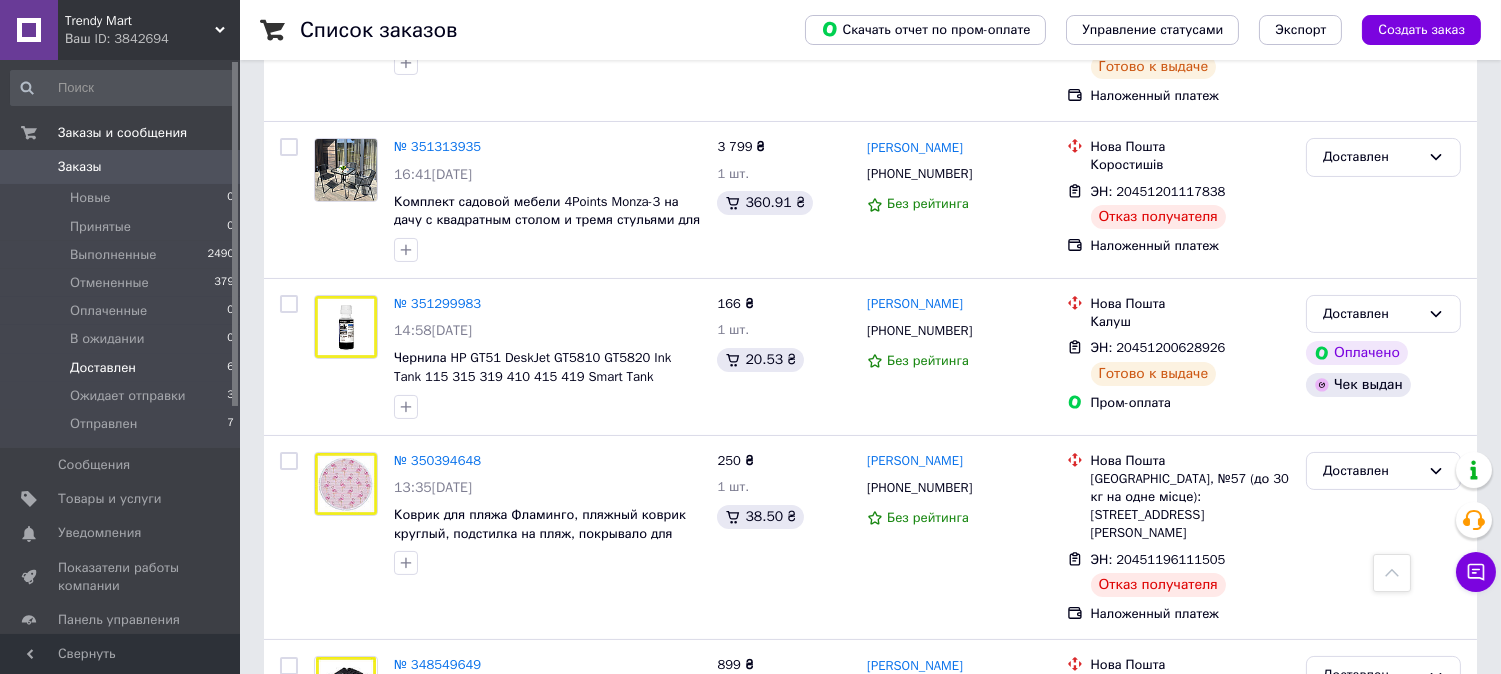 scroll, scrollTop: 677, scrollLeft: 0, axis: vertical 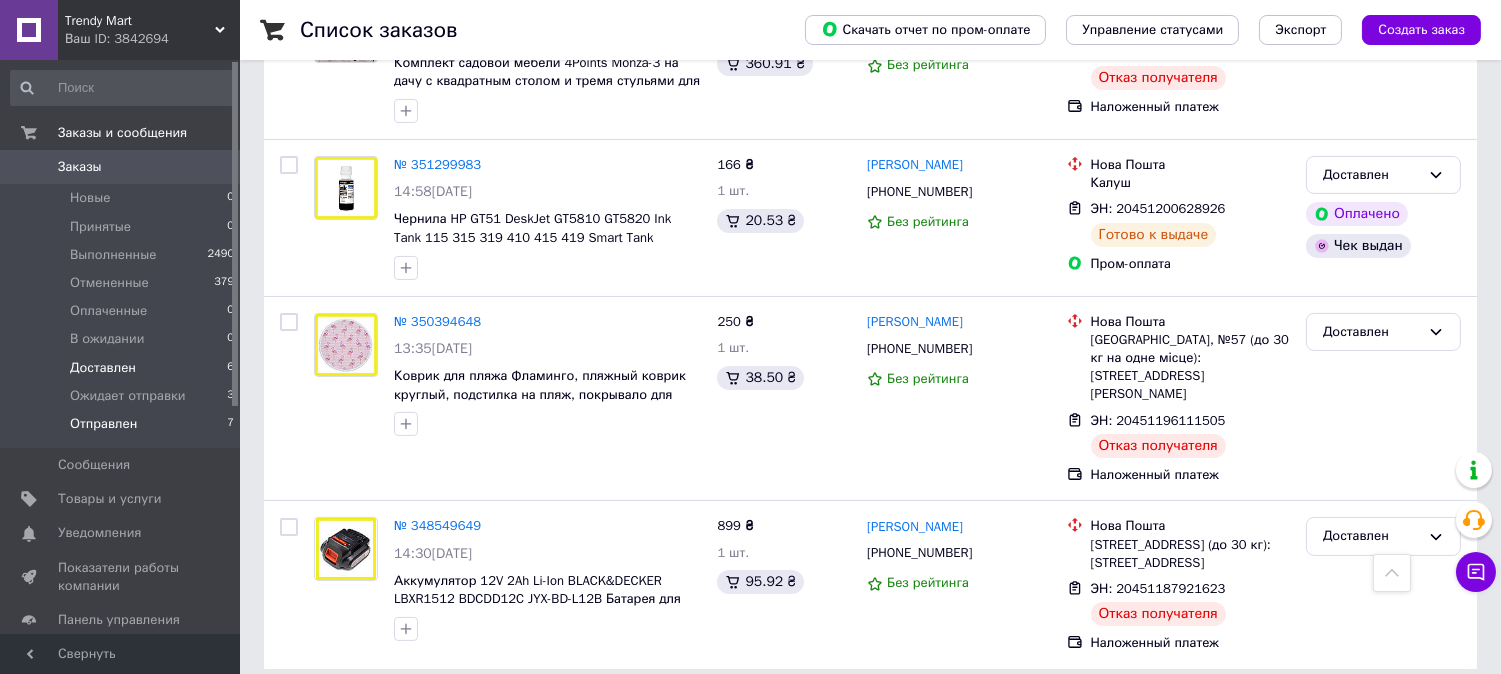 click on "Отправлен" at bounding box center [103, 424] 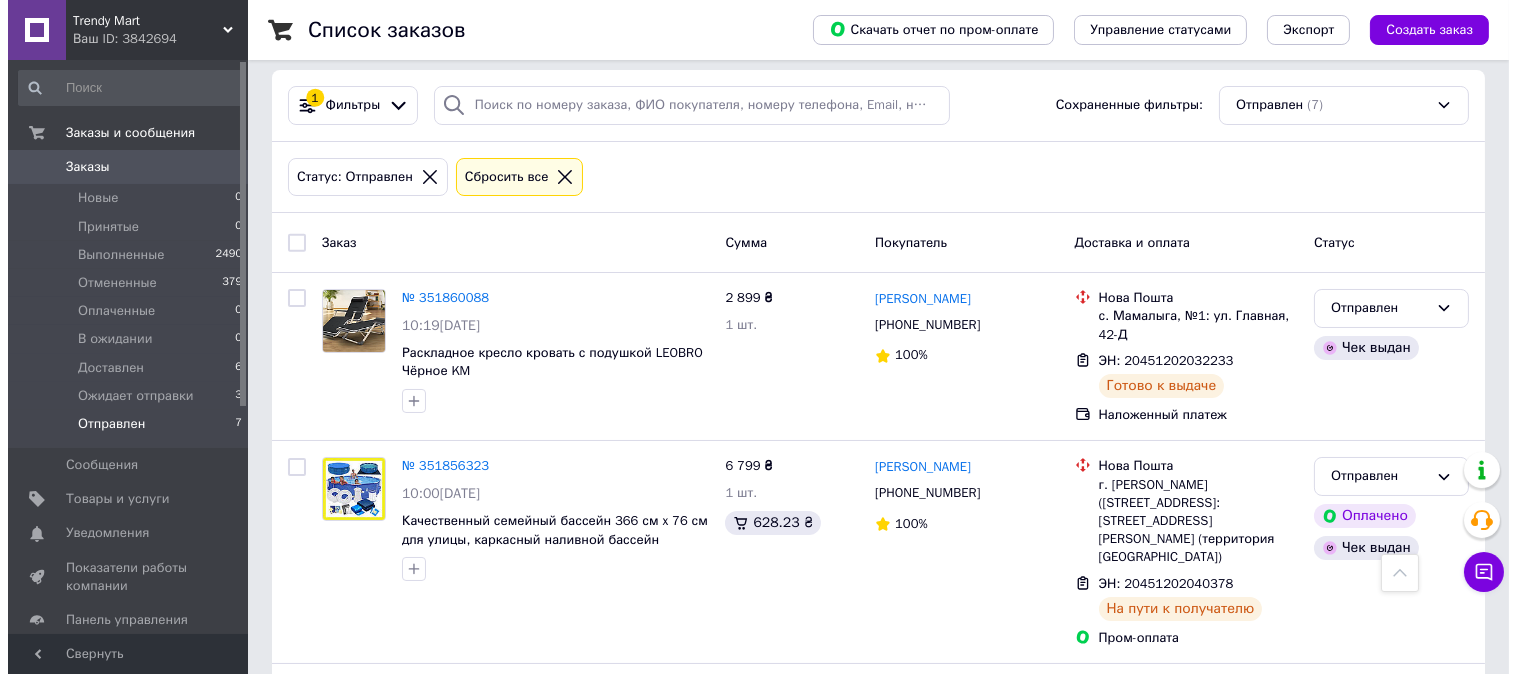 scroll, scrollTop: 0, scrollLeft: 0, axis: both 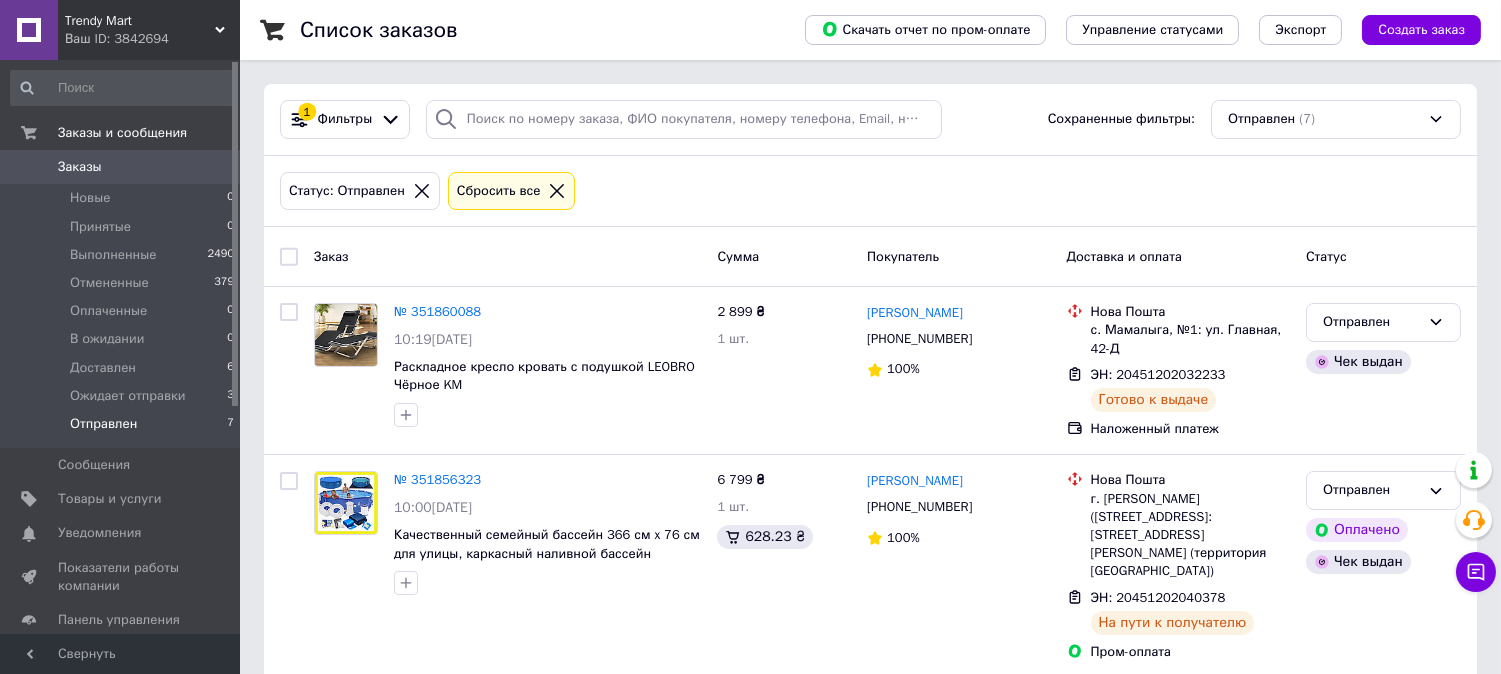 click on "Заказы" at bounding box center (121, 167) 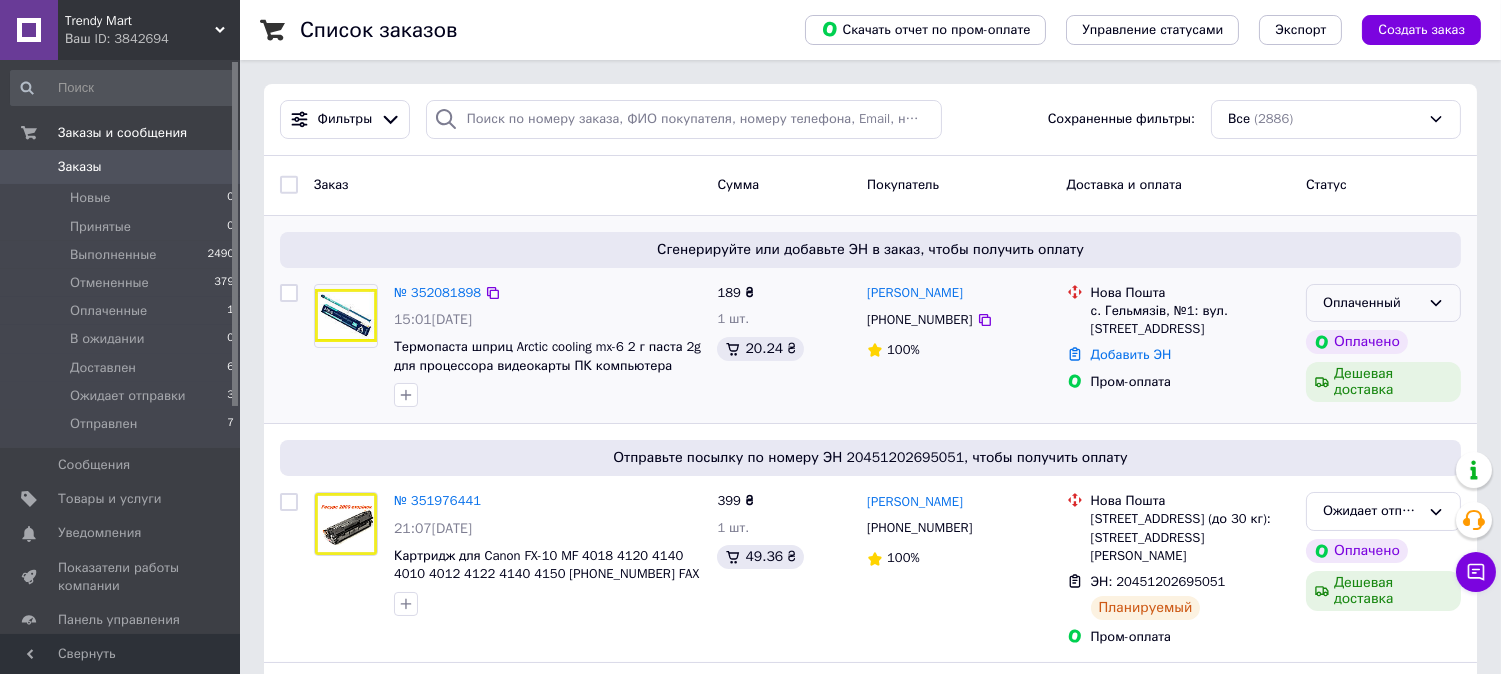 click on "Оплаченный" at bounding box center [1371, 303] 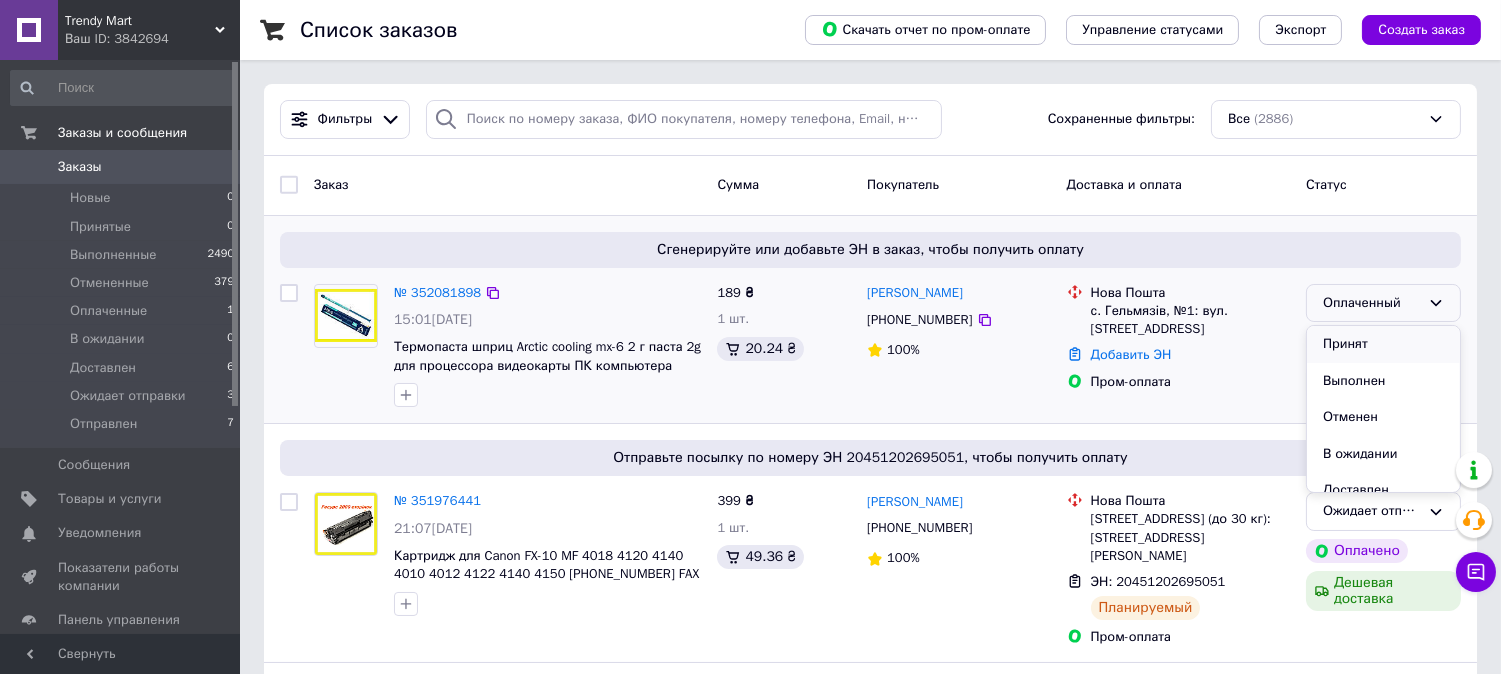 click on "Принят" at bounding box center [1383, 344] 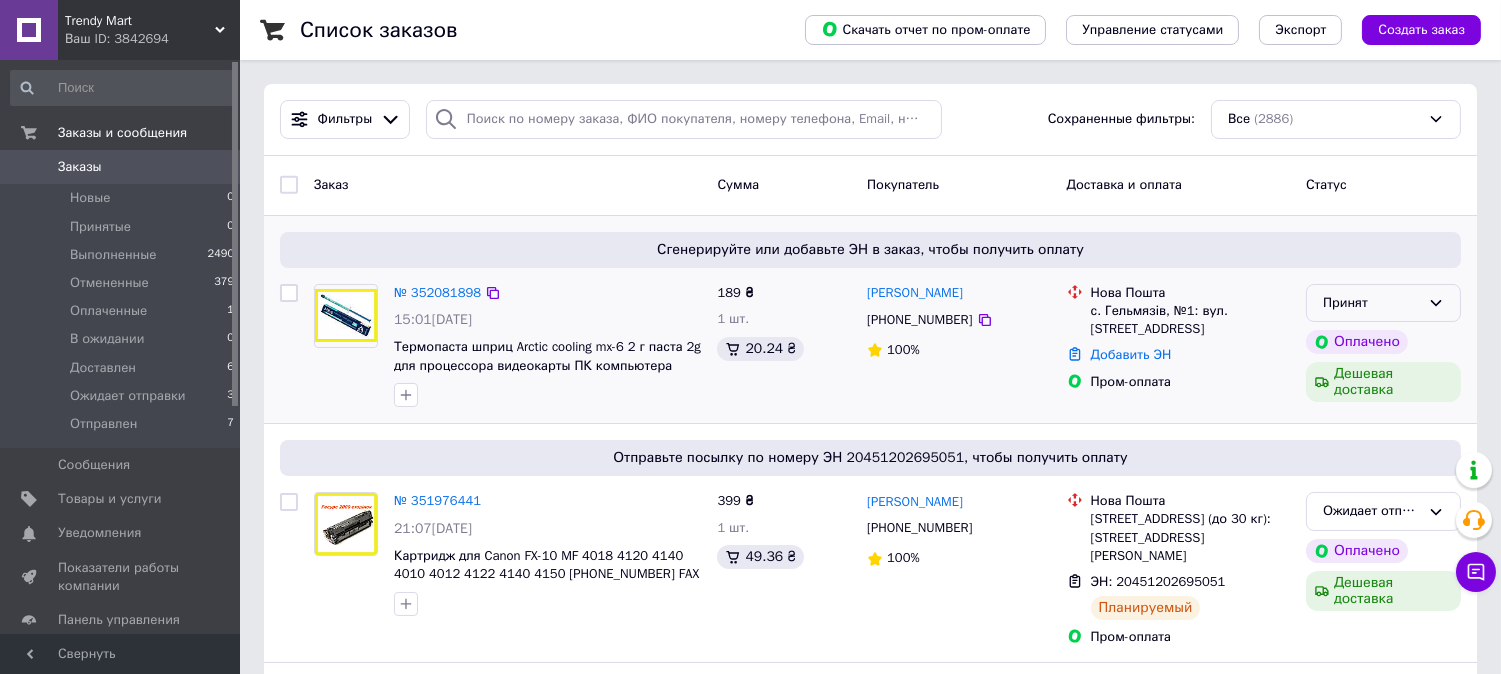 click on "Принят" at bounding box center [1383, 303] 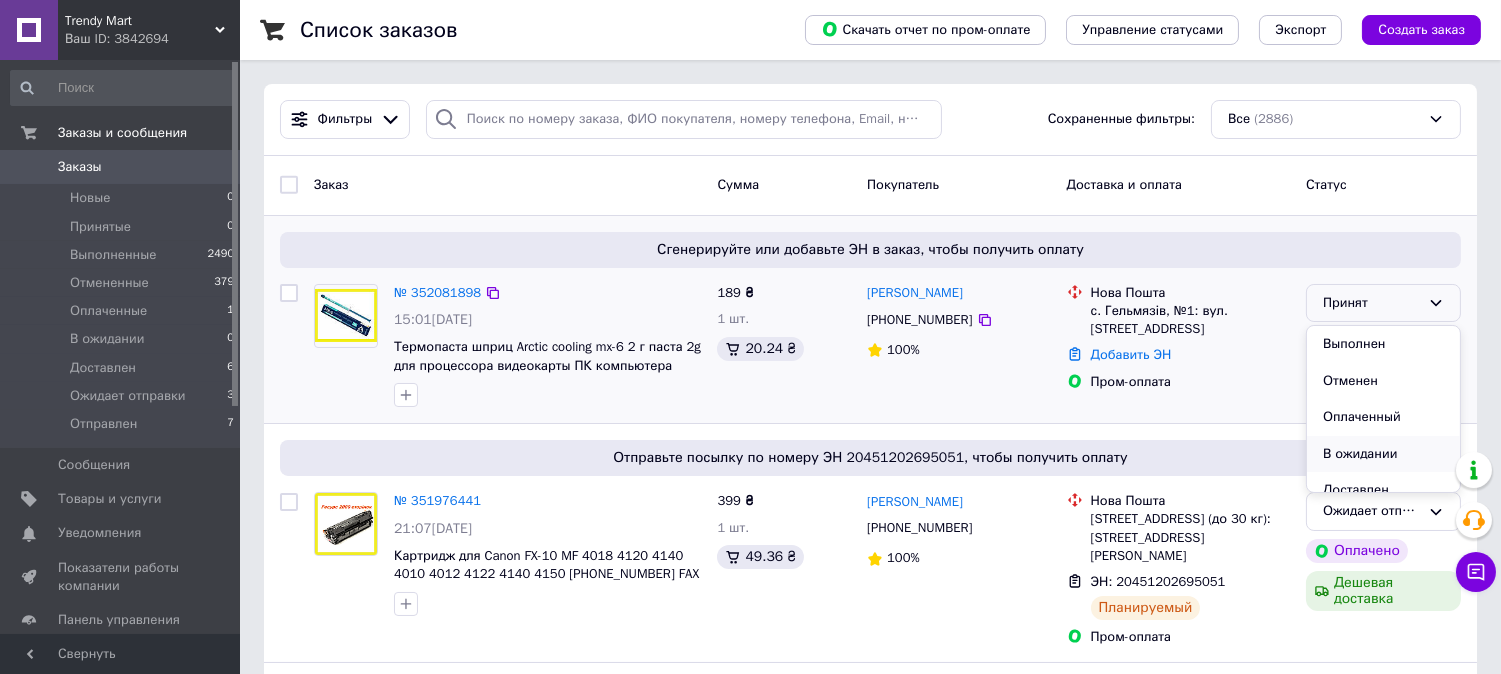 click on "В ожидании" at bounding box center [1383, 454] 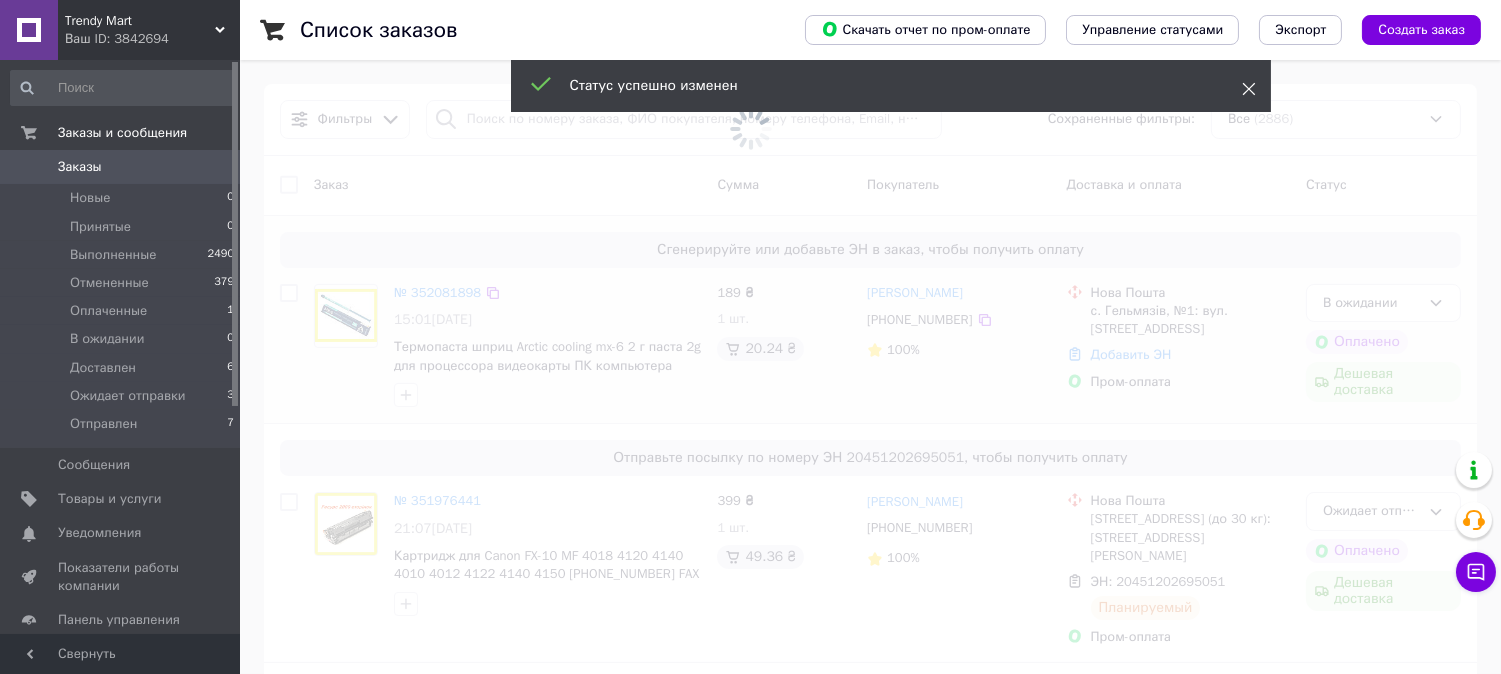 click 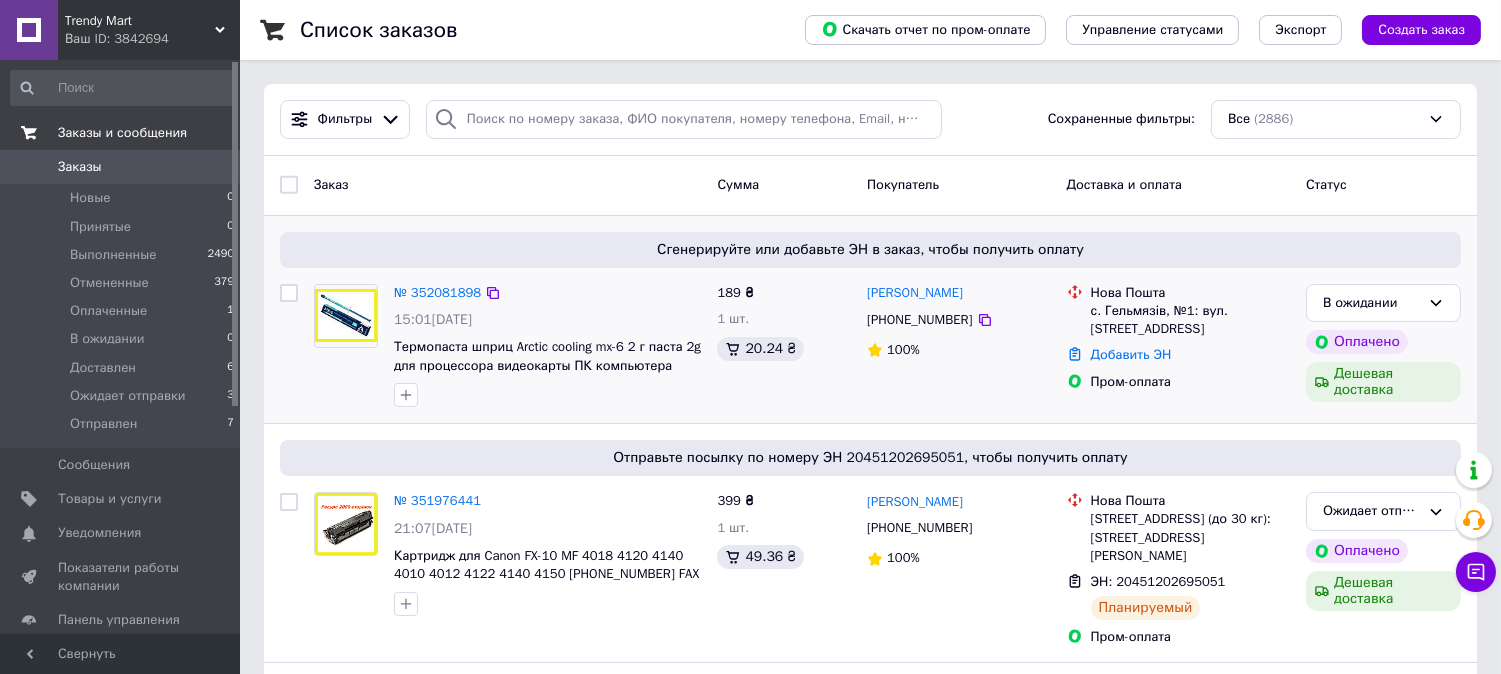 click on "Заказы и сообщения" at bounding box center [123, 133] 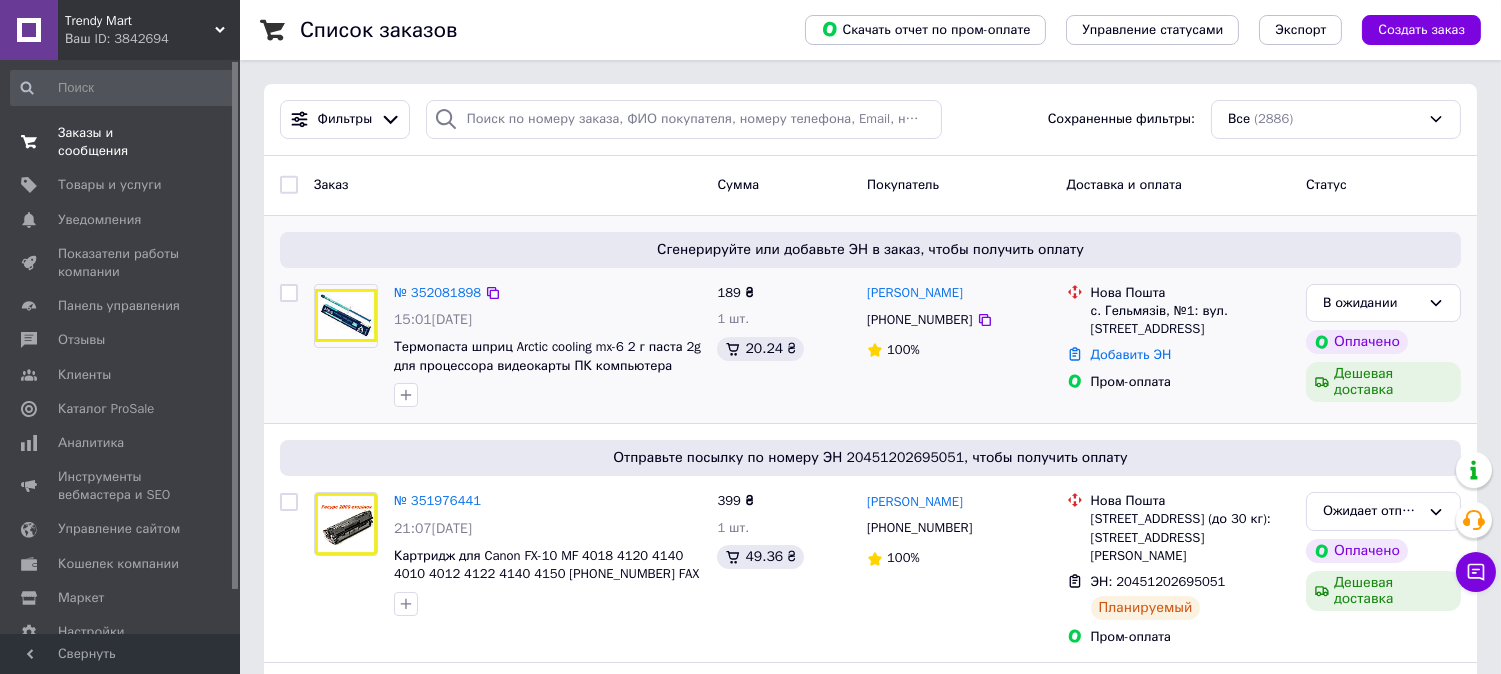 click on "Заказы и сообщения" at bounding box center [121, 142] 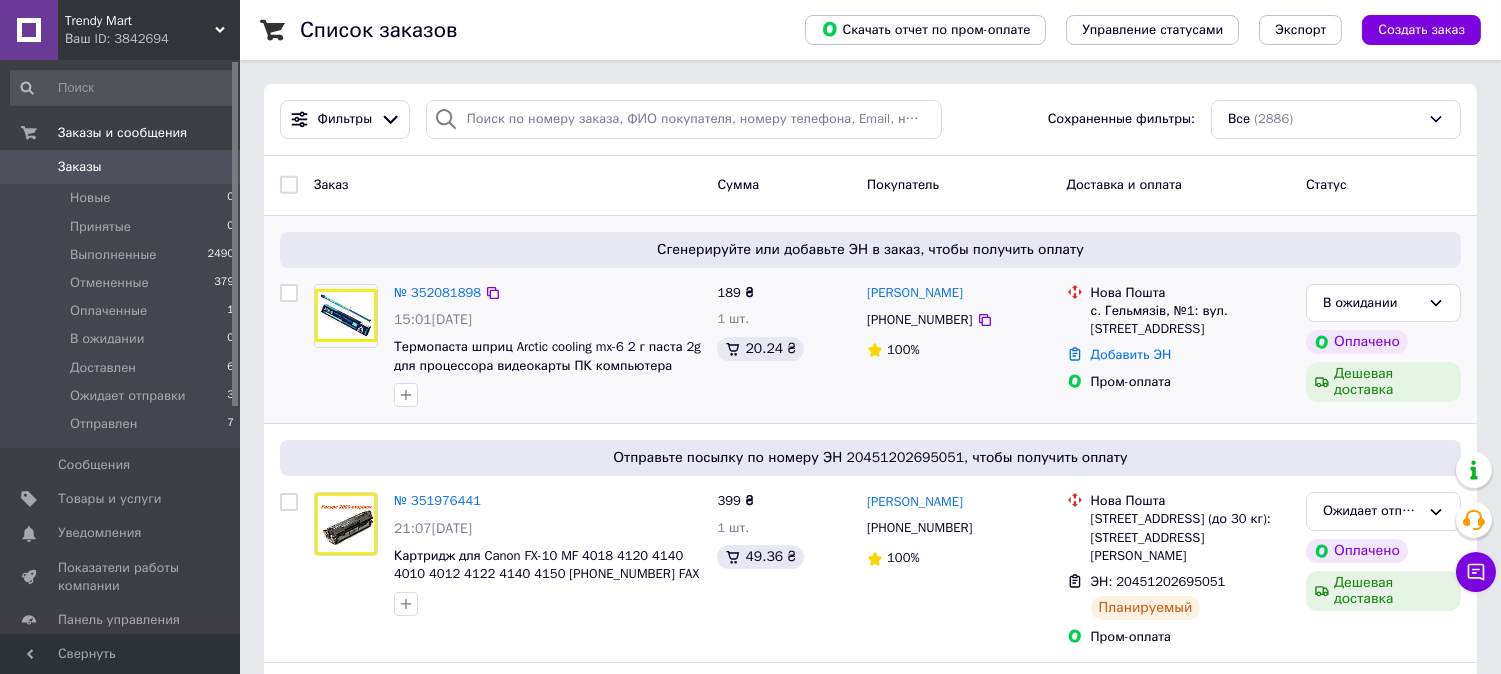 click on "Заказы" at bounding box center (121, 167) 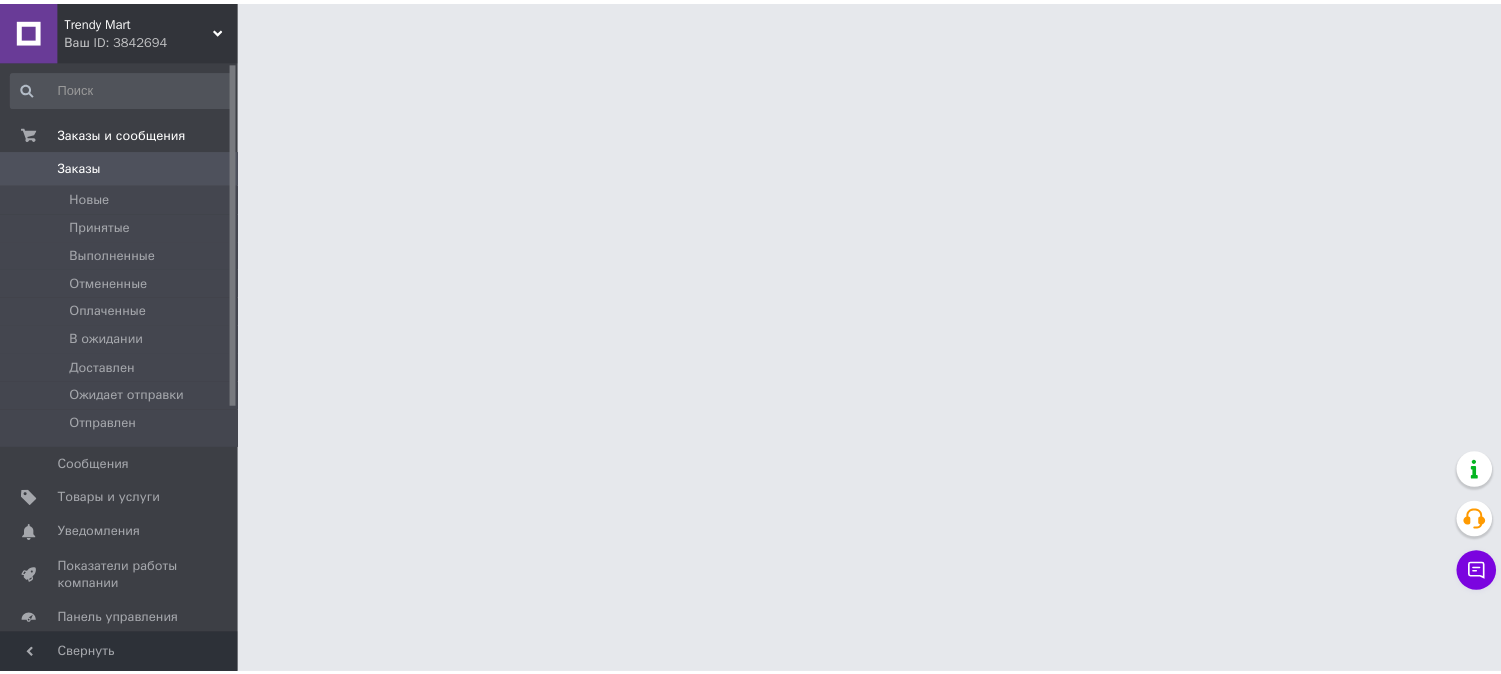 scroll, scrollTop: 0, scrollLeft: 0, axis: both 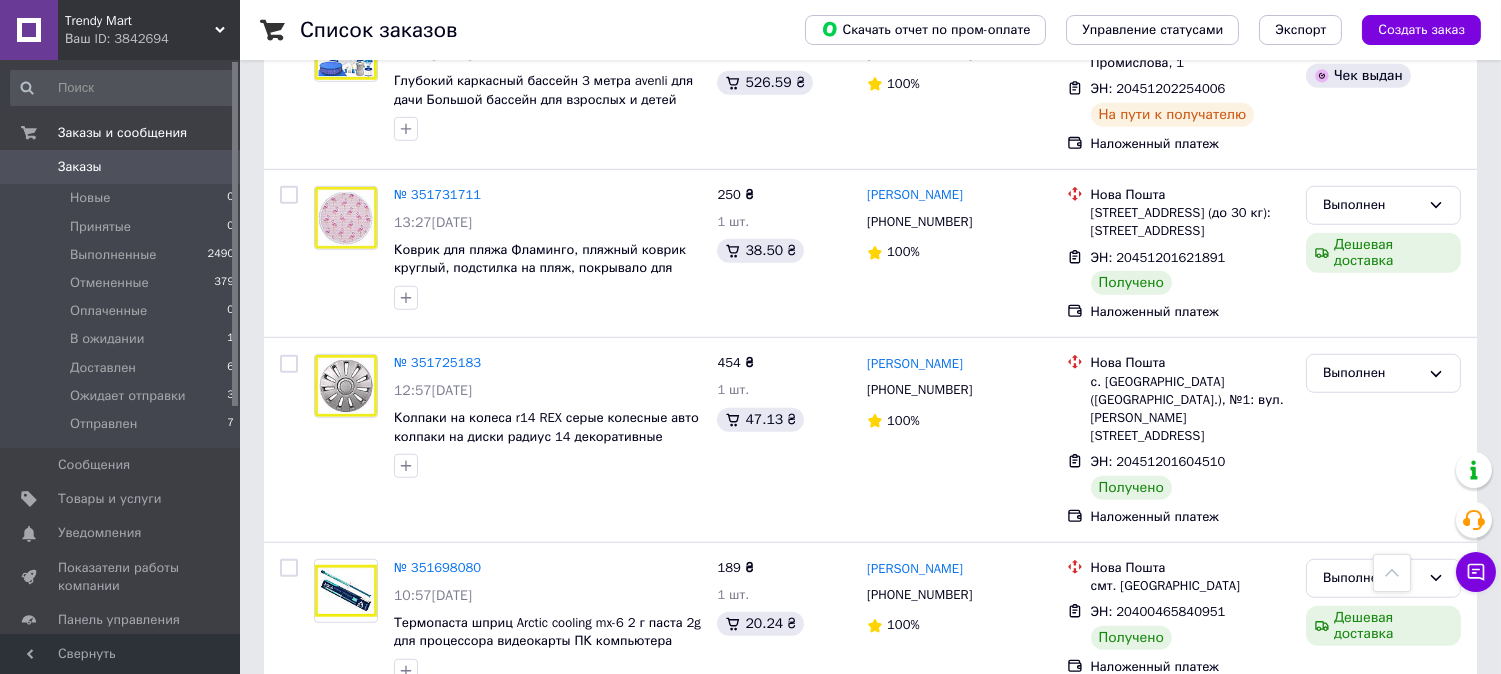 click on "0" at bounding box center [212, 167] 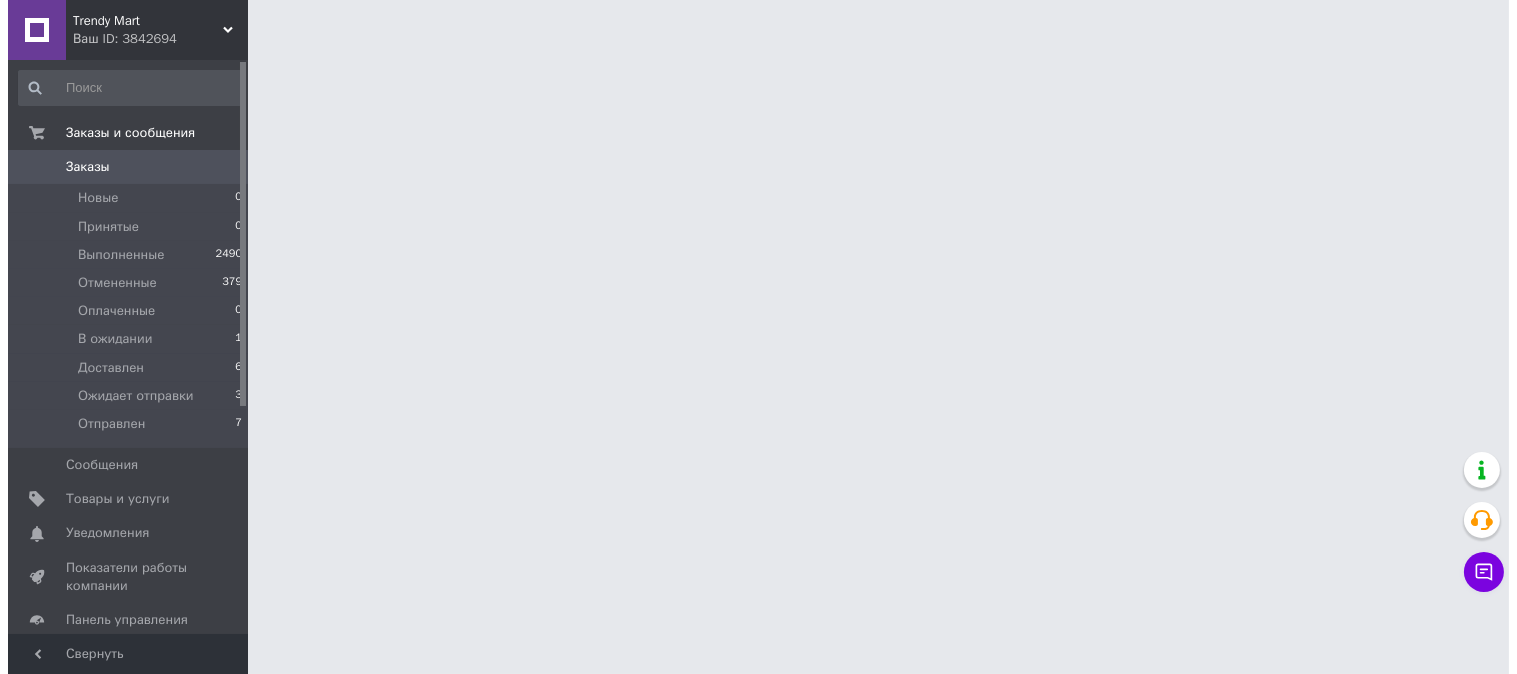 scroll, scrollTop: 0, scrollLeft: 0, axis: both 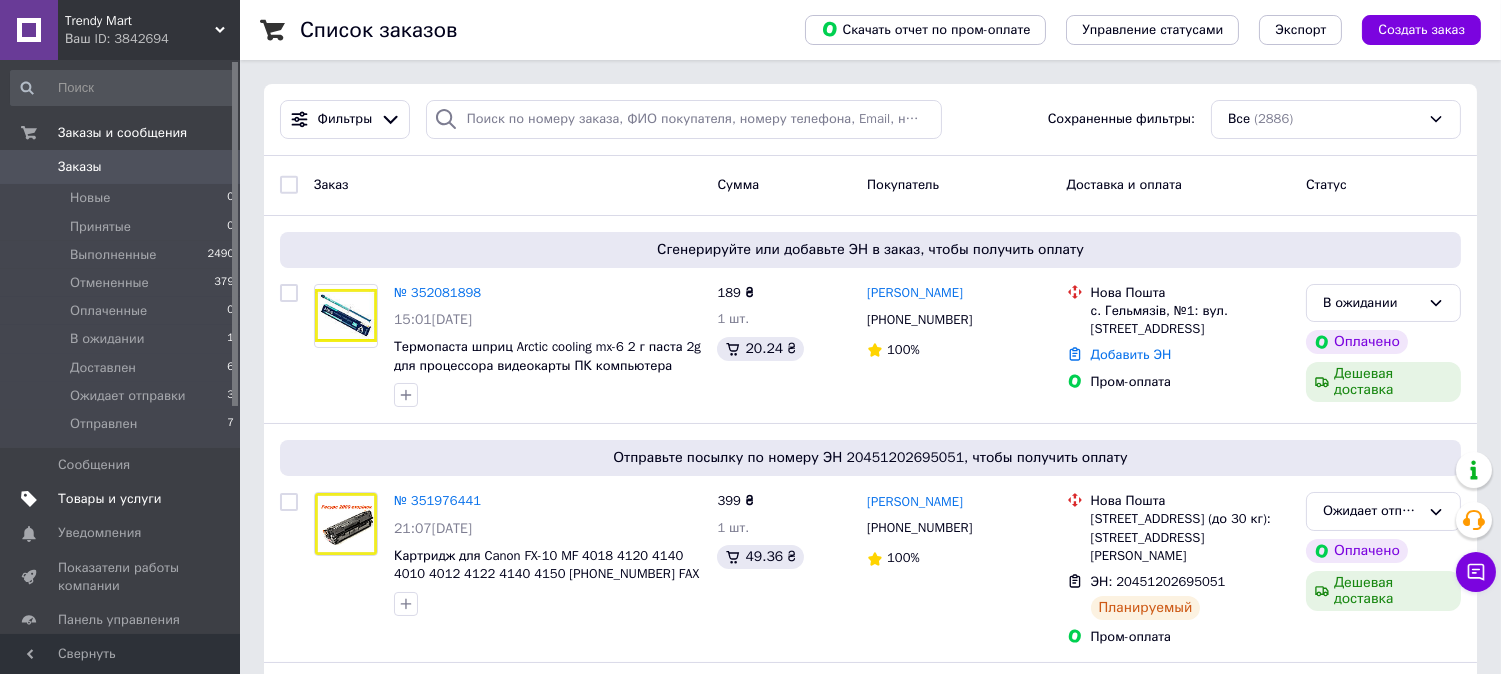 click on "Товары и услуги" at bounding box center [121, 499] 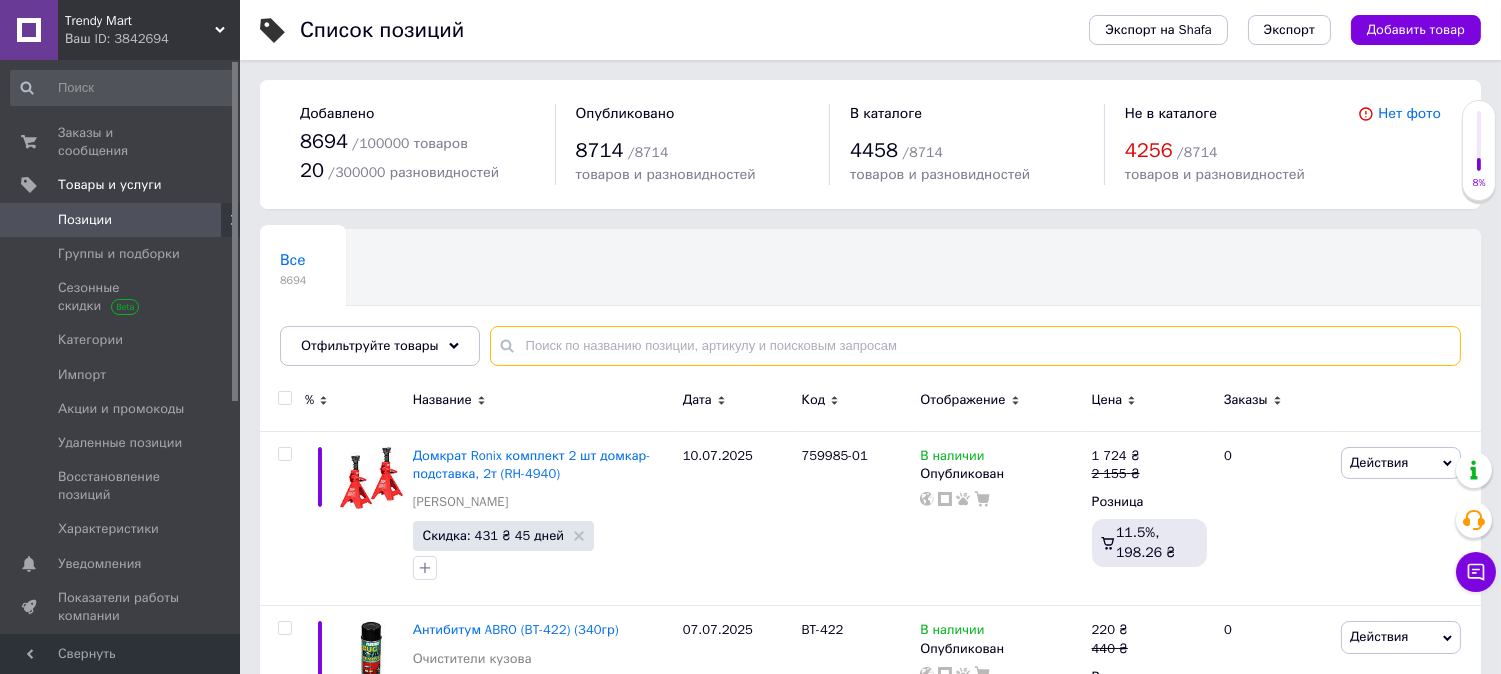 click at bounding box center (975, 346) 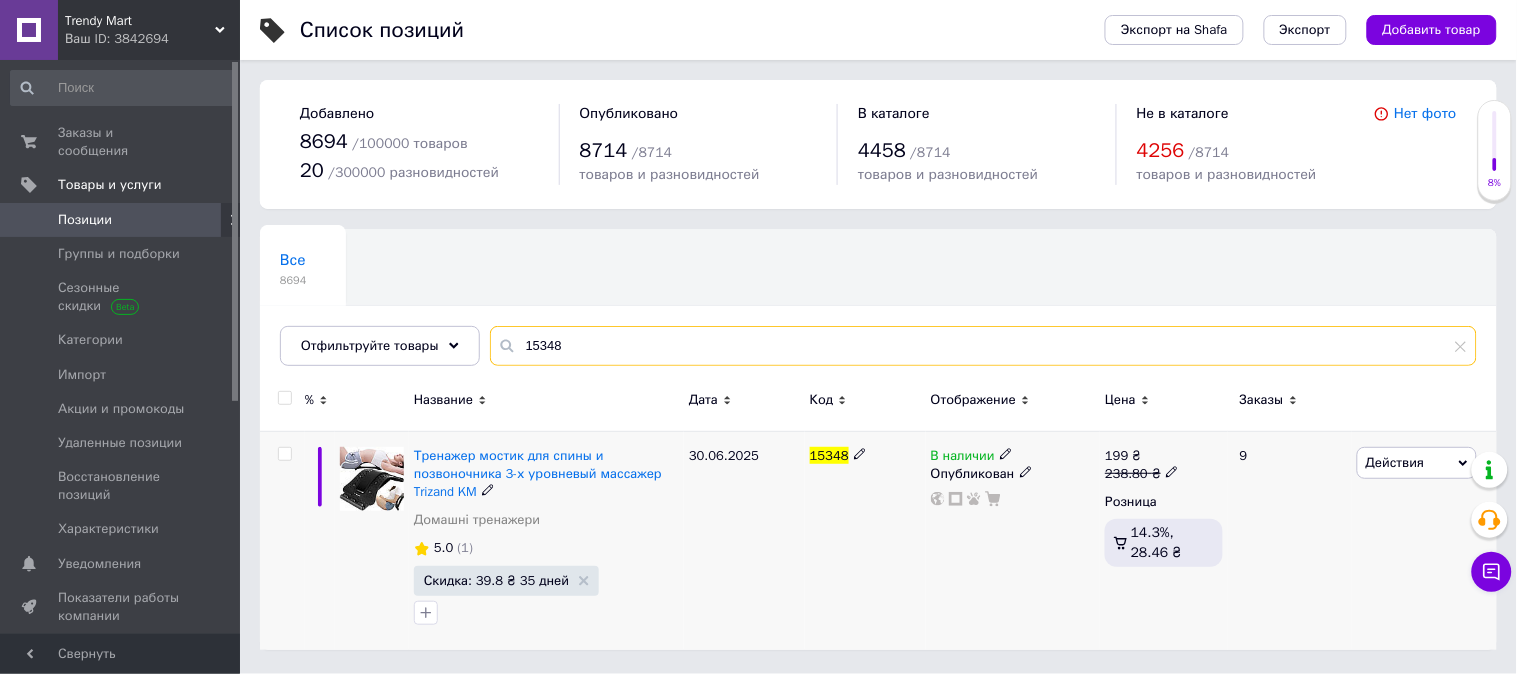 type on "15348" 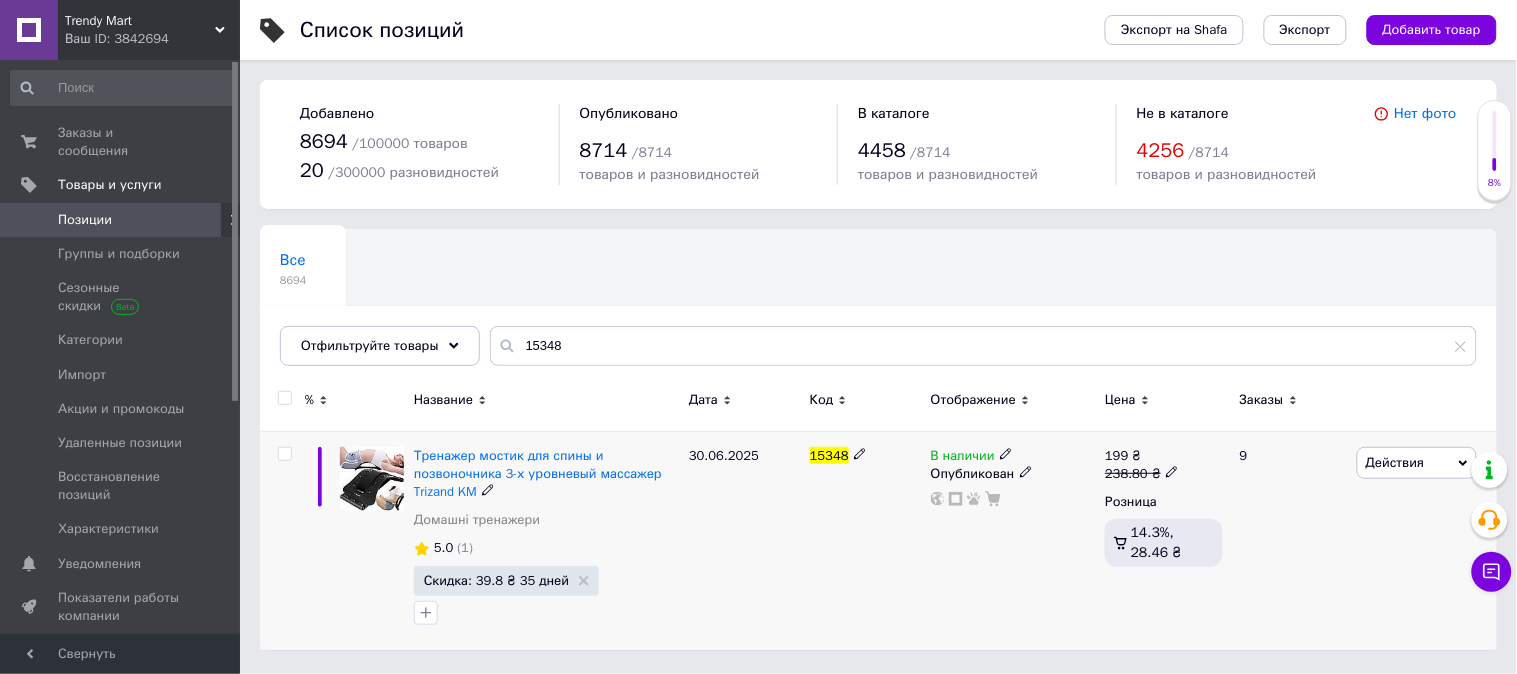 click 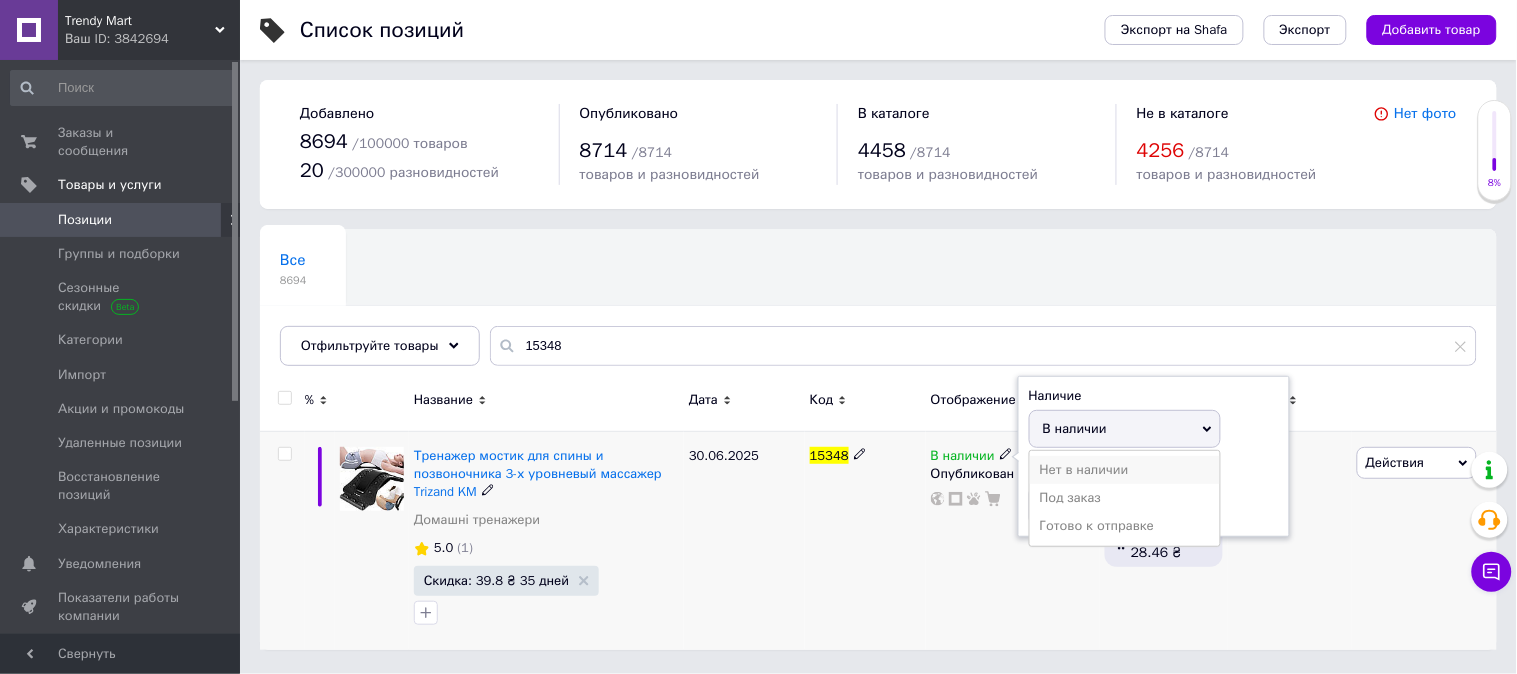 click on "Нет в наличии" at bounding box center (1125, 470) 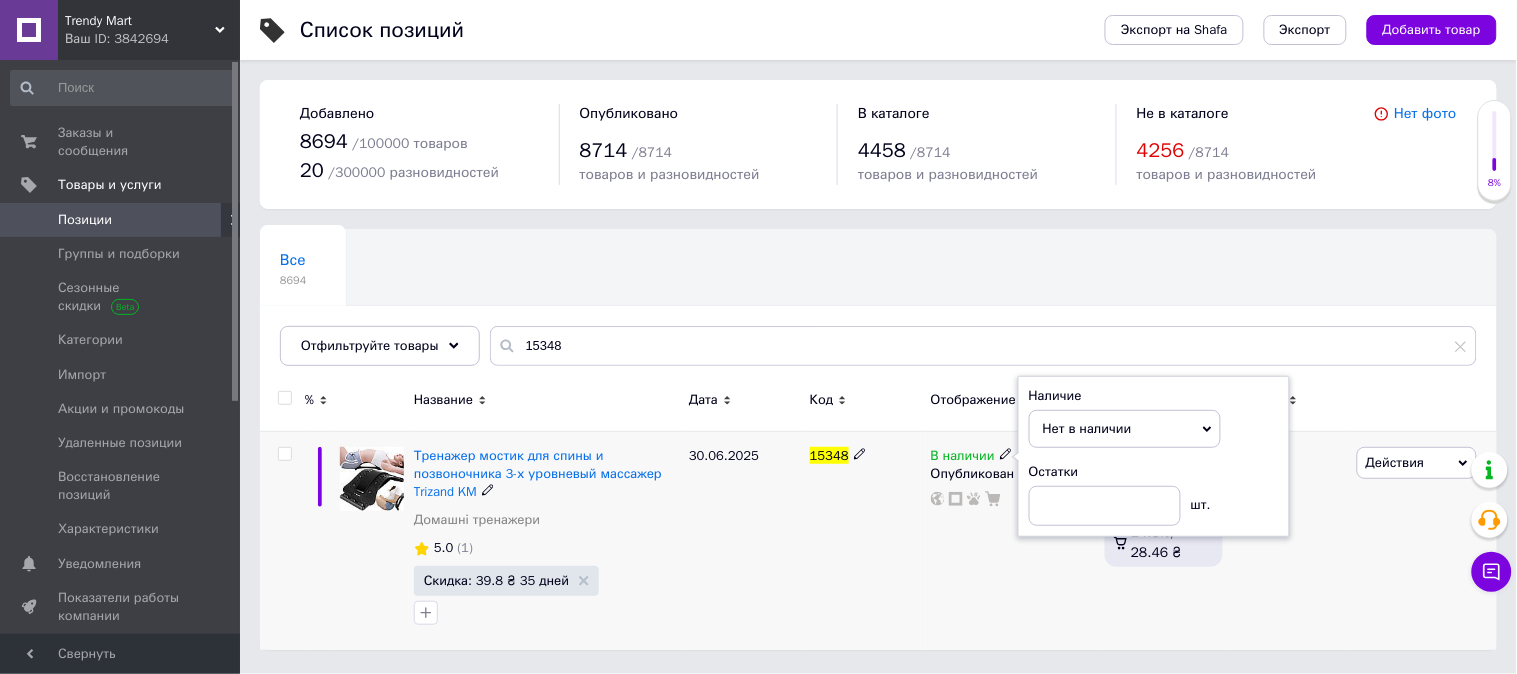 click on "30.06.2025" at bounding box center [744, 540] 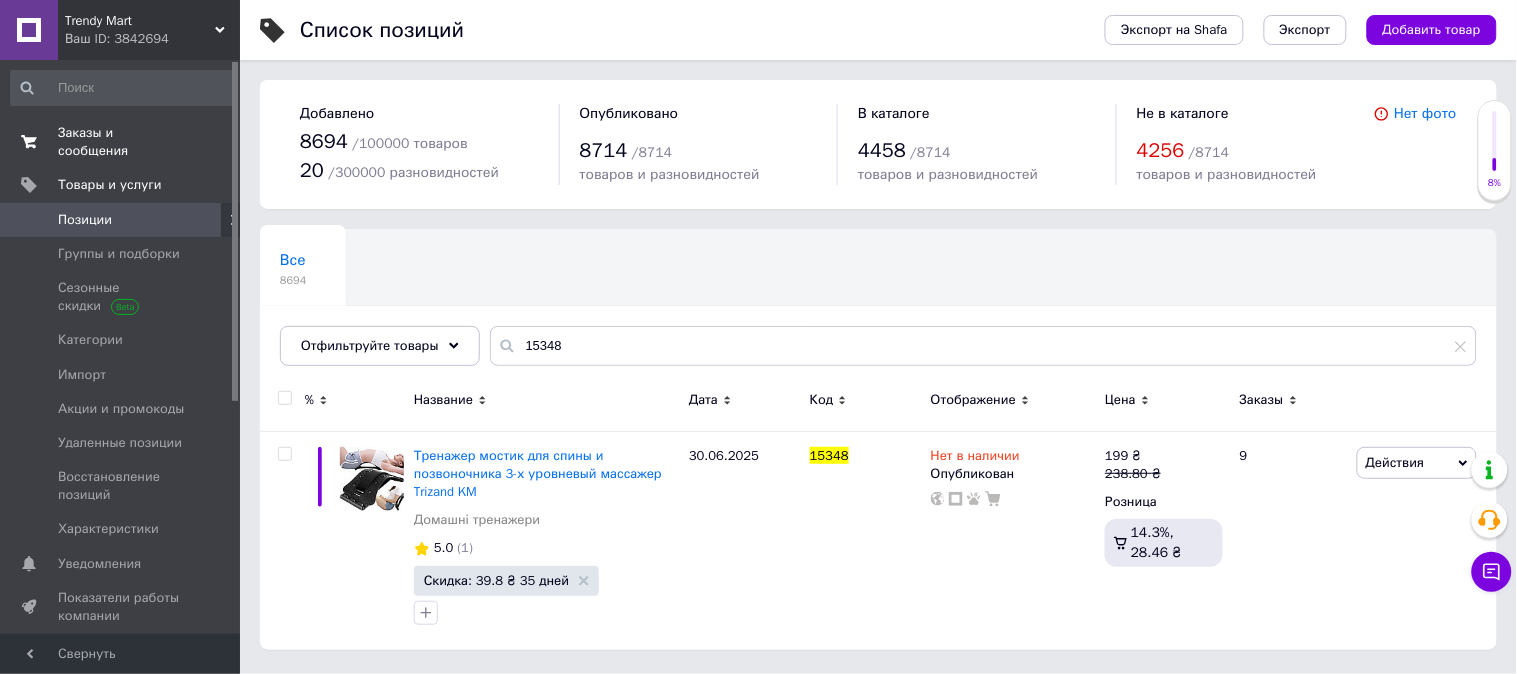 click on "Заказы и сообщения" at bounding box center [121, 142] 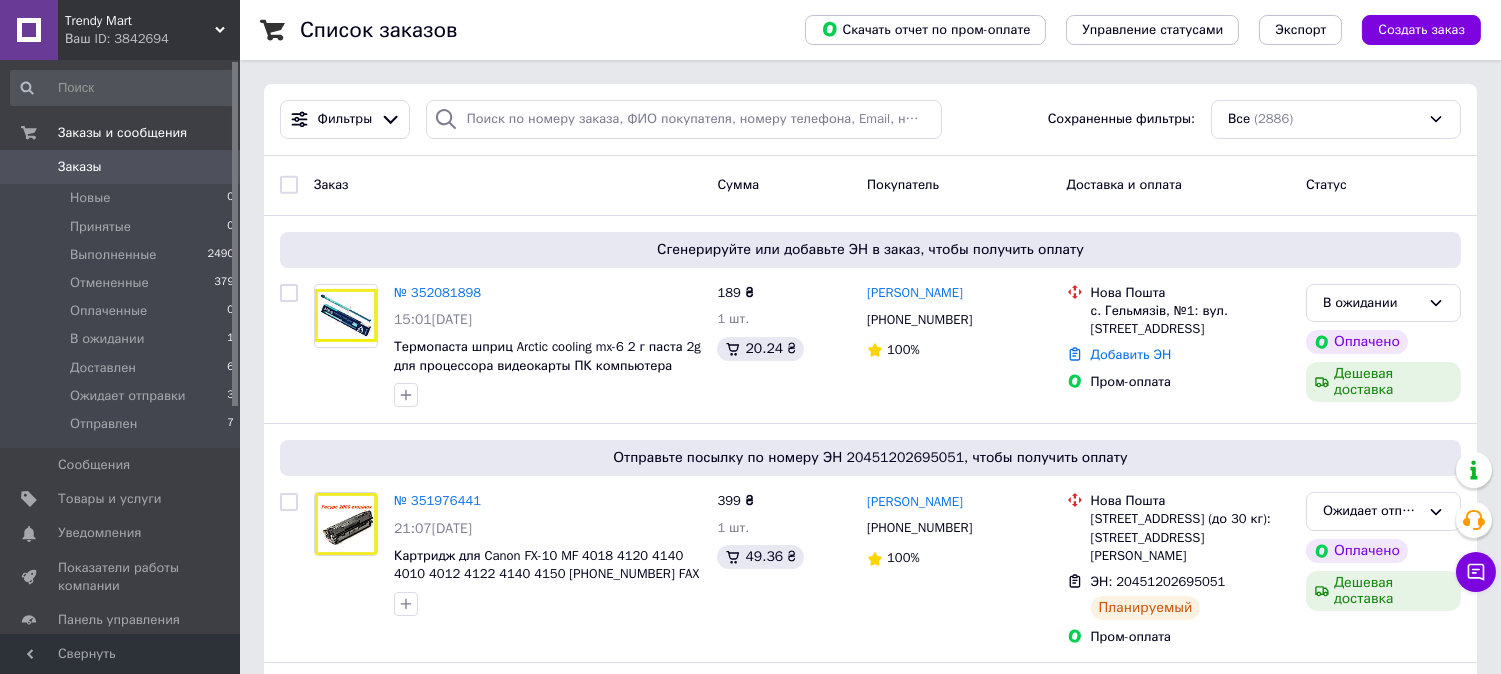 click on "Заказы" at bounding box center [121, 167] 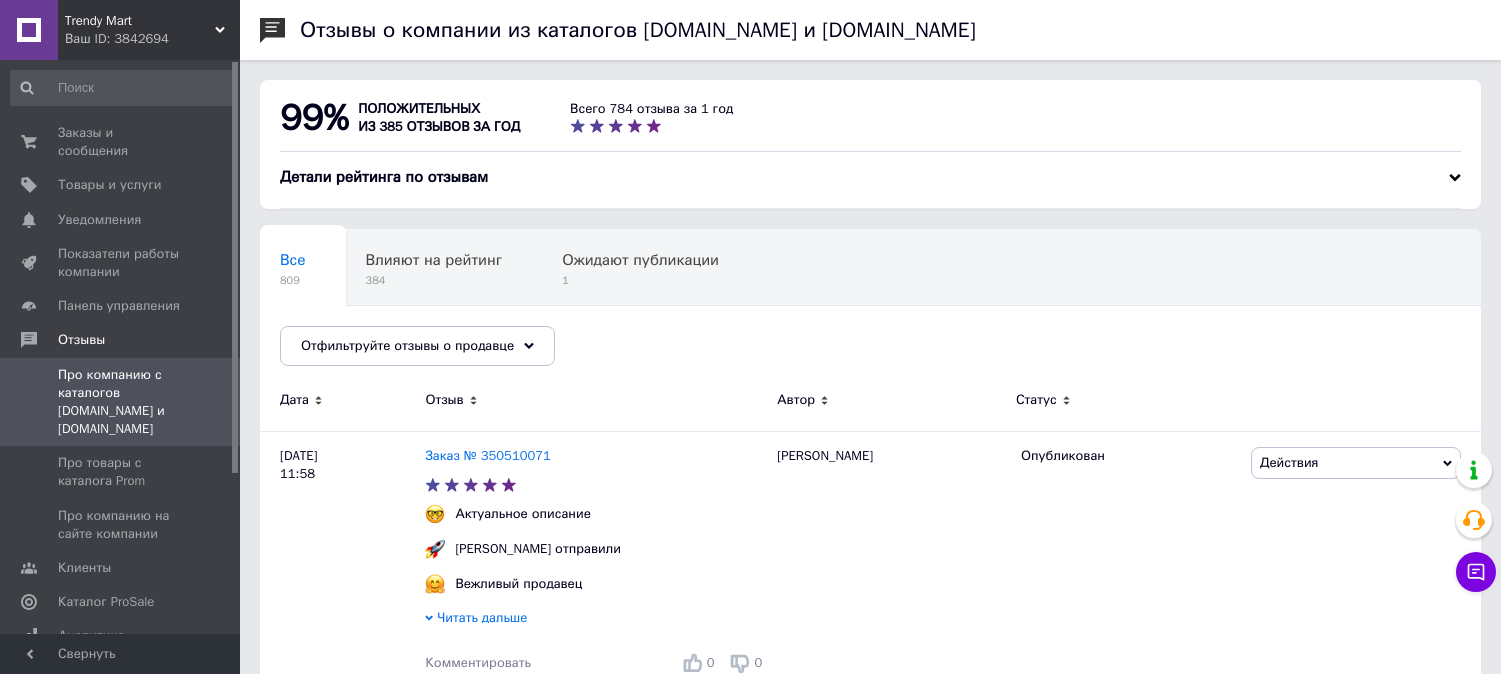 scroll, scrollTop: 444, scrollLeft: 0, axis: vertical 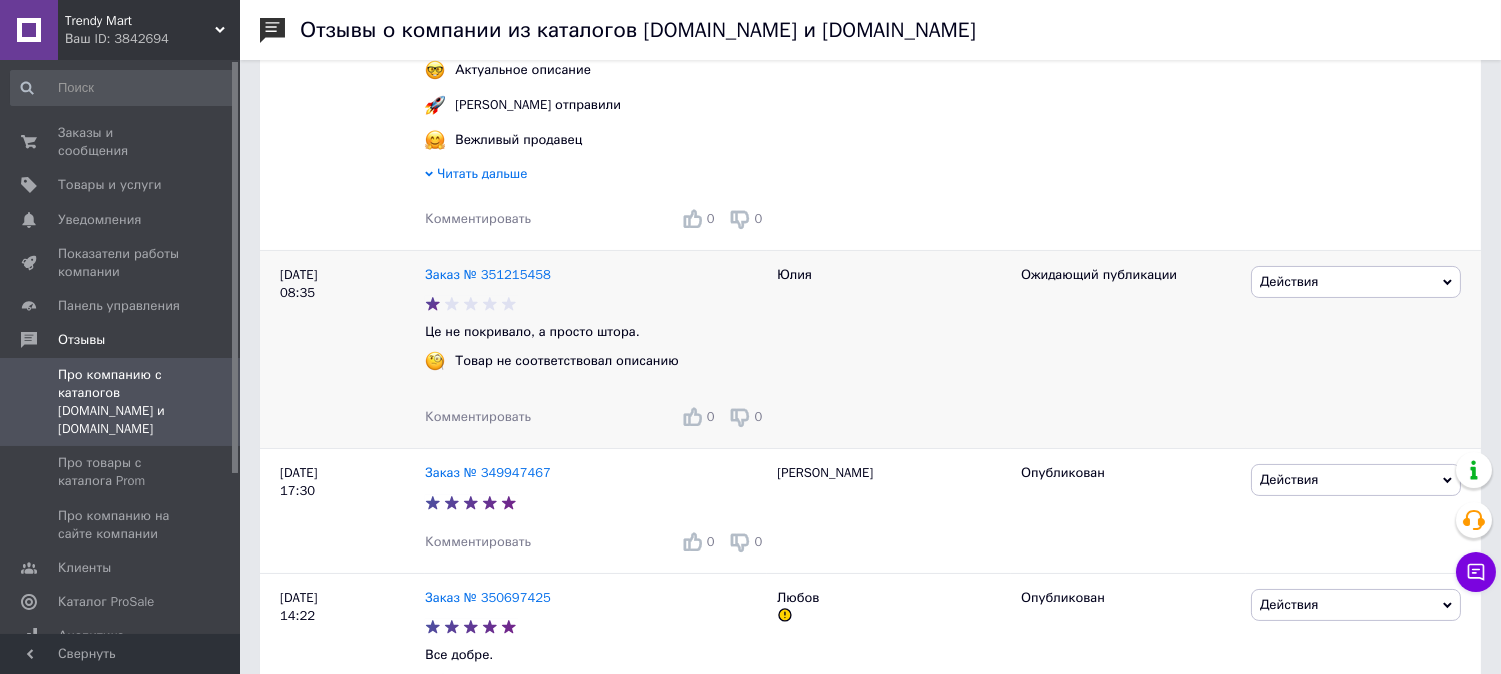 click on "Комментировать" at bounding box center [478, 416] 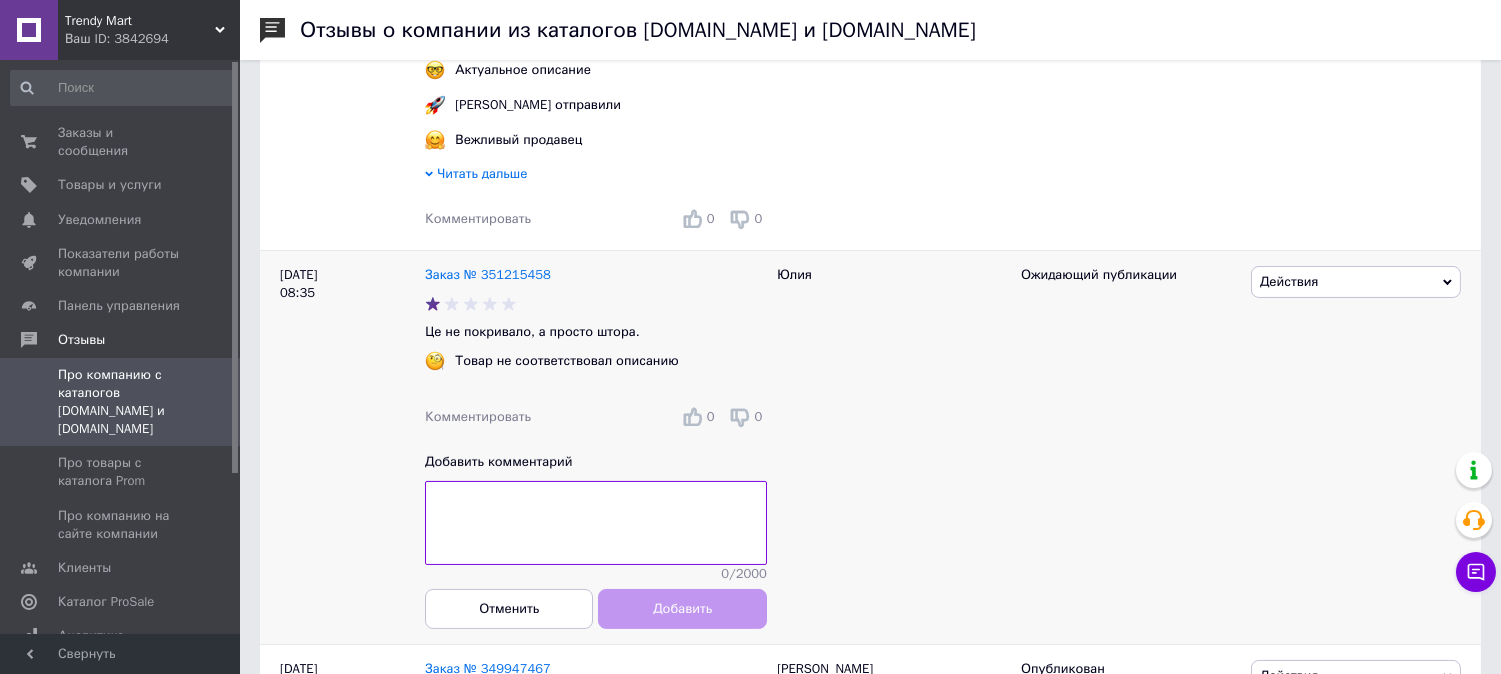 scroll, scrollTop: 555, scrollLeft: 0, axis: vertical 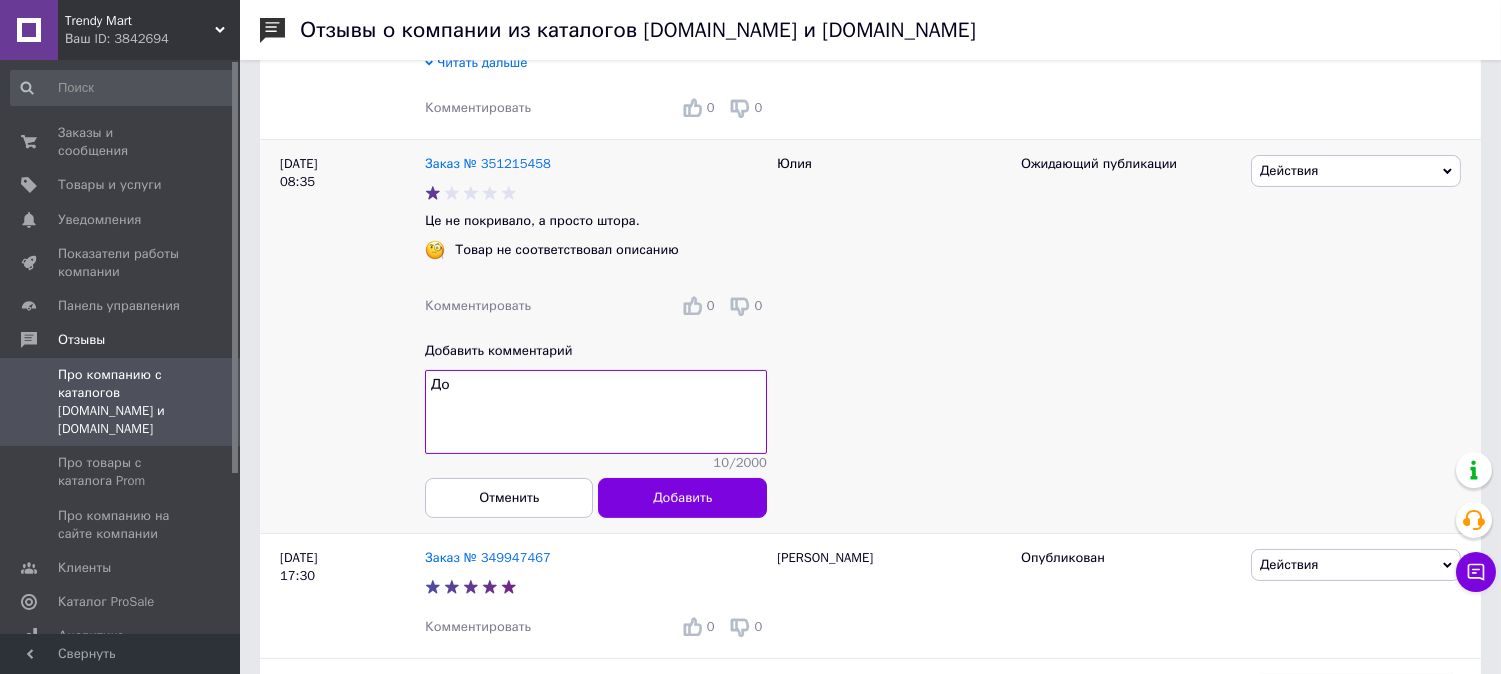 type on "Д" 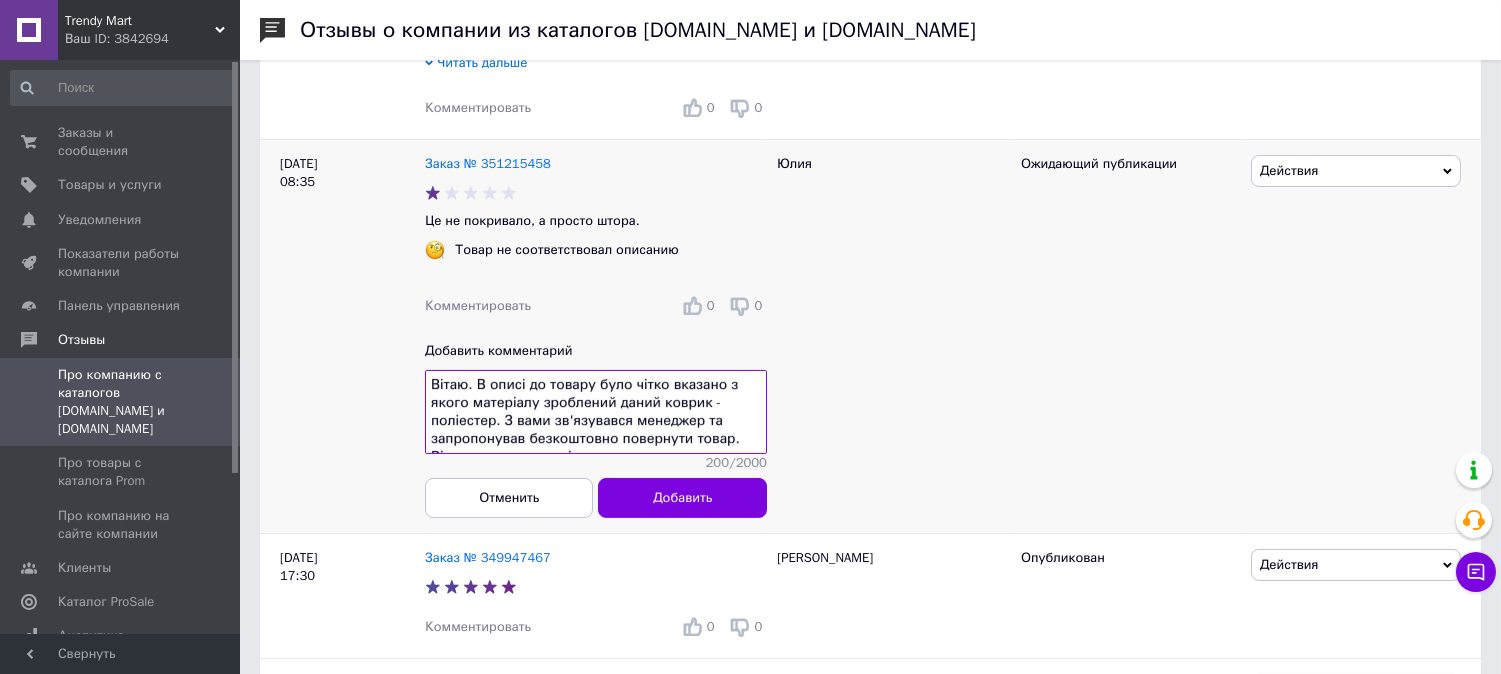 scroll, scrollTop: 18, scrollLeft: 0, axis: vertical 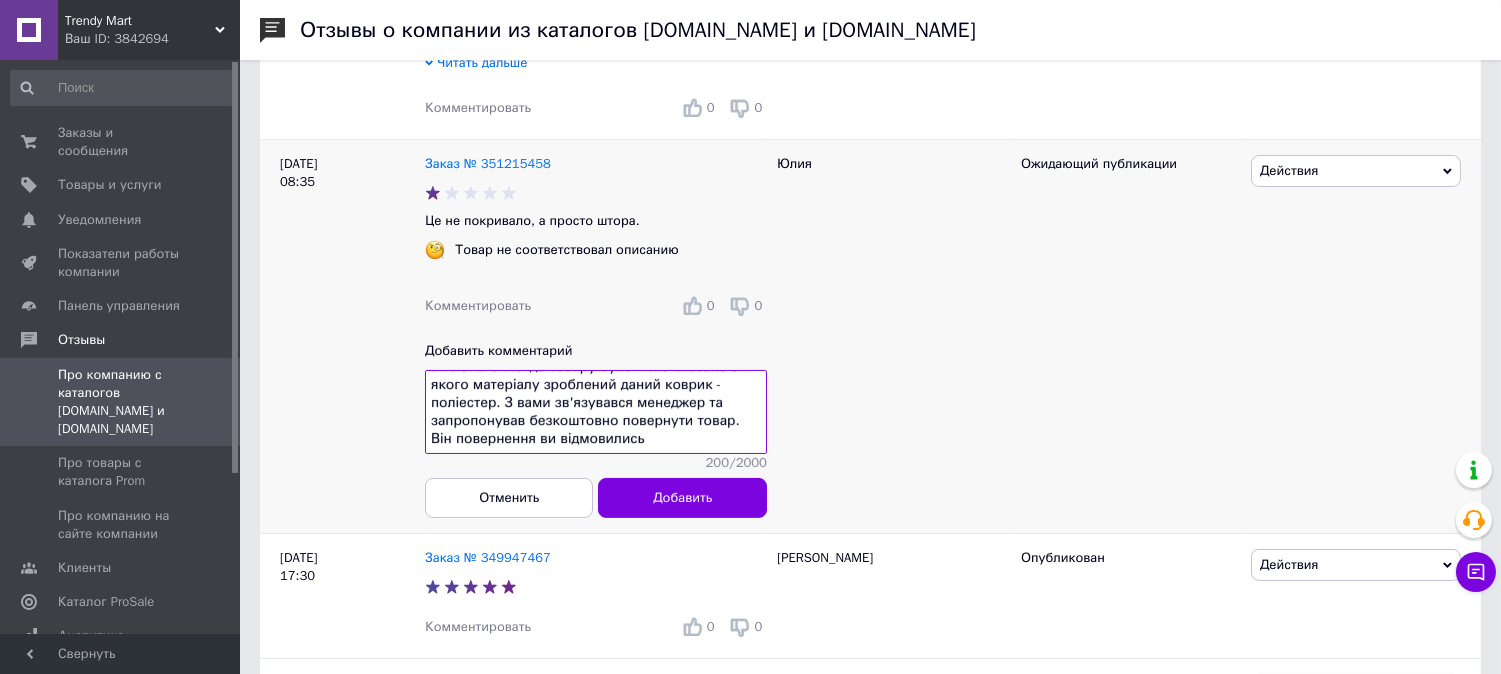 click on "Вітаю. В описі до товару було чітко вказано з якого матеріалу зроблений даний коврик - поліестер. З вами зв'язувався менеджер та запропонував безкоштовно повернути товар. Він повернення ви відмовились" at bounding box center [596, 412] 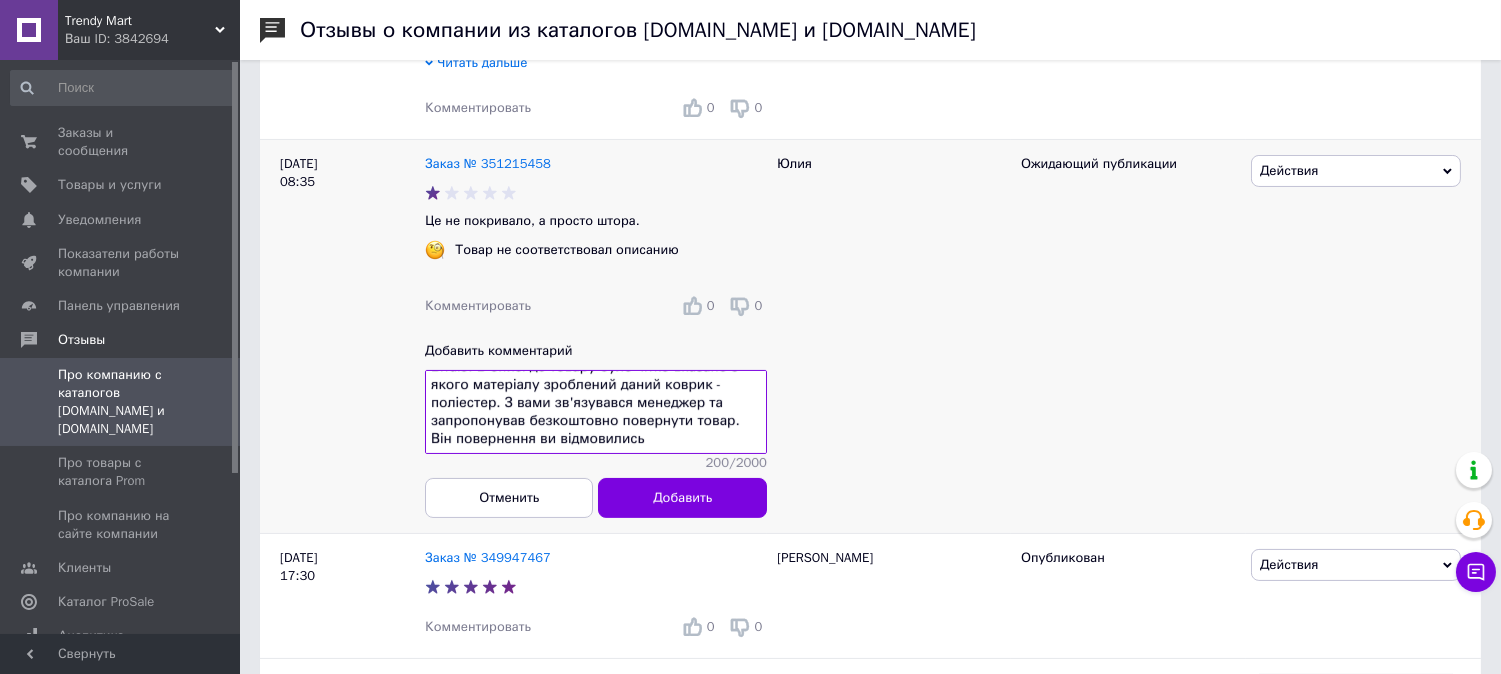 click on "Вітаю. В описі до товару було чітко вказано з якого матеріалу зроблений даний коврик - поліестер. З вами зв'язувався менеджер та запропонував безкоштовно повернути товар. Він повернення ви відмовились" at bounding box center [596, 412] 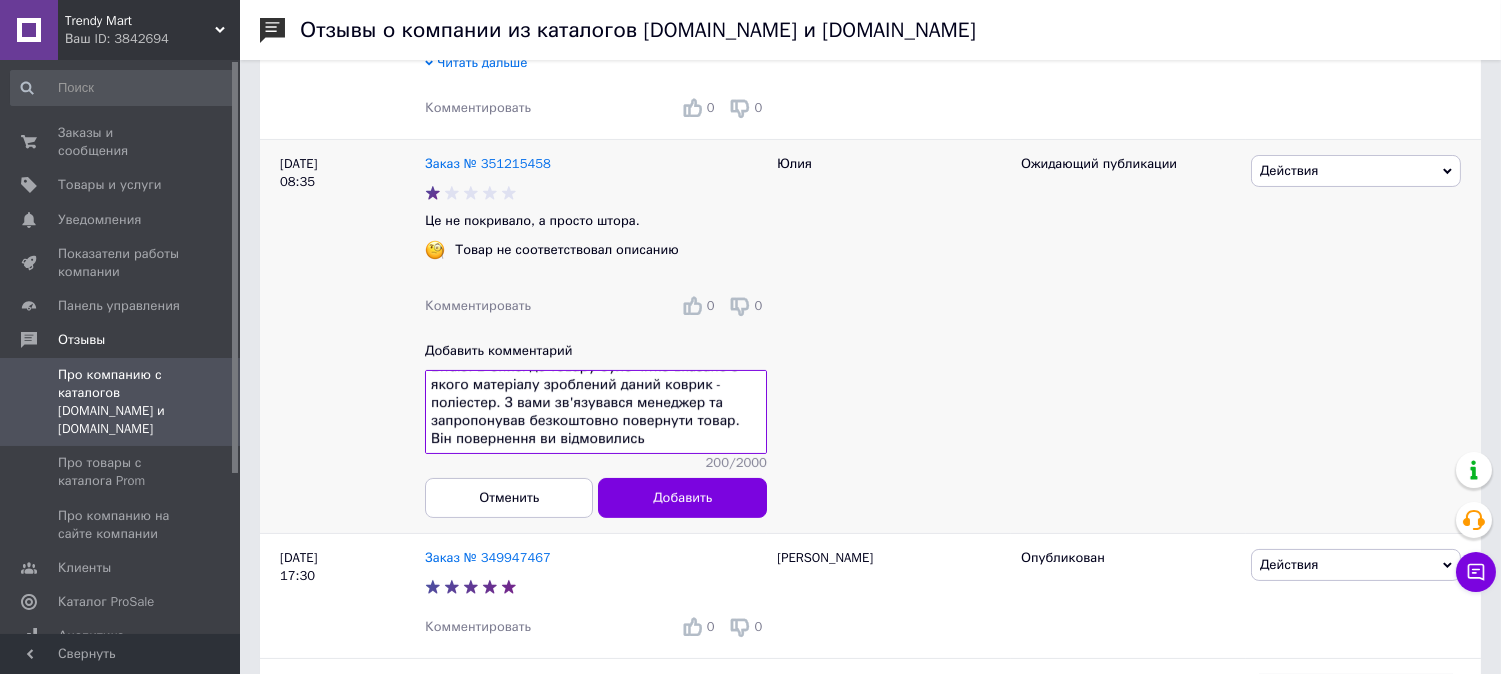 click on "Вітаю. В описі до товару було чітко вказано з якого матеріалу зроблений даний коврик - поліестер. З вами зв'язувався менеджер та запропонував безкоштовно повернути товар. Він повернення ви відмовились" at bounding box center [596, 412] 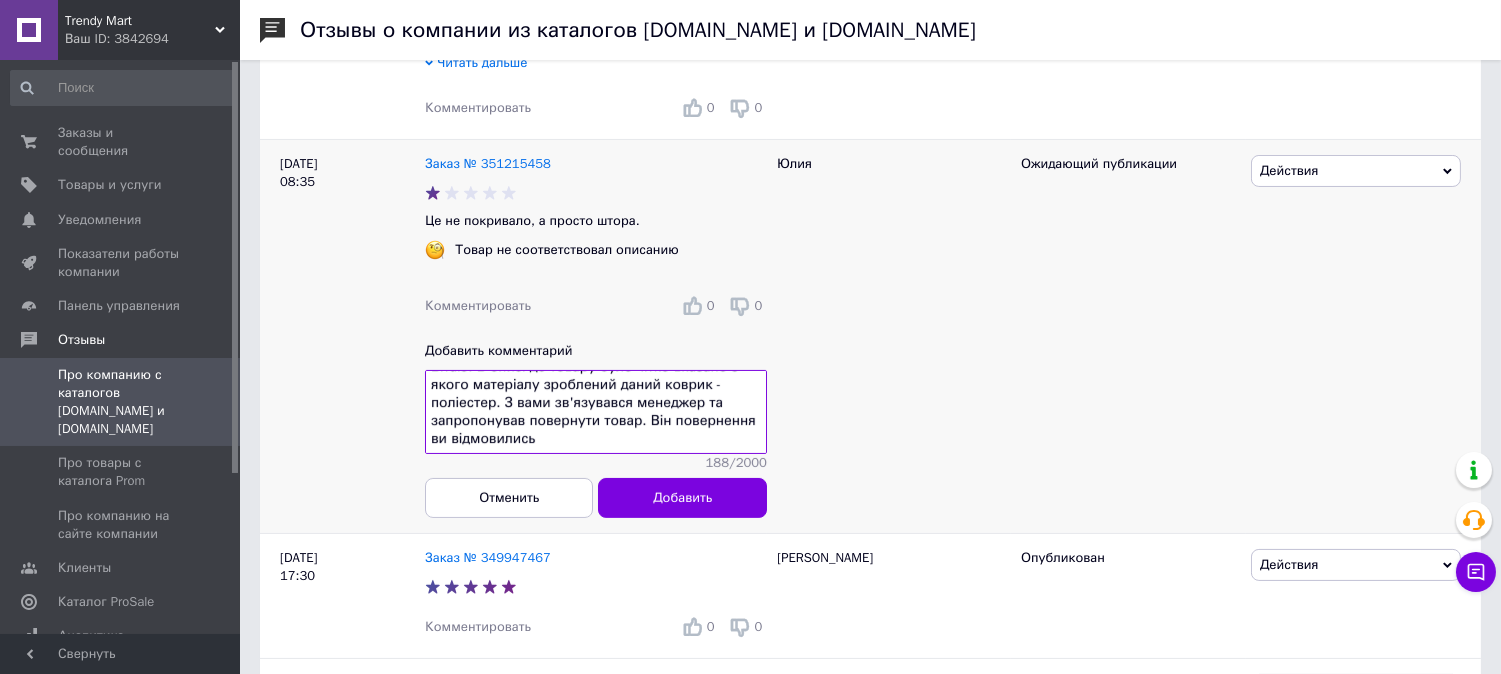 click on "Вітаю. В описі до товару було чітко вказано з якого матеріалу зроблений даний коврик - поліестер. З вами зв'язувався менеджер та запропонував повернути товар. Він повернення ви відмовились" at bounding box center [596, 412] 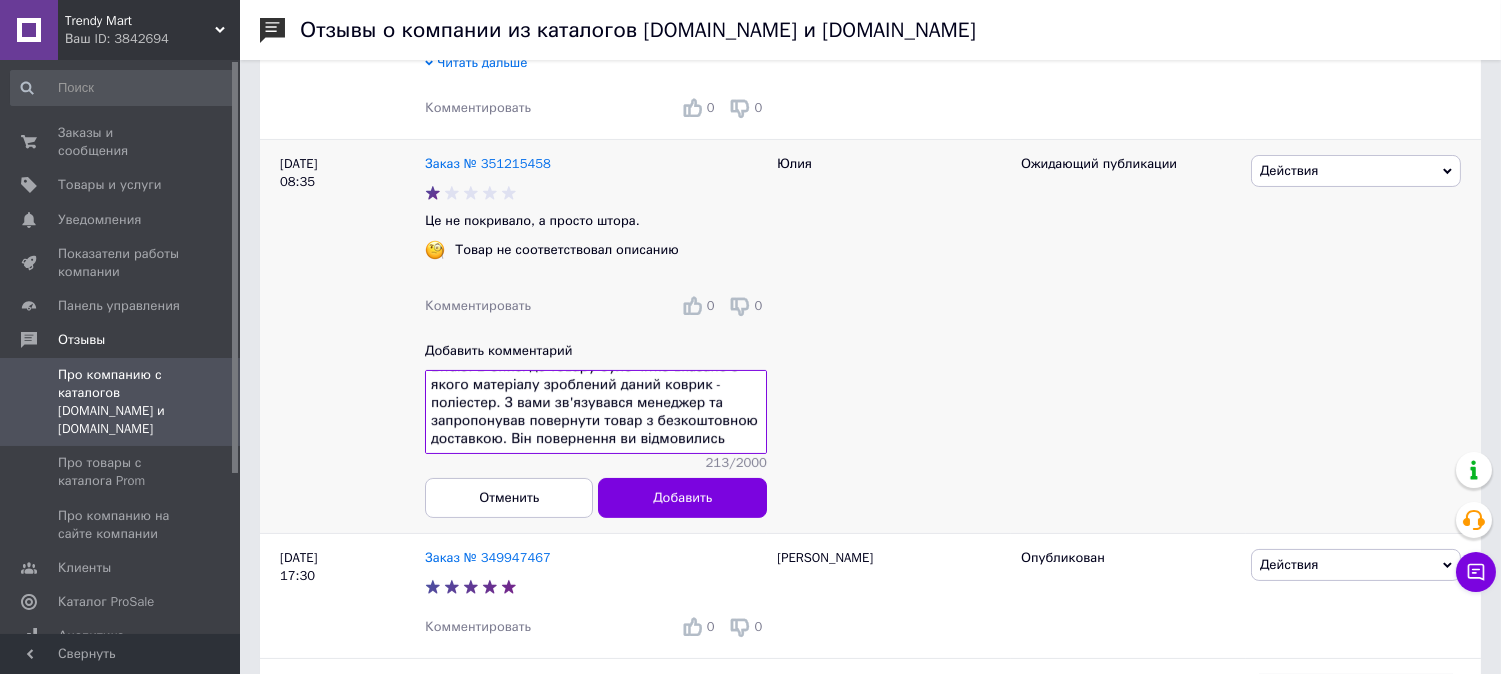 scroll, scrollTop: 37, scrollLeft: 0, axis: vertical 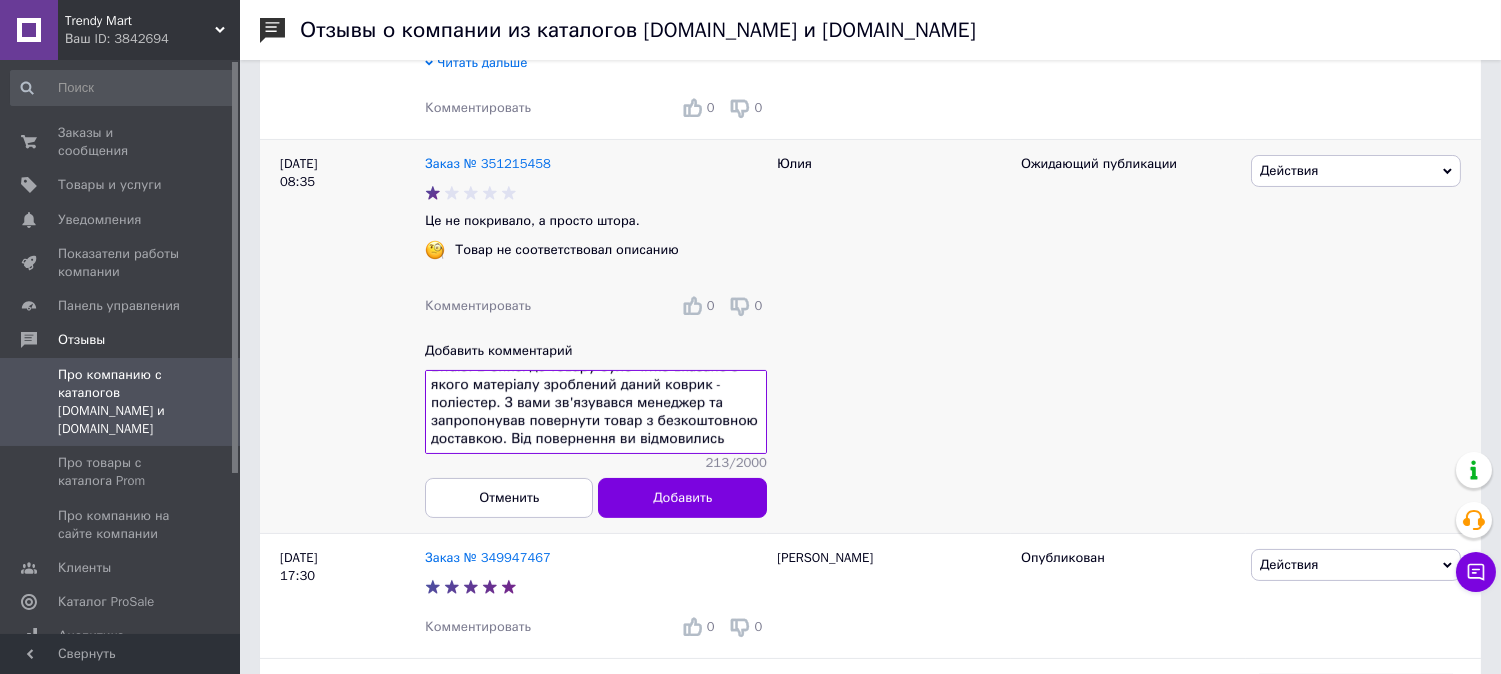 click on "Вітаю. В описі до товару було чітко вказано з якого матеріалу зроблений даний коврик - поліестер. З вами зв'язувався менеджер та запропонував повернути товар з безкоштовною доставкою. Від повернення ви відмовились" at bounding box center [596, 412] 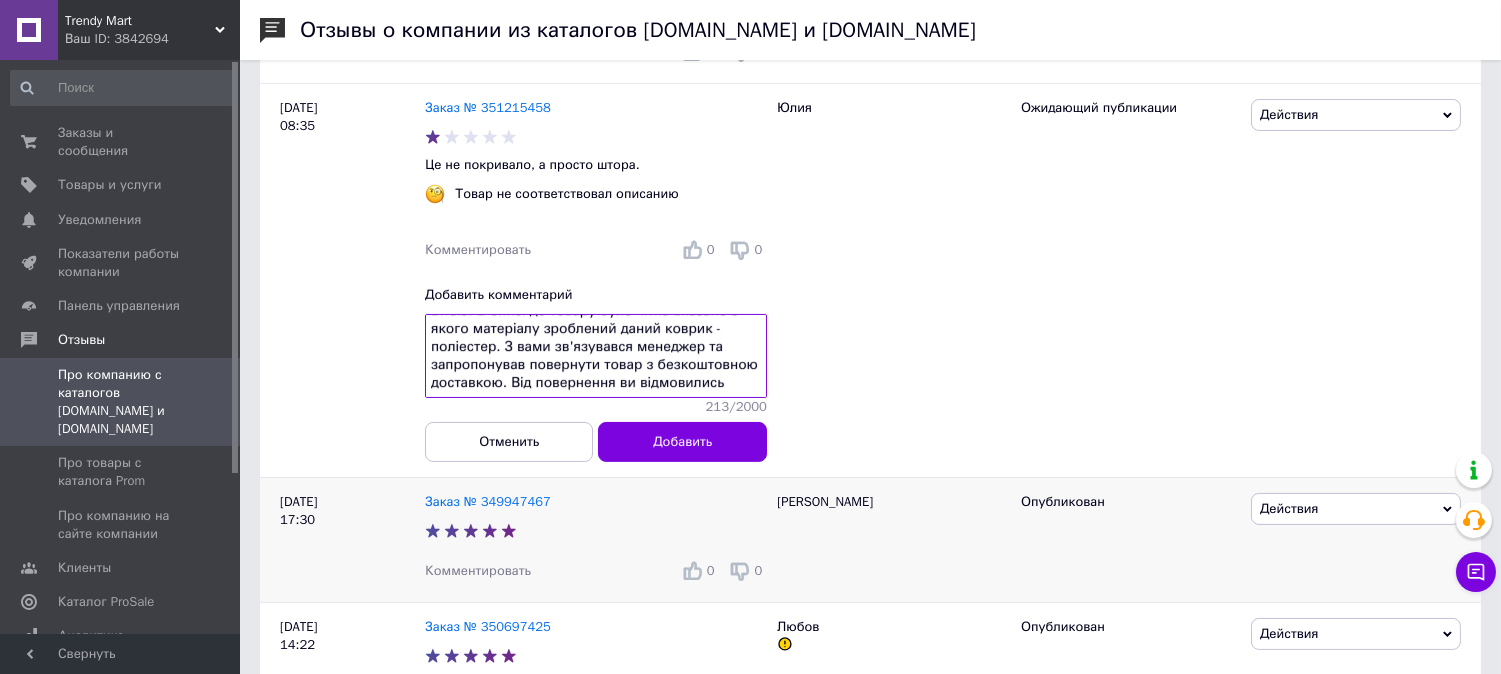 scroll, scrollTop: 555, scrollLeft: 0, axis: vertical 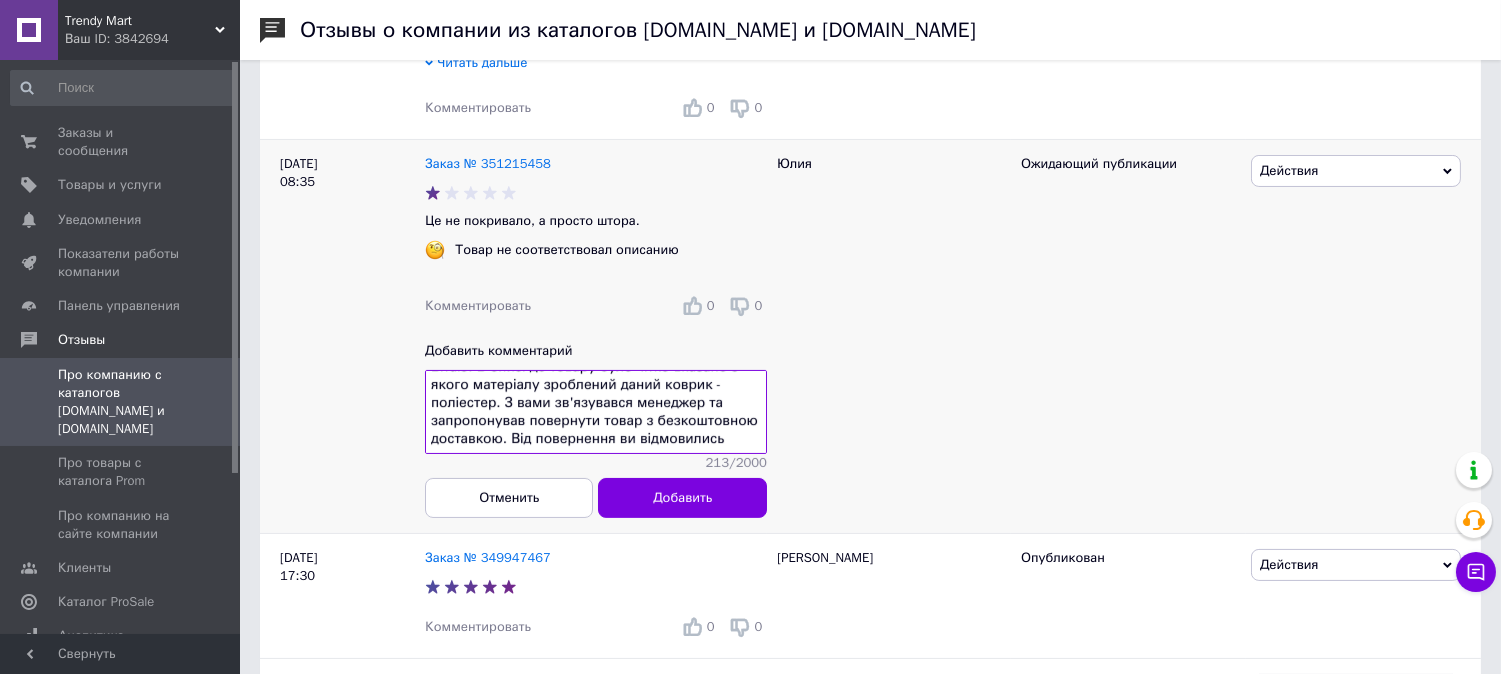 click on "Вітаю. В описі до товару було чітко вказано з якого матеріалу зроблений даний коврик - поліестер. З вами зв'язувався менеджер та запропонував повернути товар з безкоштовною доставкою. Від повернення ви відмовились" at bounding box center (596, 412) 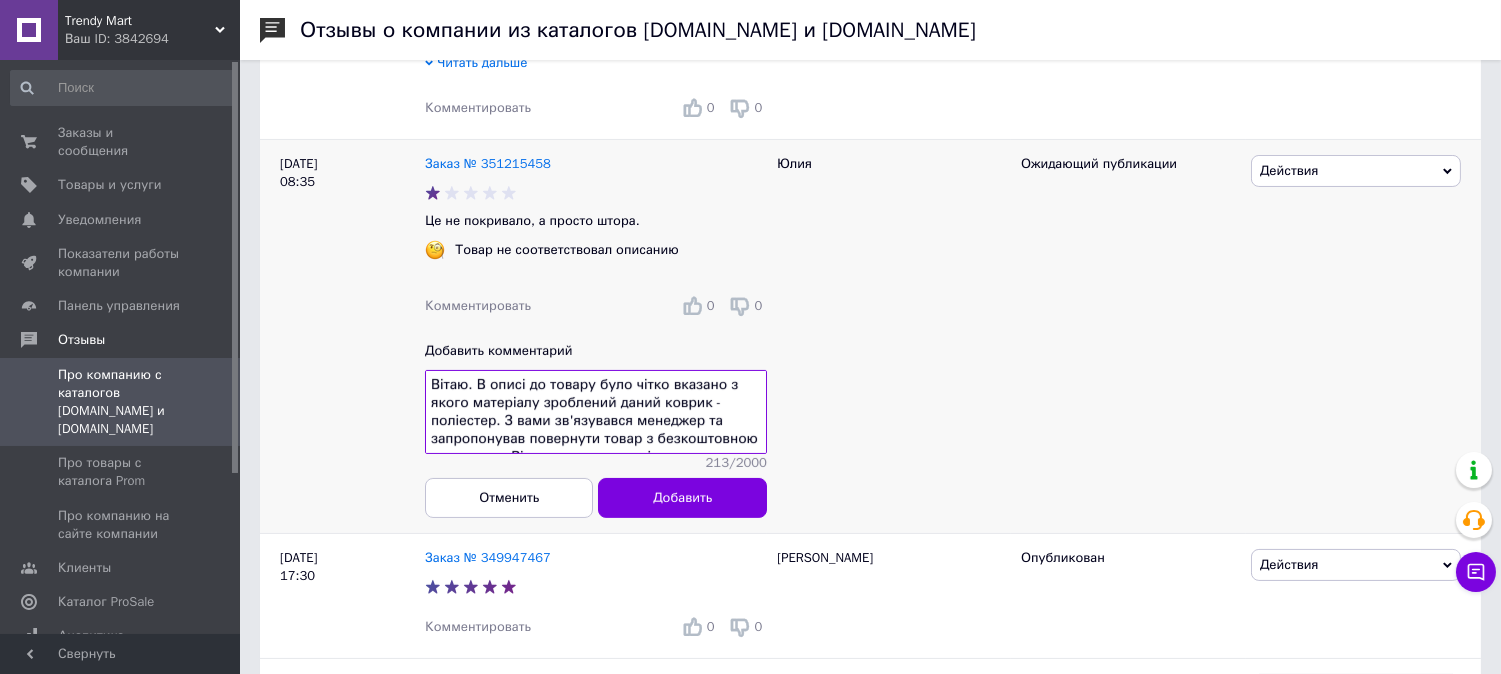scroll, scrollTop: 37, scrollLeft: 0, axis: vertical 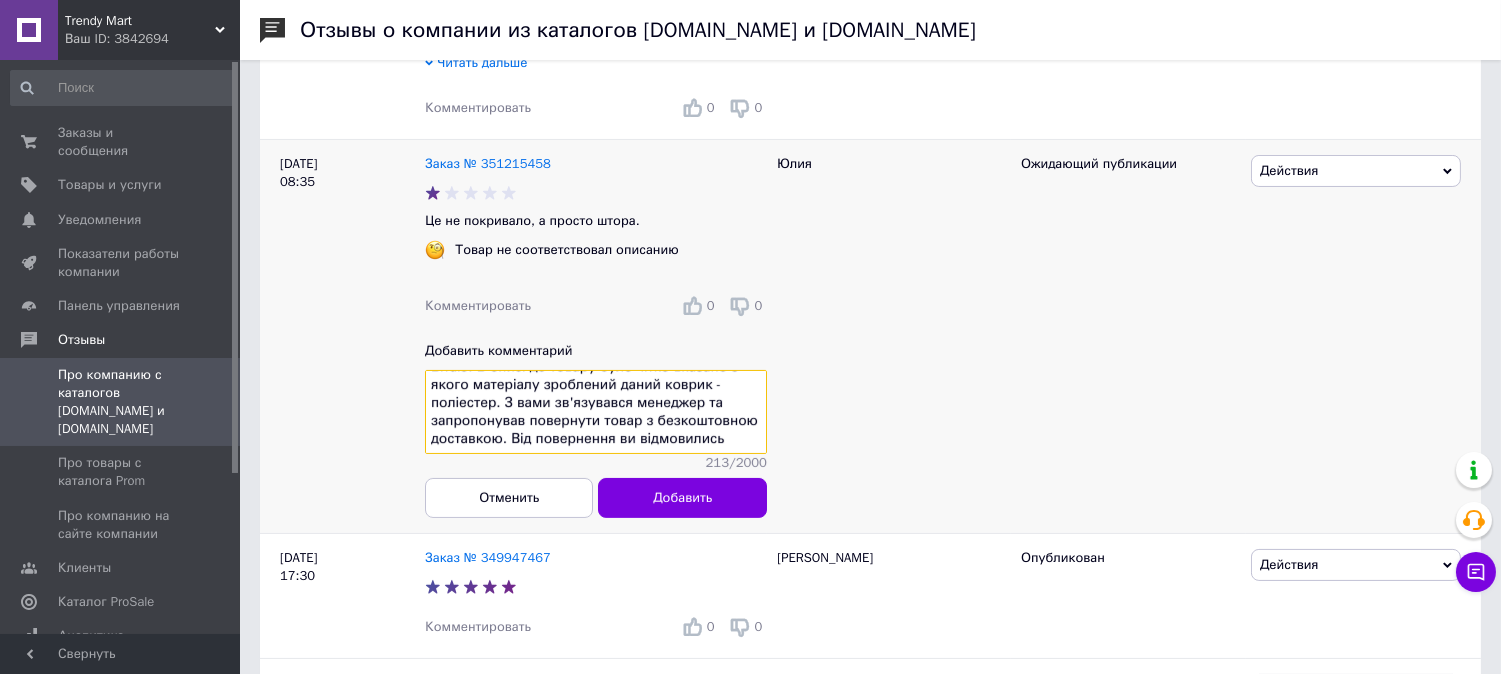 click on "Вітаю. В описі до товару було чітко вказано з якого матеріалу зроблений даний коврик - поліестер. З вами зв'язувався менеджер та запропонував повернути товар з безкоштовною доставкою. Від повернення ви відмовились" at bounding box center (596, 412) 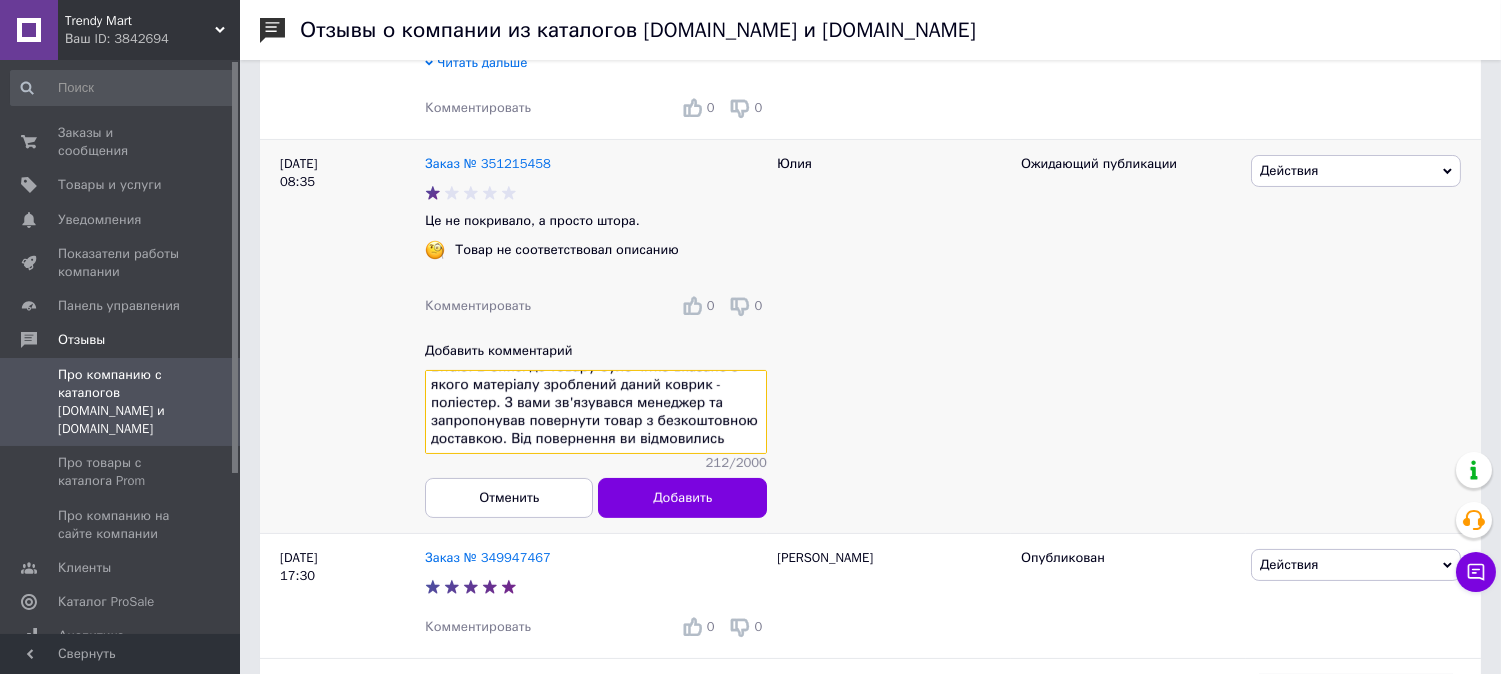 scroll, scrollTop: 37, scrollLeft: 0, axis: vertical 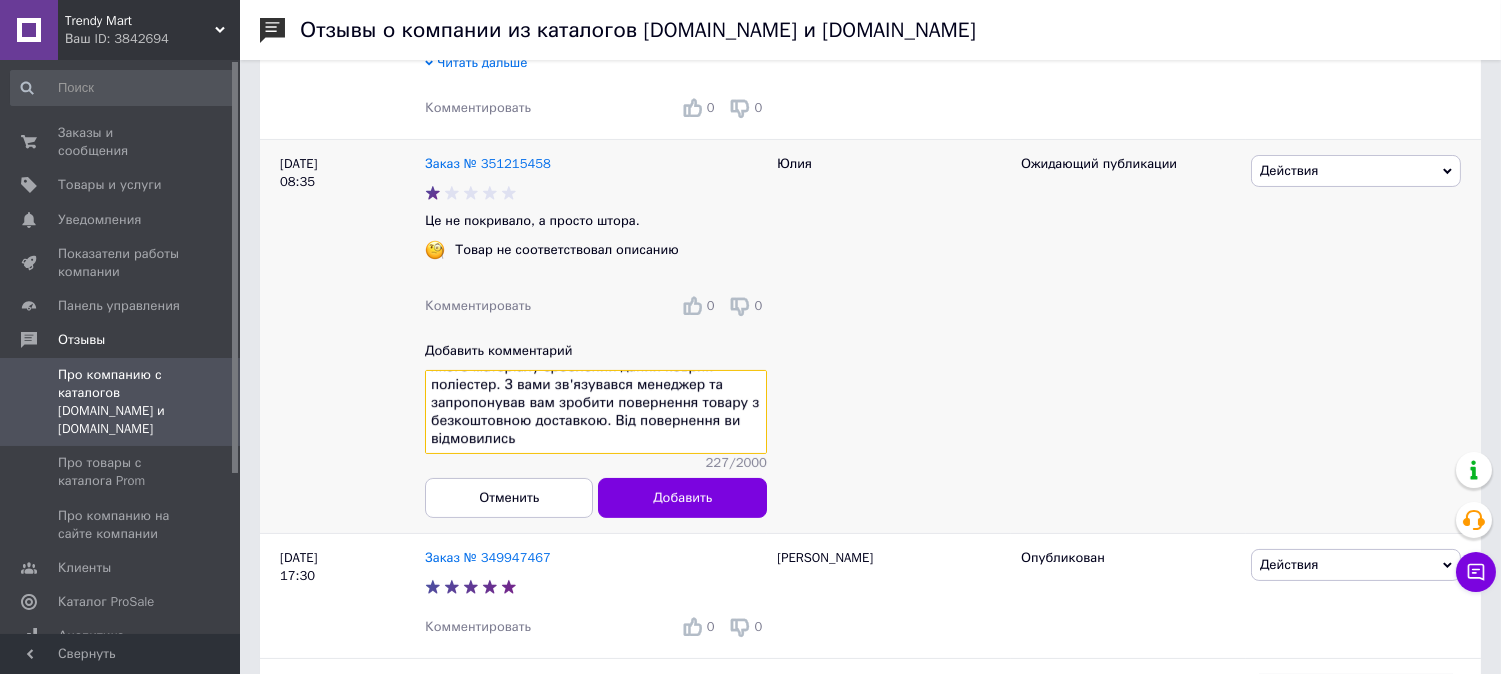 click on "Вітаю. В описі до товару було чітко вказано з якого матеріалу зроблений даний коврик - поліестер. З вами зв'язувався менеджер та запропонував вам зробити повернення товару з безкоштовною доставкою. Від повернення ви відмовились" at bounding box center (596, 412) 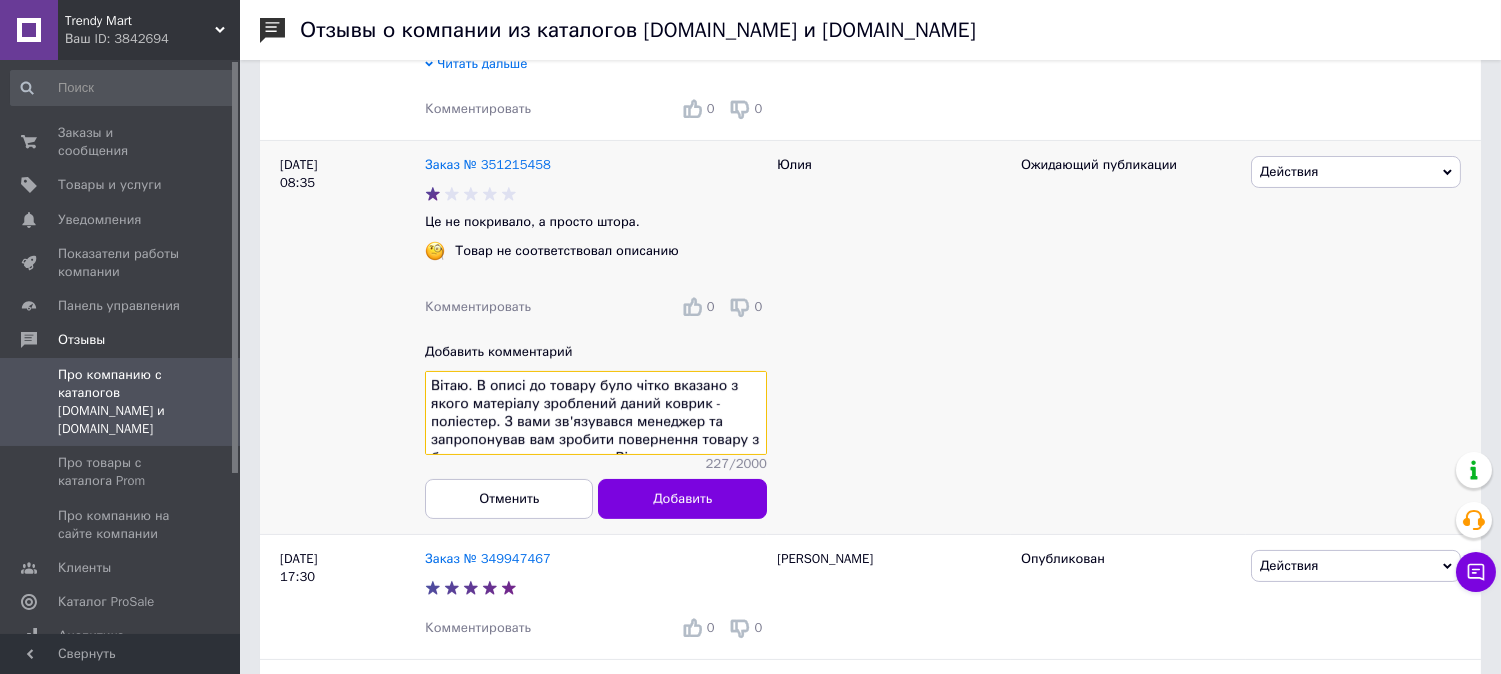 scroll, scrollTop: 555, scrollLeft: 0, axis: vertical 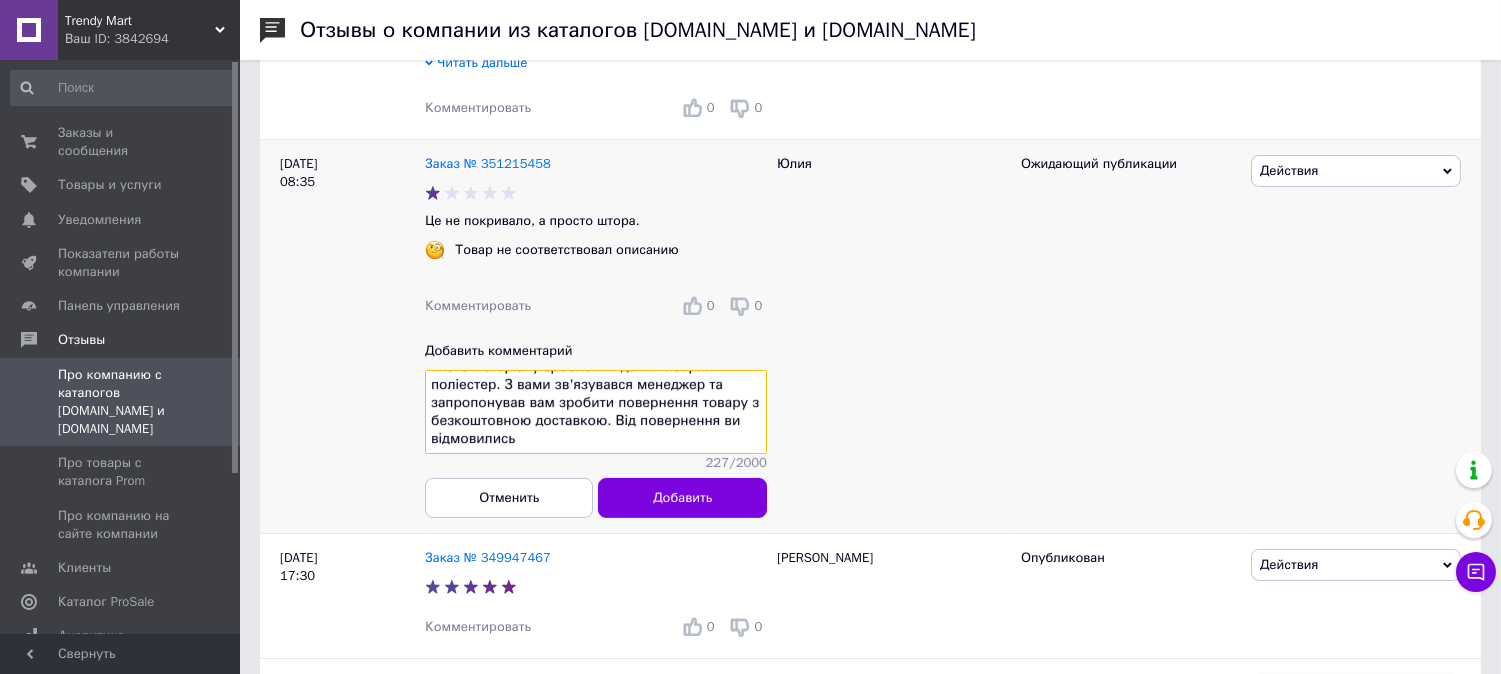 click on "Вітаю. В описі до товару було чітко вказано з якого матеріалу зроблений даний коврик - поліестер. З вами зв'язувався менеджер та запропонував вам зробити повернення товару з безкоштовною доставкою. Від повернення ви відмовились" at bounding box center [596, 412] 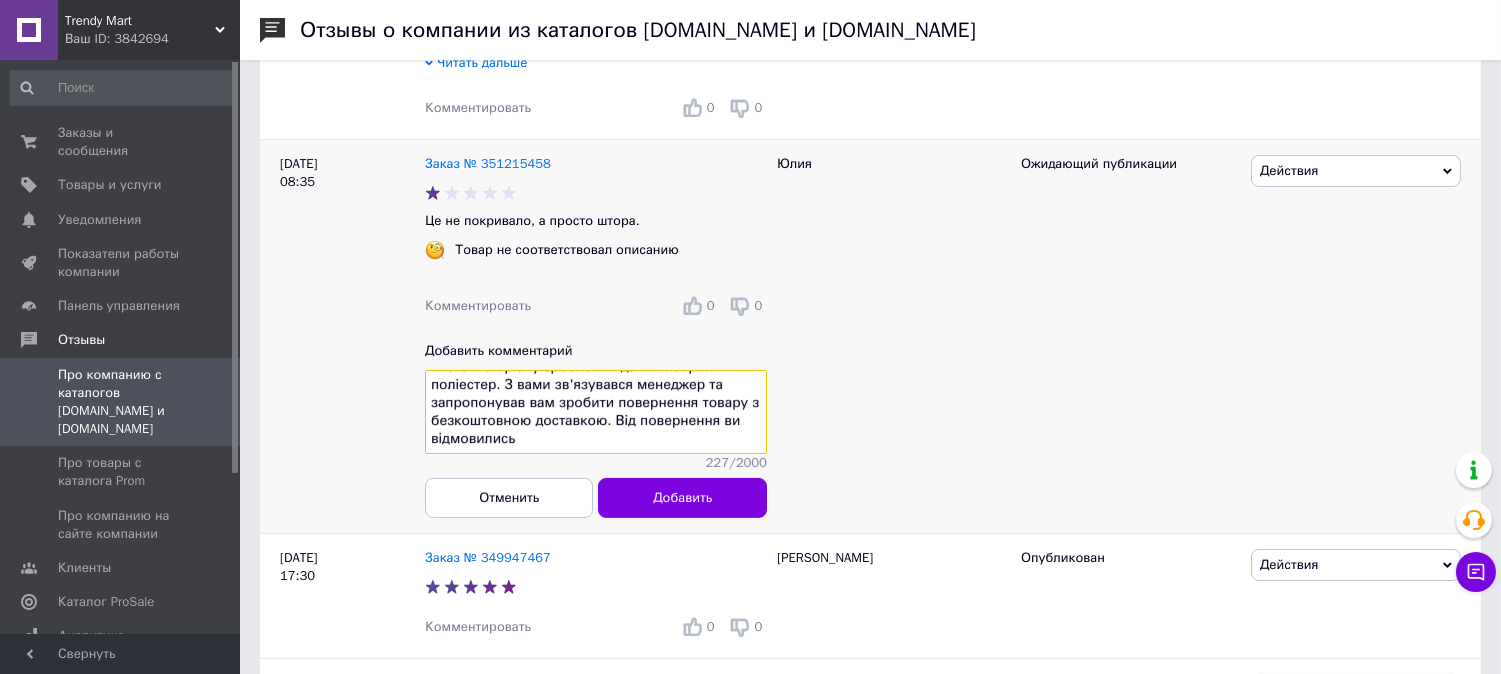 click on "Вітаю. В описі до товару було чітко вказано з якого матеріалу зроблений даний коврик - поліестер. З вами зв'язувався менеджер та запропонував вам зробити повернення товару з безкоштовною доставкою. Від повернення ви відмовились" at bounding box center [596, 412] 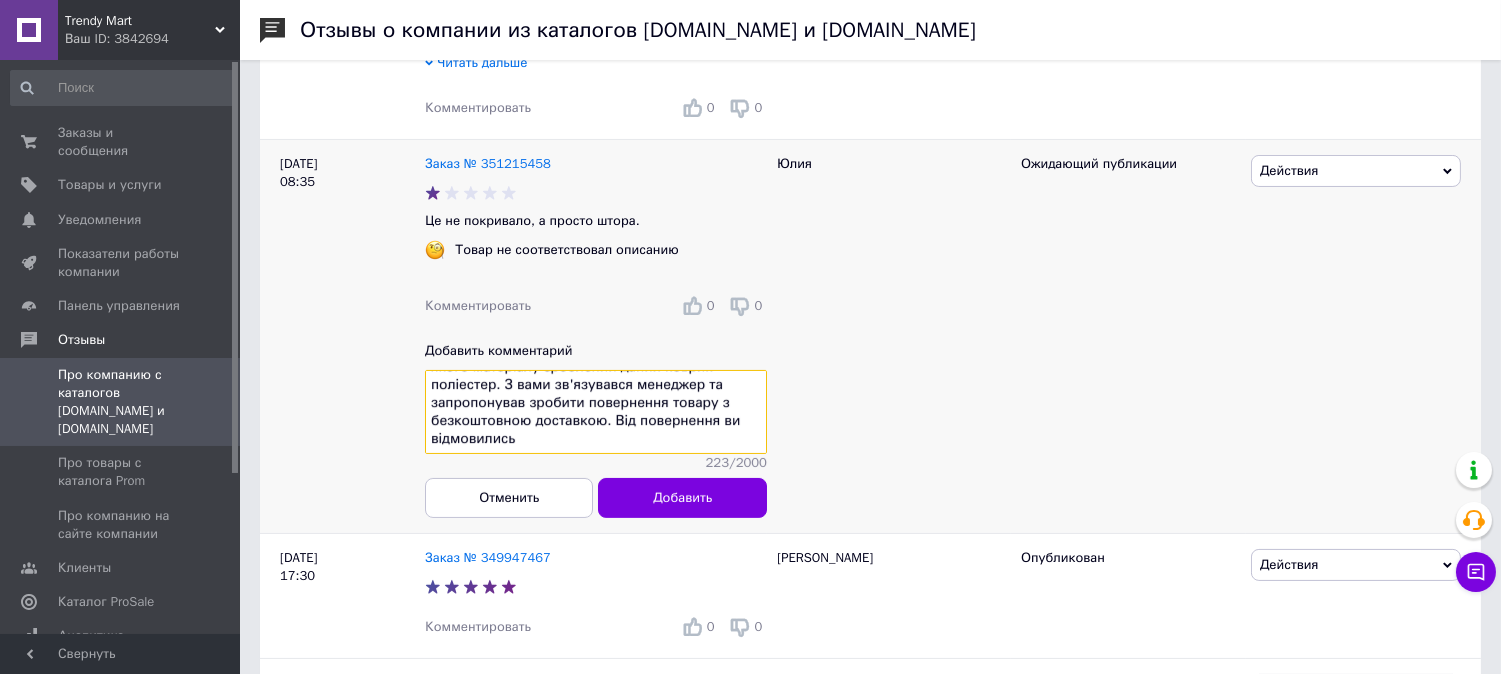 click on "Вітаю. В описі до товару було чітко вказано з якого матеріалу зроблений даний коврик - поліестер. З вами зв'язувався менеджер та запропонував зробити повернення товару з безкоштовною доставкою. Від повернення ви відмовились" at bounding box center (596, 412) 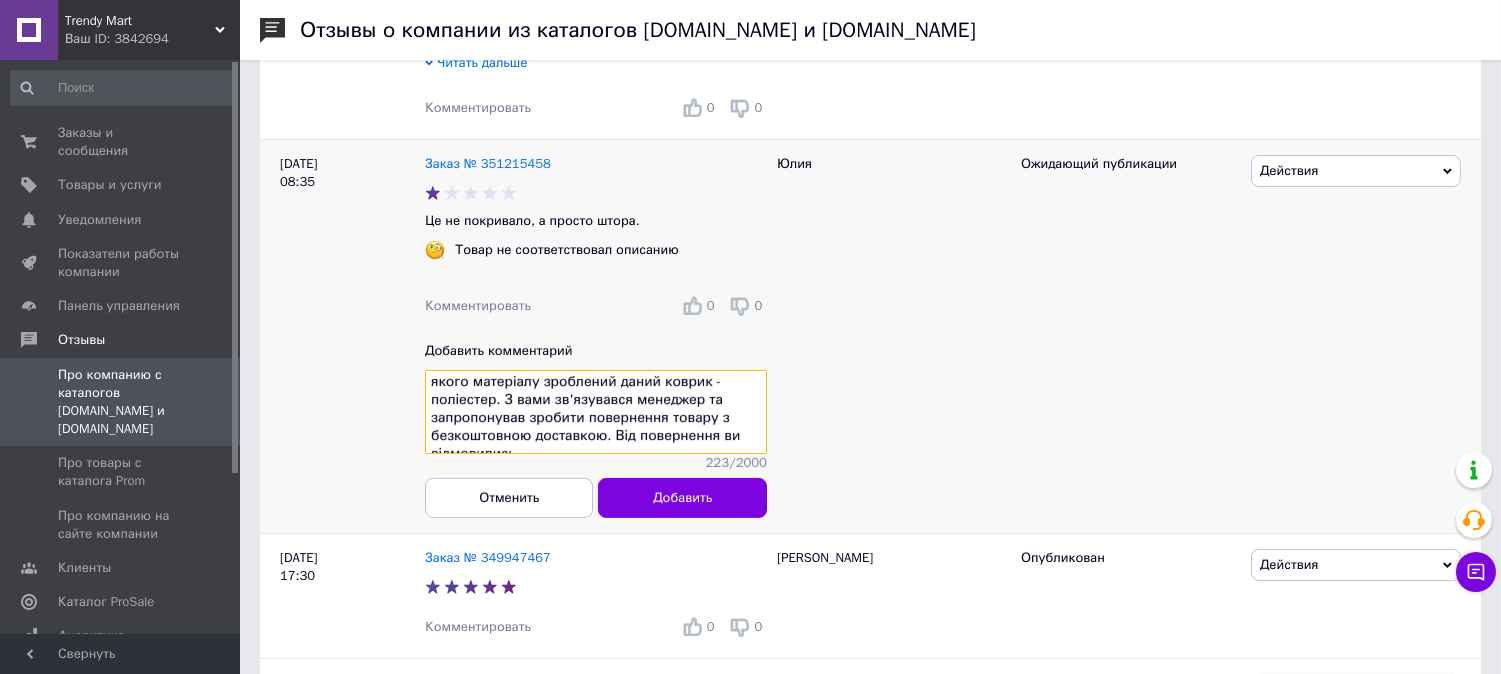 scroll, scrollTop: 37, scrollLeft: 0, axis: vertical 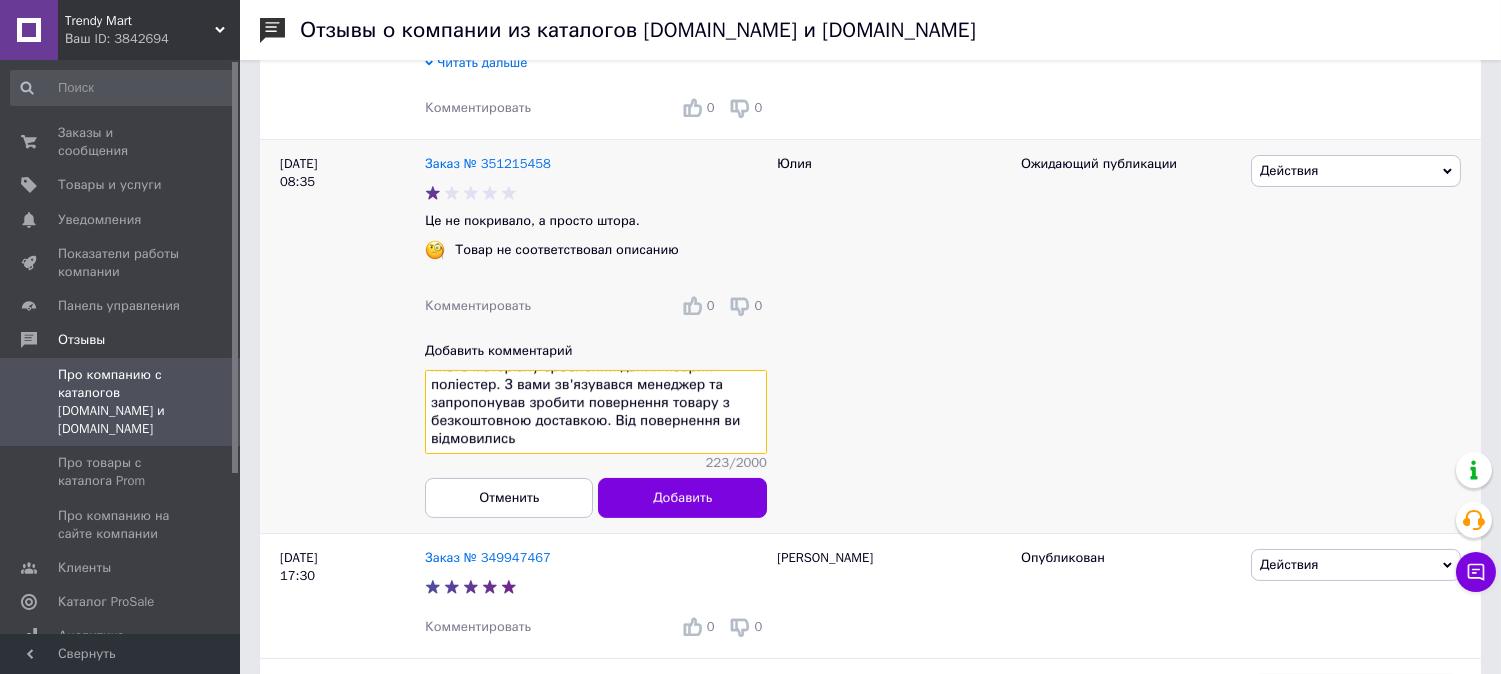 click on "Вітаю. В описі до товару було чітко вказано з якого матеріалу зроблений даний коврик - поліестер. З вами зв'язувався менеджер та запропонував зробити повернення товару з безкоштовною доставкою. Від повернення ви відмовились" at bounding box center (596, 412) 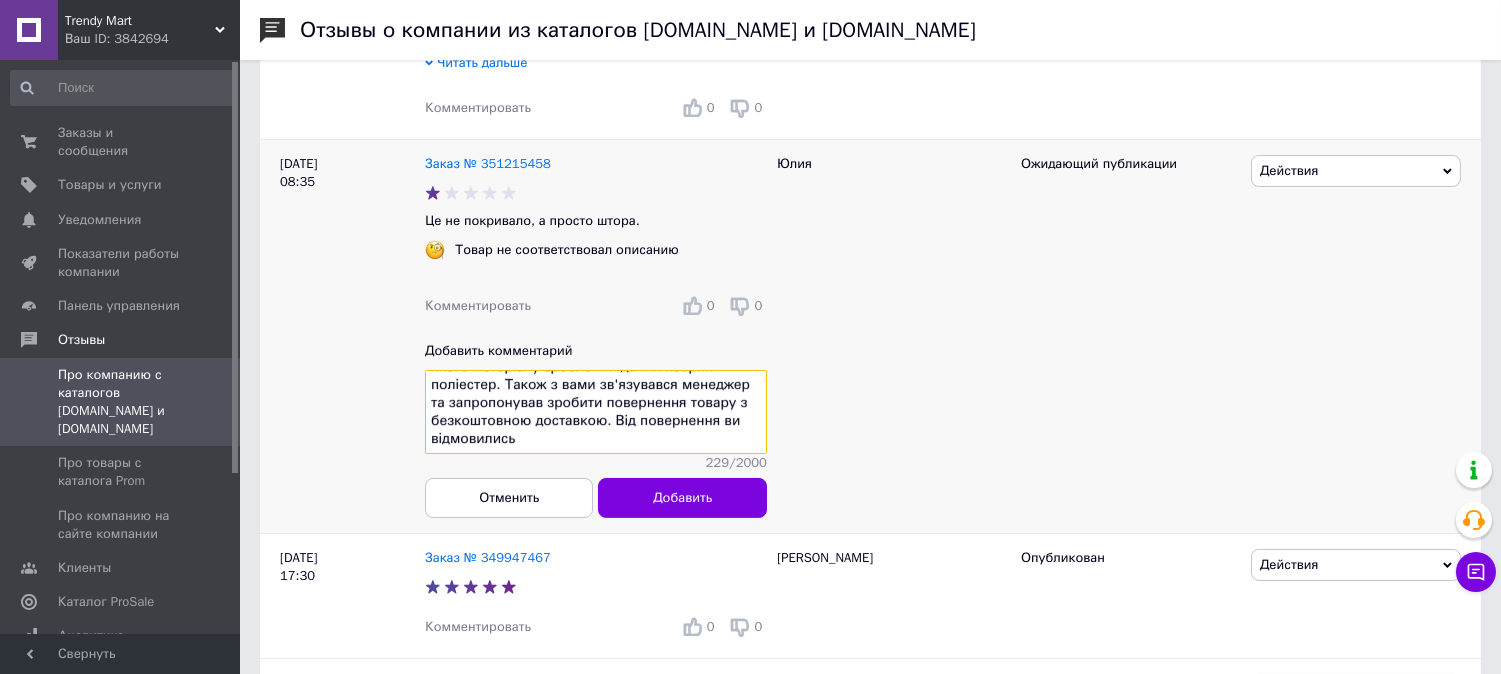 click on "Вітаю. В описі до товару було чітко вказано з якого матеріалу зроблений даний коврик - поліестер. Також з вами зв'язувався менеджер та запропонував зробити повернення товару з безкоштовною доставкою. Від повернення ви відмовились" at bounding box center (596, 412) 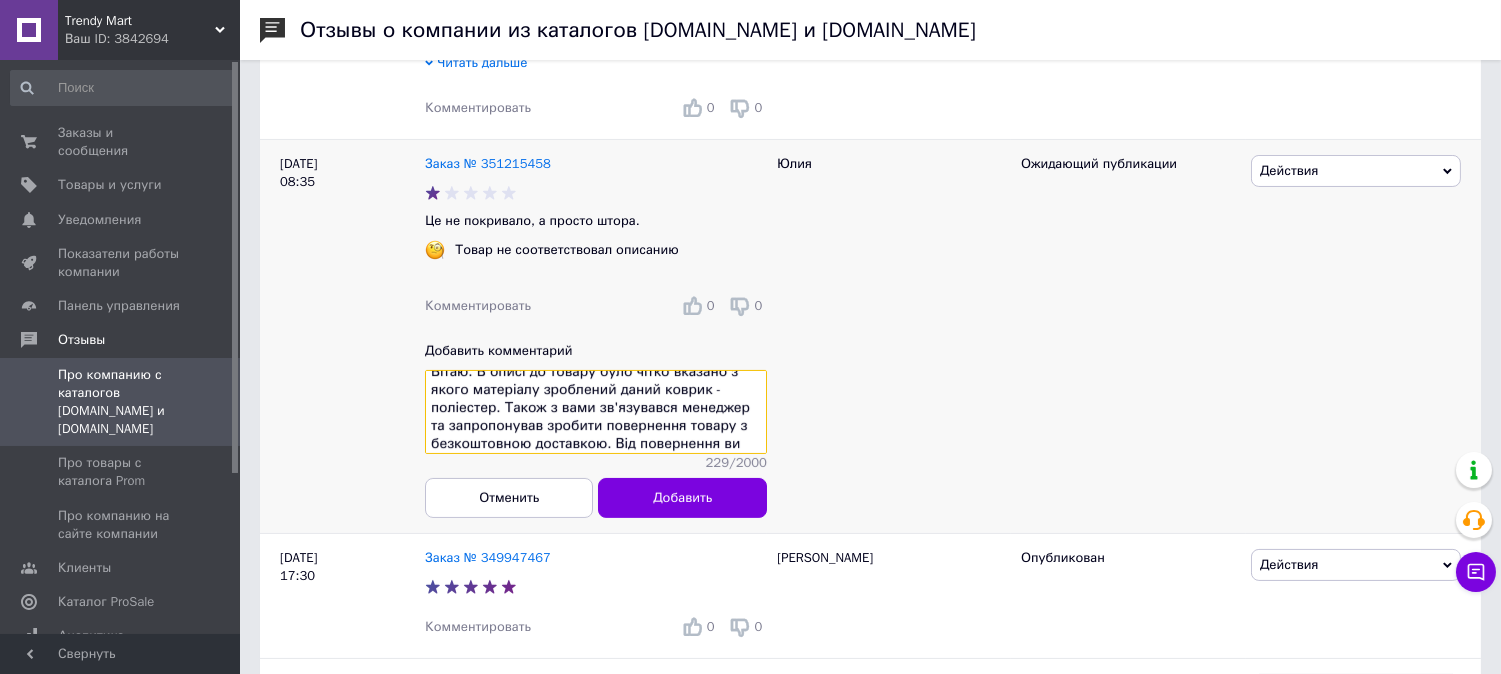 scroll, scrollTop: 0, scrollLeft: 0, axis: both 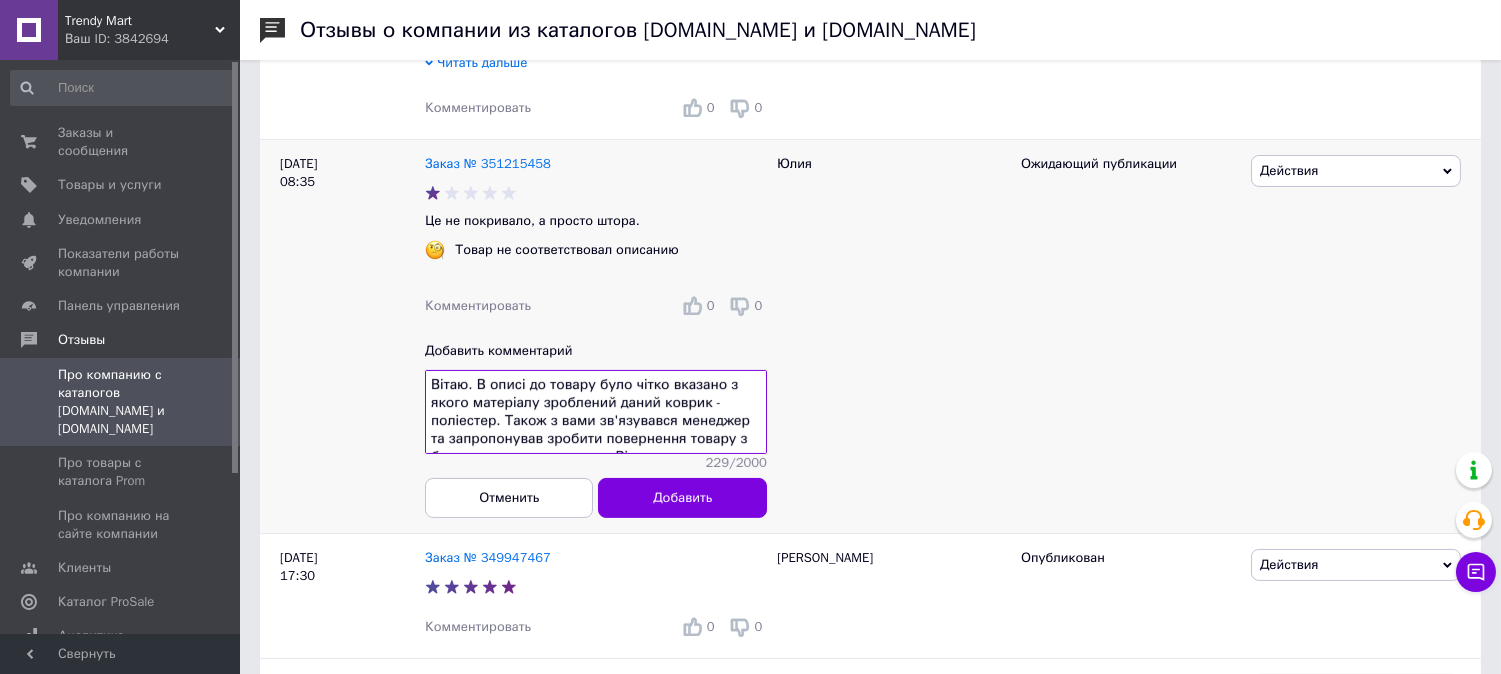 click on "Юлия" at bounding box center [889, 337] 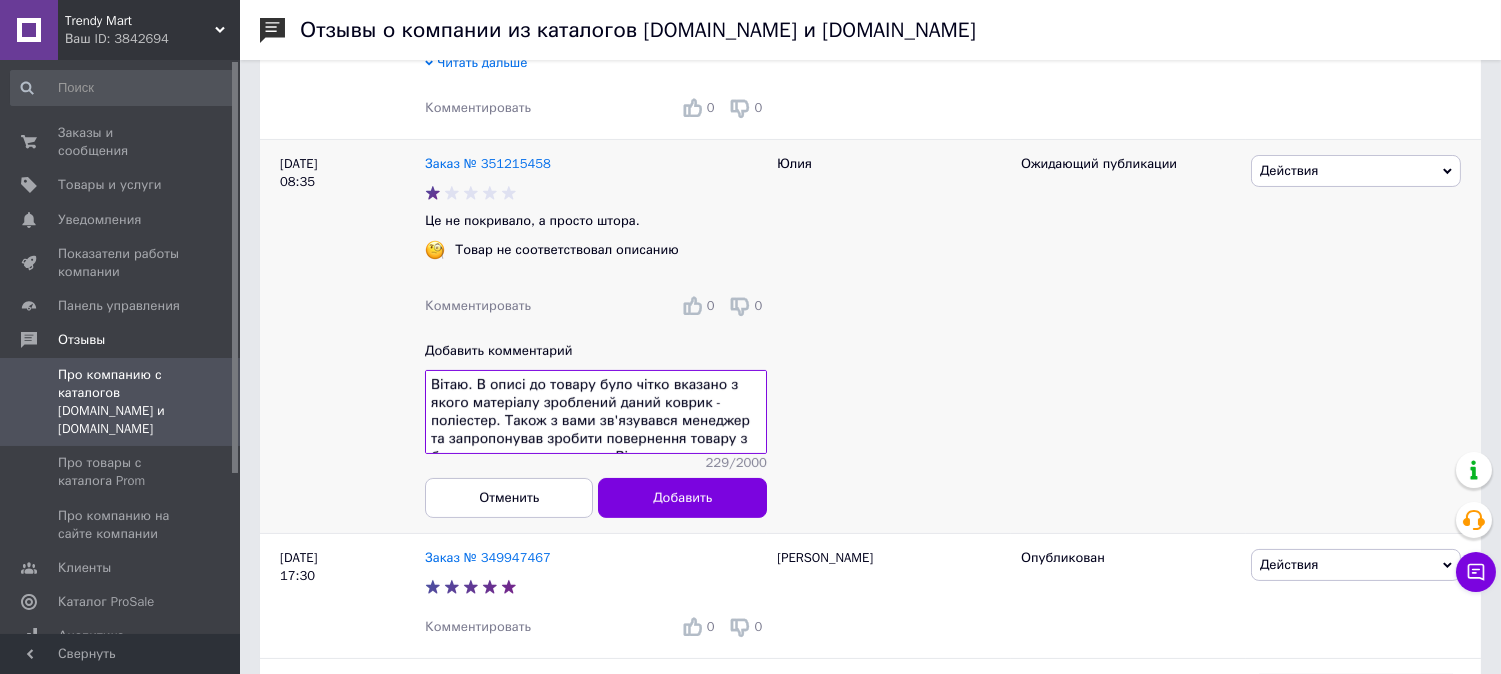 scroll, scrollTop: 37, scrollLeft: 0, axis: vertical 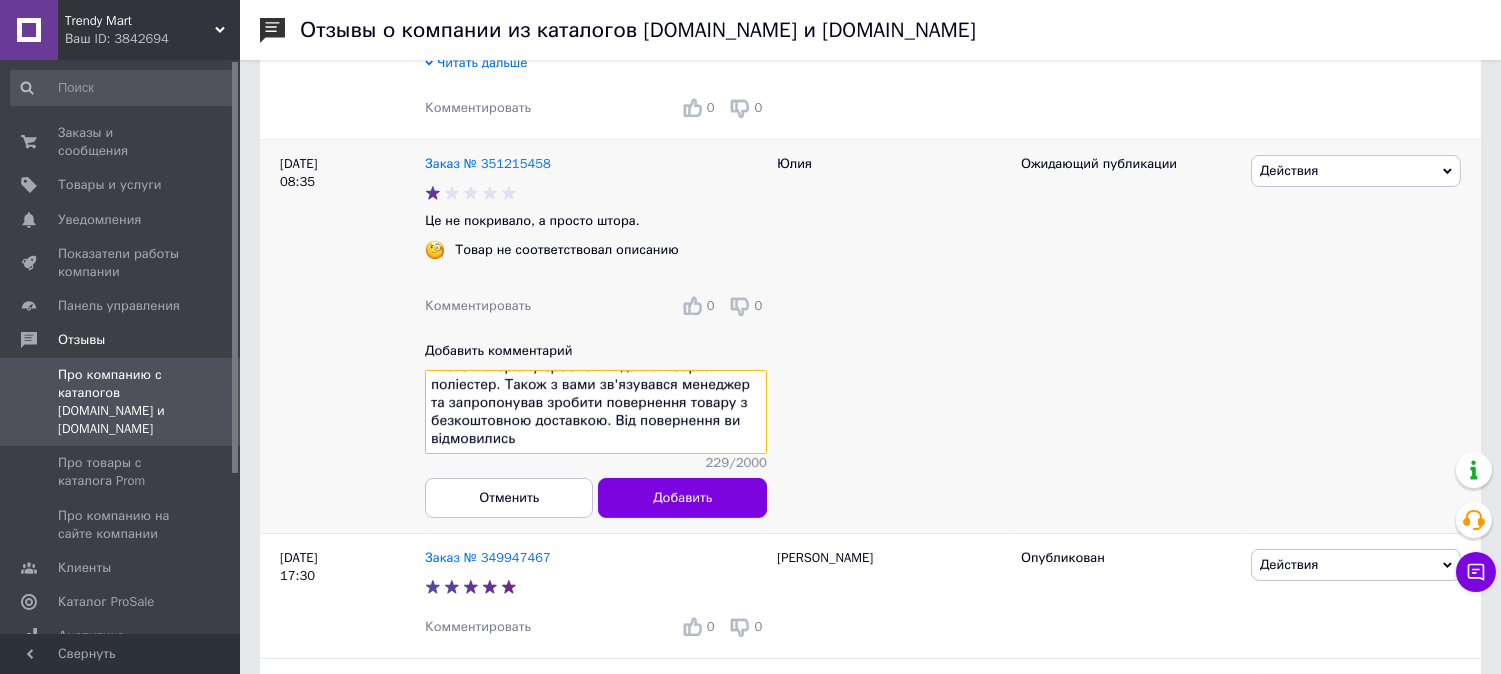 click on "Вітаю. В описі до товару було чітко вказано з якого матеріалу зроблений даний коврик - поліестер. Також з вами зв'язувався менеджер та запропонував зробити повернення товару з безкоштовною доставкою. Від повернення ви відмовились" at bounding box center (596, 412) 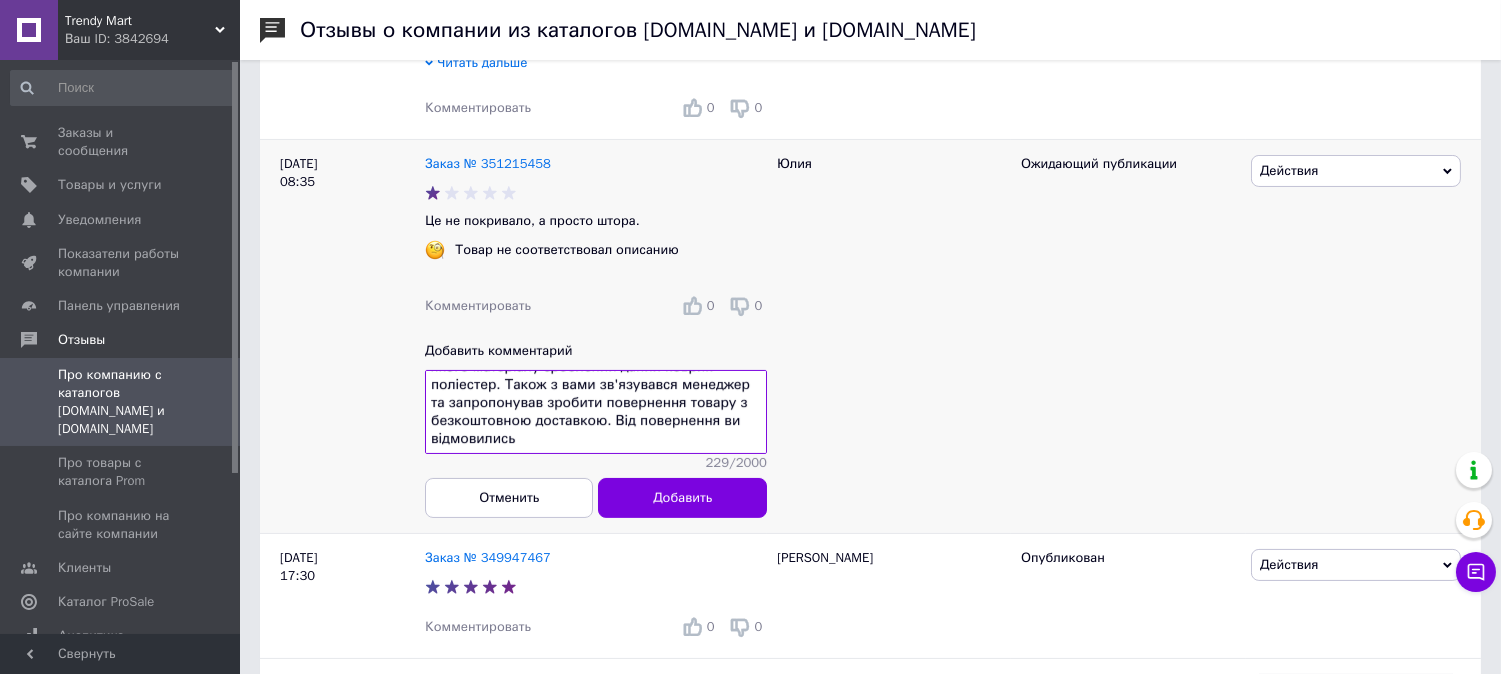 click on "Юлия" at bounding box center [889, 337] 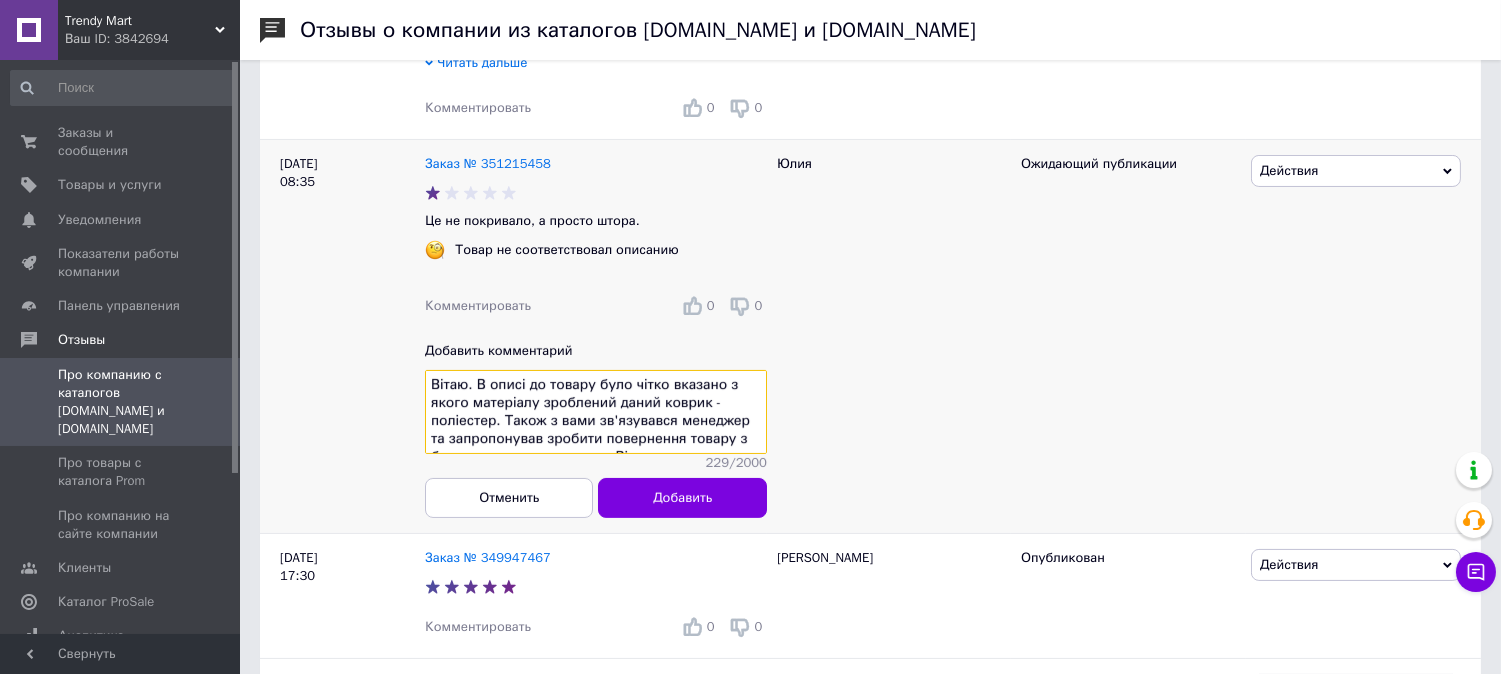 click on "Вітаю. В описі до товару було чітко вказано з якого матеріалу зроблений даний коврик - поліестер. Також з вами зв'язувався менеджер та запропонував зробити повернення товару з безкоштовною доставкою. Від повернення ви відмовились" at bounding box center (596, 412) 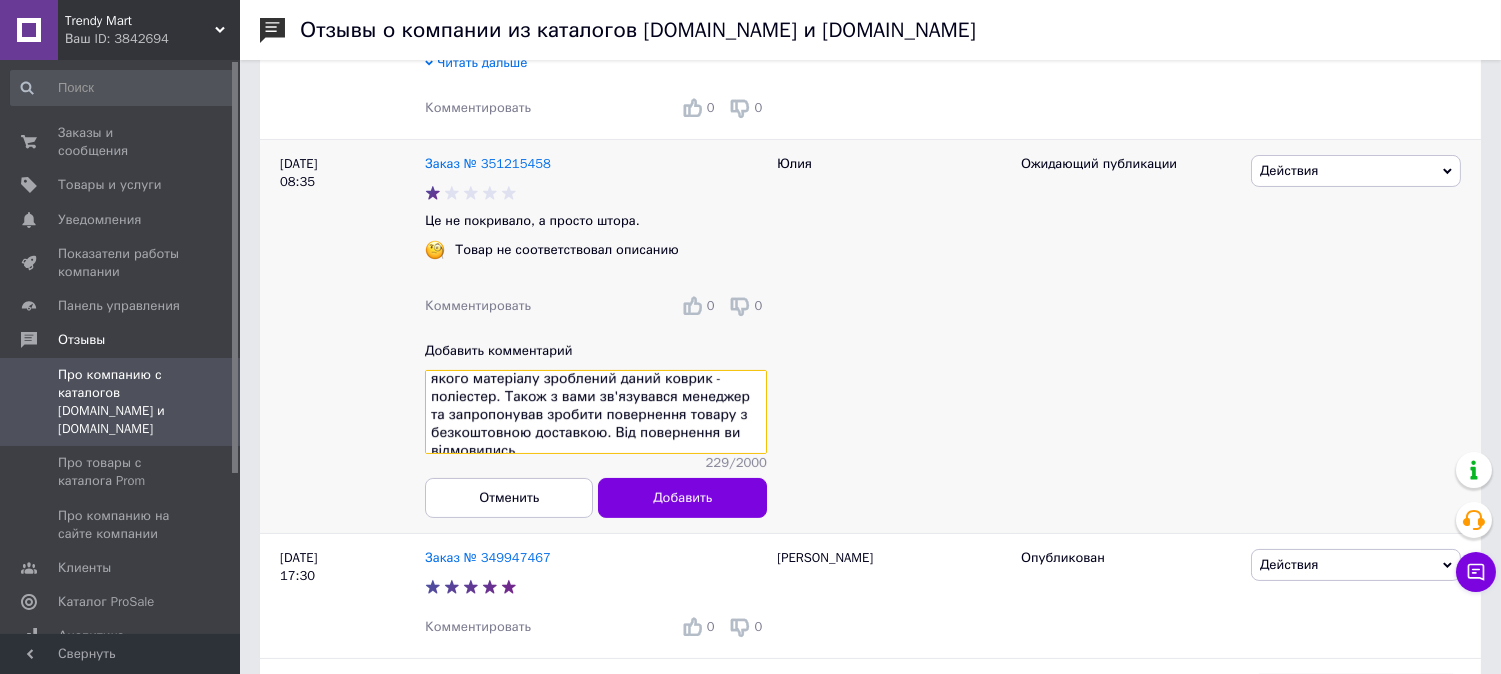 scroll, scrollTop: 37, scrollLeft: 0, axis: vertical 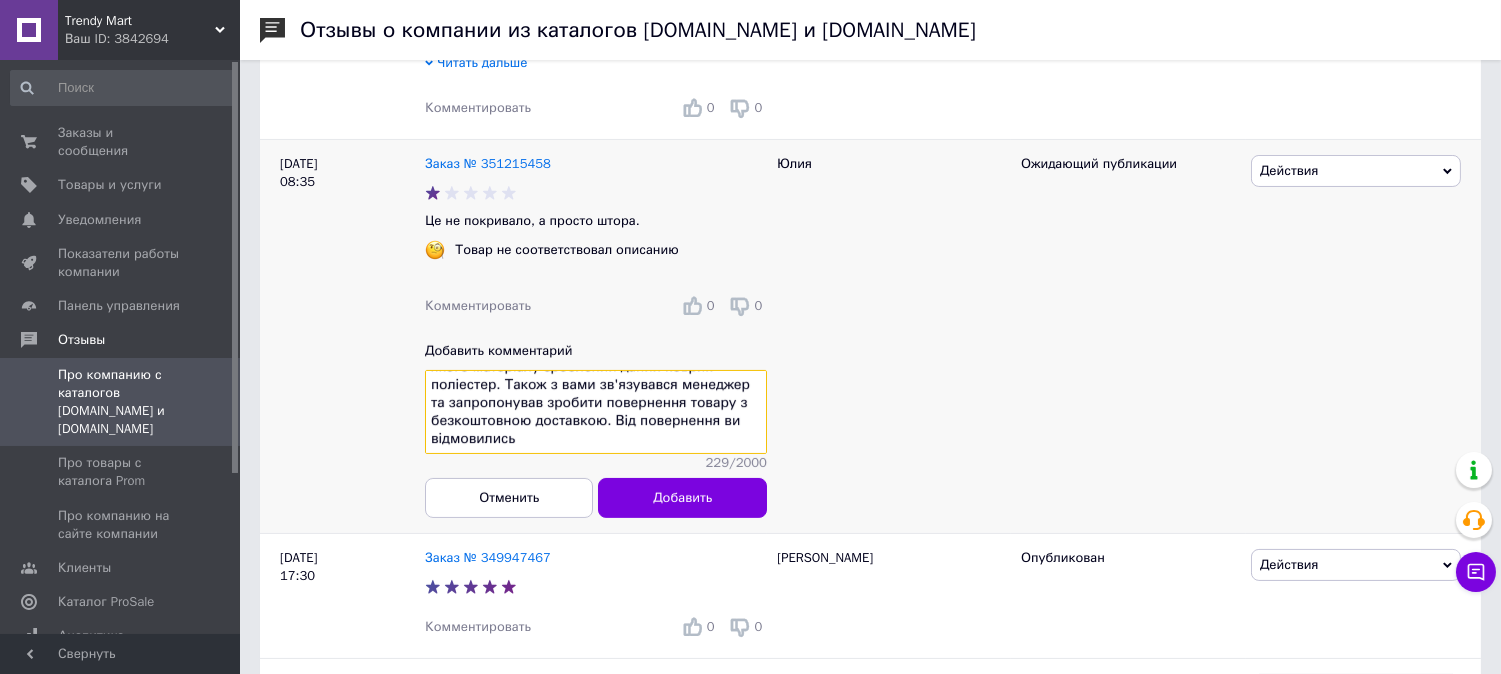click on "Вітаю. В описі до товару було чітко вказано з якого матеріалу зроблений даний коврик - поліестер. Також з вами зв'язувався менеджер та запропонував зробити повернення товару з безкоштовною доставкою. Від повернення ви відмовились" at bounding box center [596, 412] 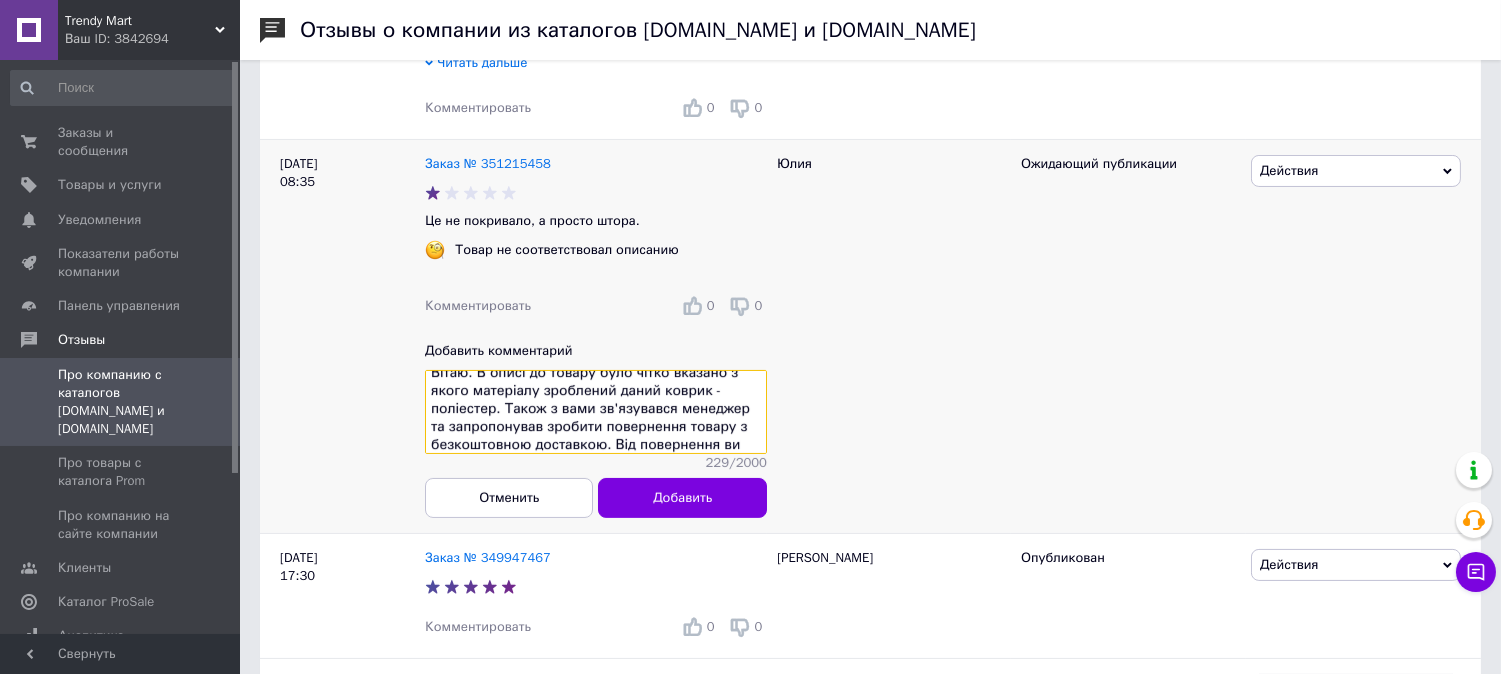 scroll, scrollTop: 0, scrollLeft: 0, axis: both 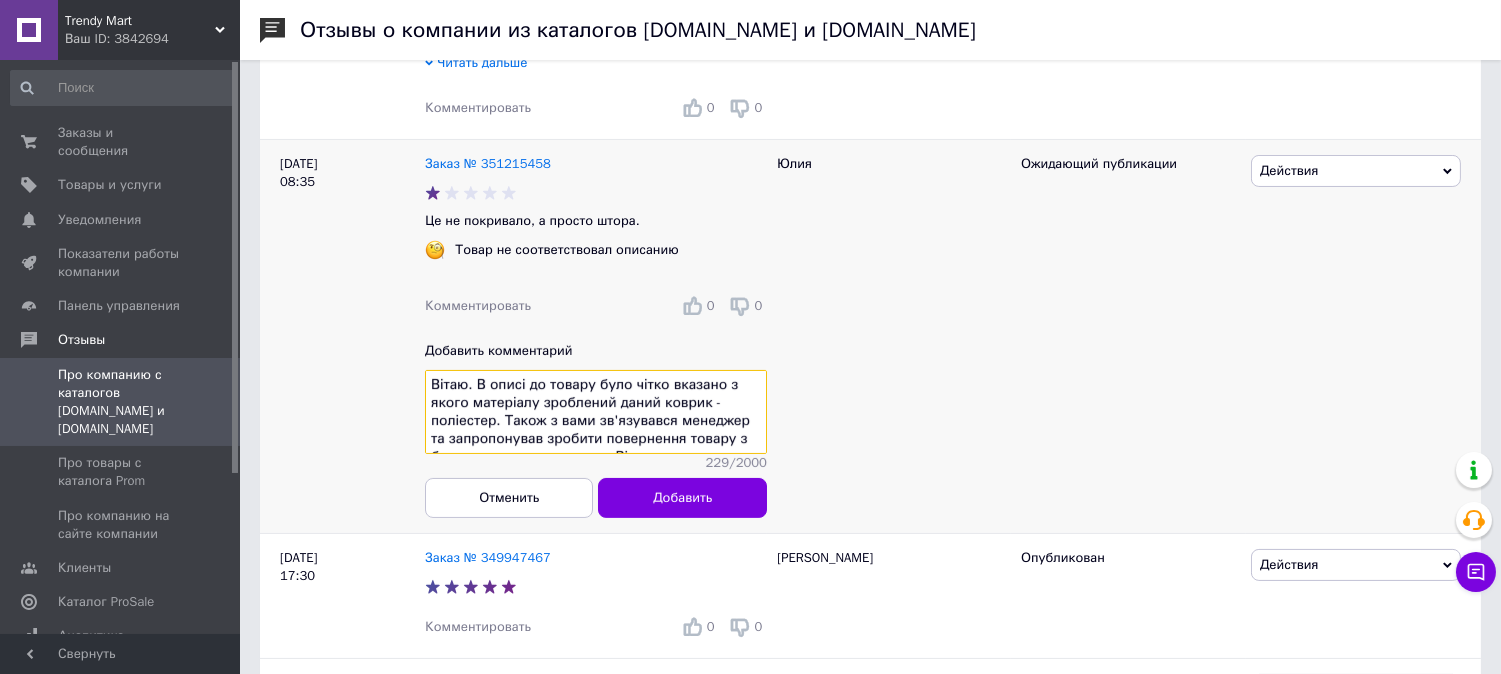 click on "Вітаю. В описі до товару було чітко вказано з якого матеріалу зроблений даний коврик - поліестер. Також з вами зв'язувався менеджер та запропонував зробити повернення товару з безкоштовною доставкою. Від повернення ви відмовились" at bounding box center [596, 412] 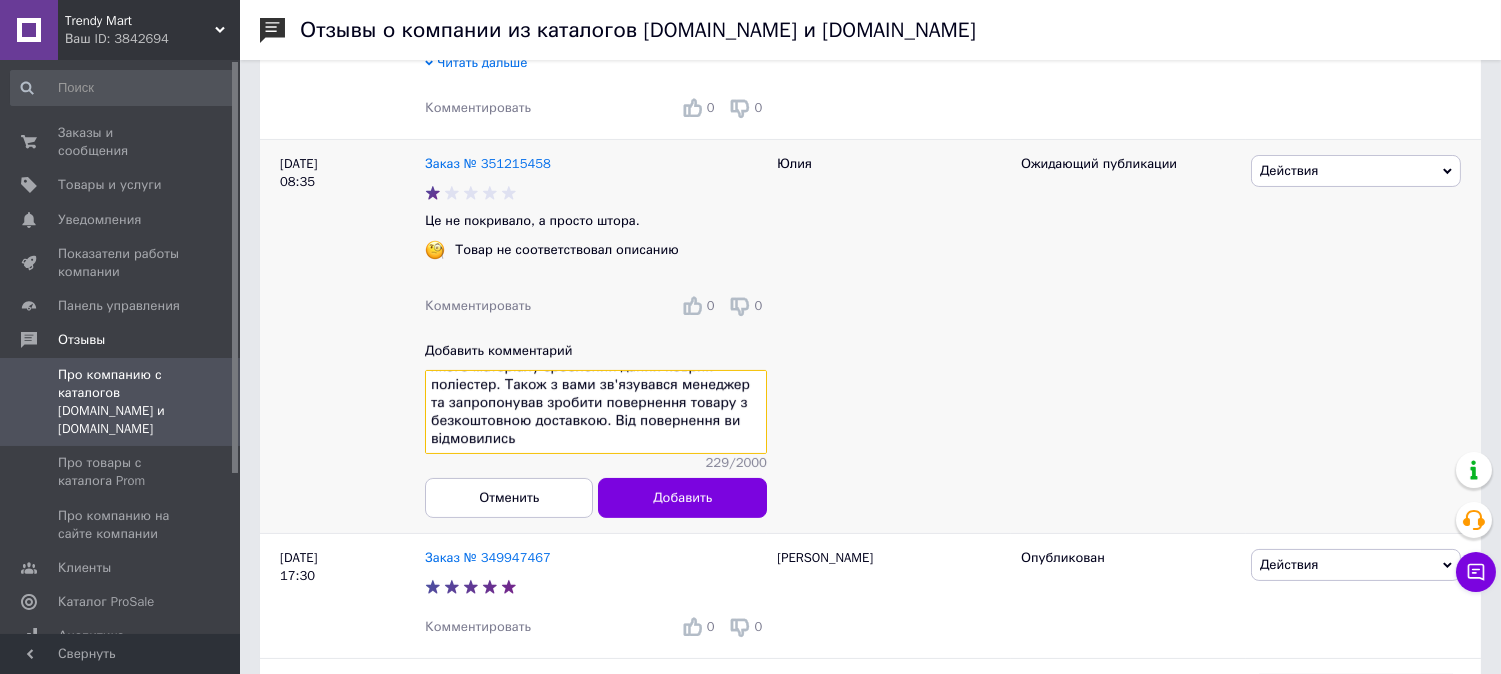 scroll, scrollTop: 0, scrollLeft: 0, axis: both 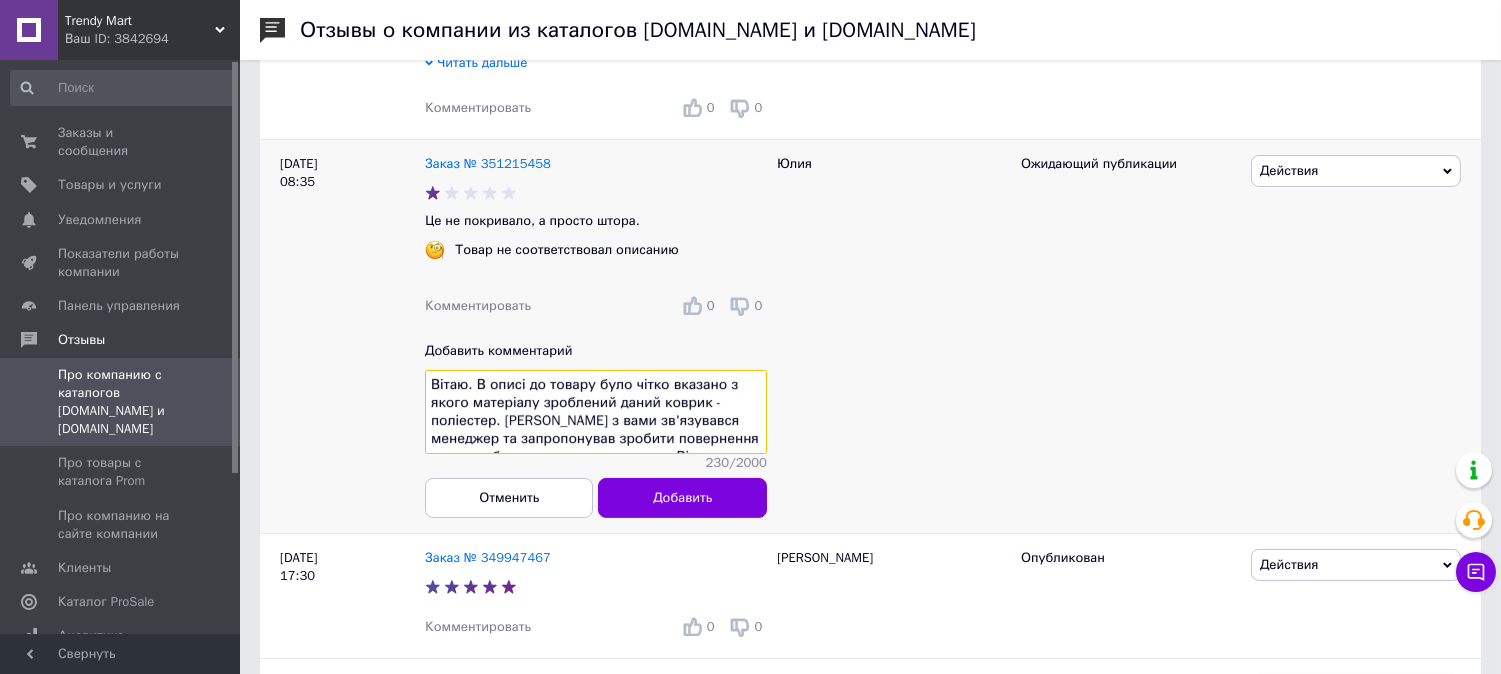 type on "Вітаю. В описі до товару було чітко вказано з якого матеріалу зроблений даний коврик - поліестер. Також з вами зв'язувався менеджер та запропонував зробити повернення товару з безкоштовною доставкою. Від повернення ви відмовились" 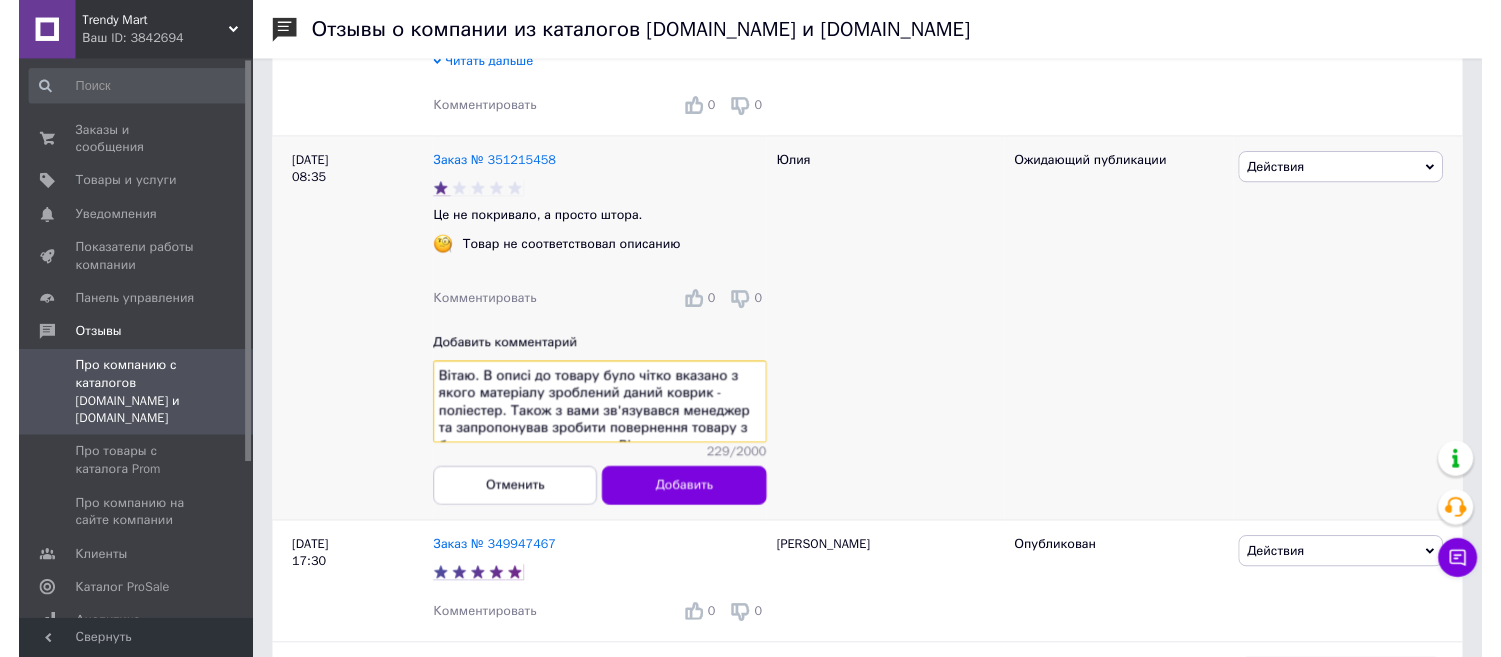 scroll, scrollTop: 37, scrollLeft: 0, axis: vertical 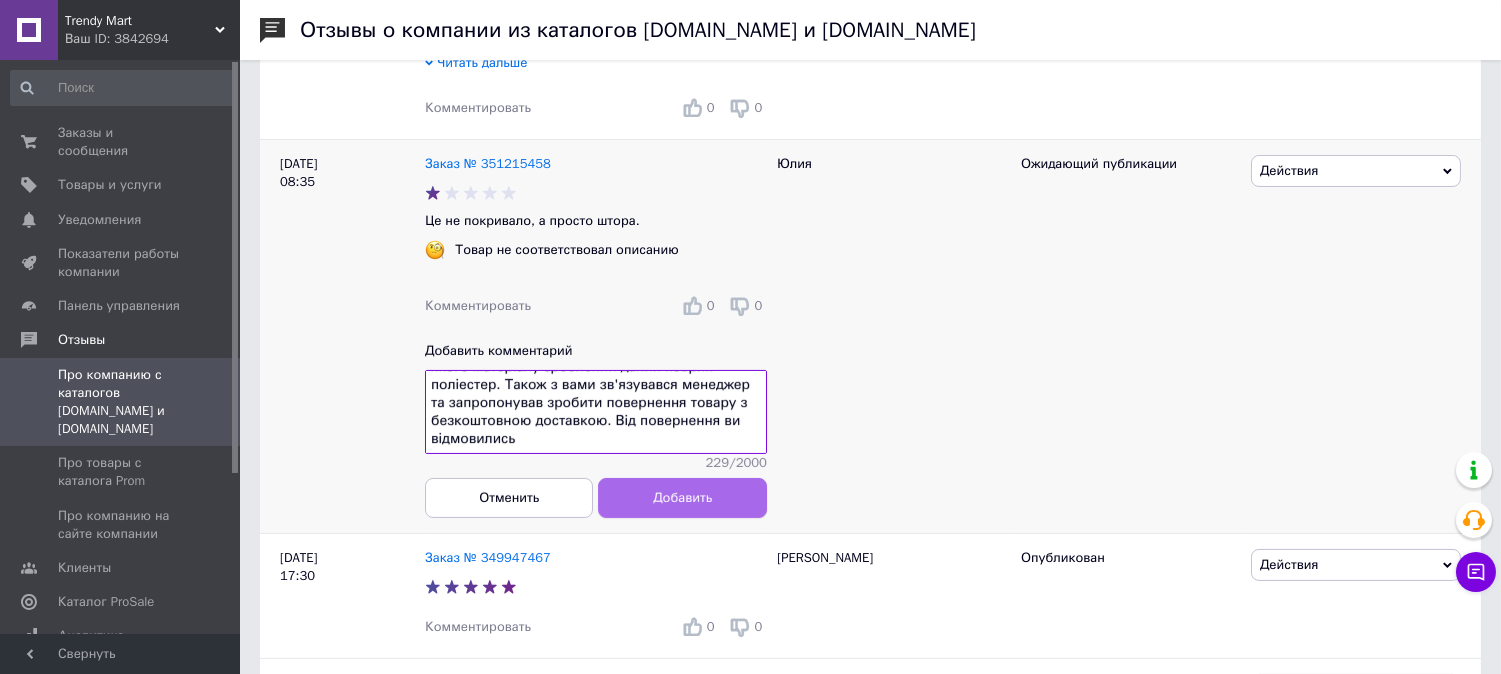 click on "Добавить" at bounding box center [683, 498] 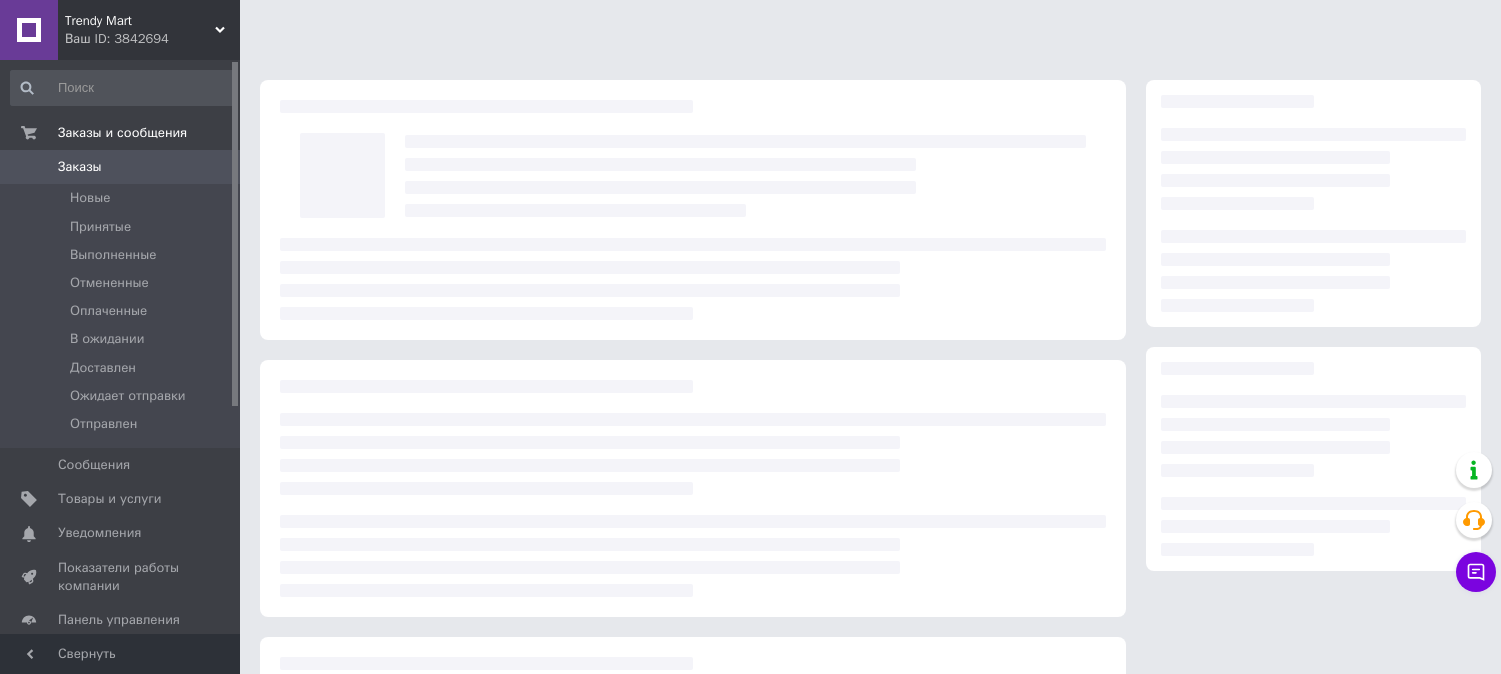 scroll, scrollTop: 0, scrollLeft: 0, axis: both 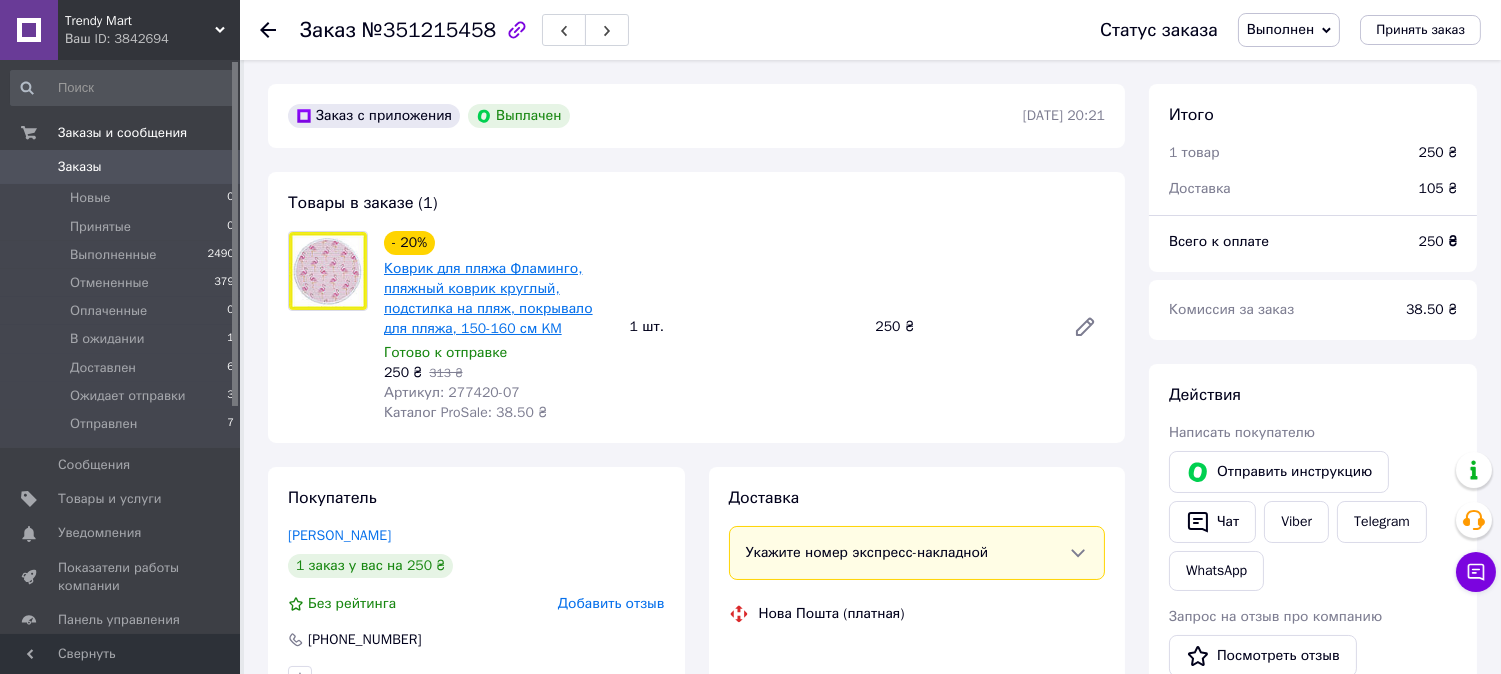 click on "Коврик для пляжа Фламинго, пляжный коврик круглый, подстилка на пляж, покрывало для пляжа, 150-160 см KM" at bounding box center (488, 298) 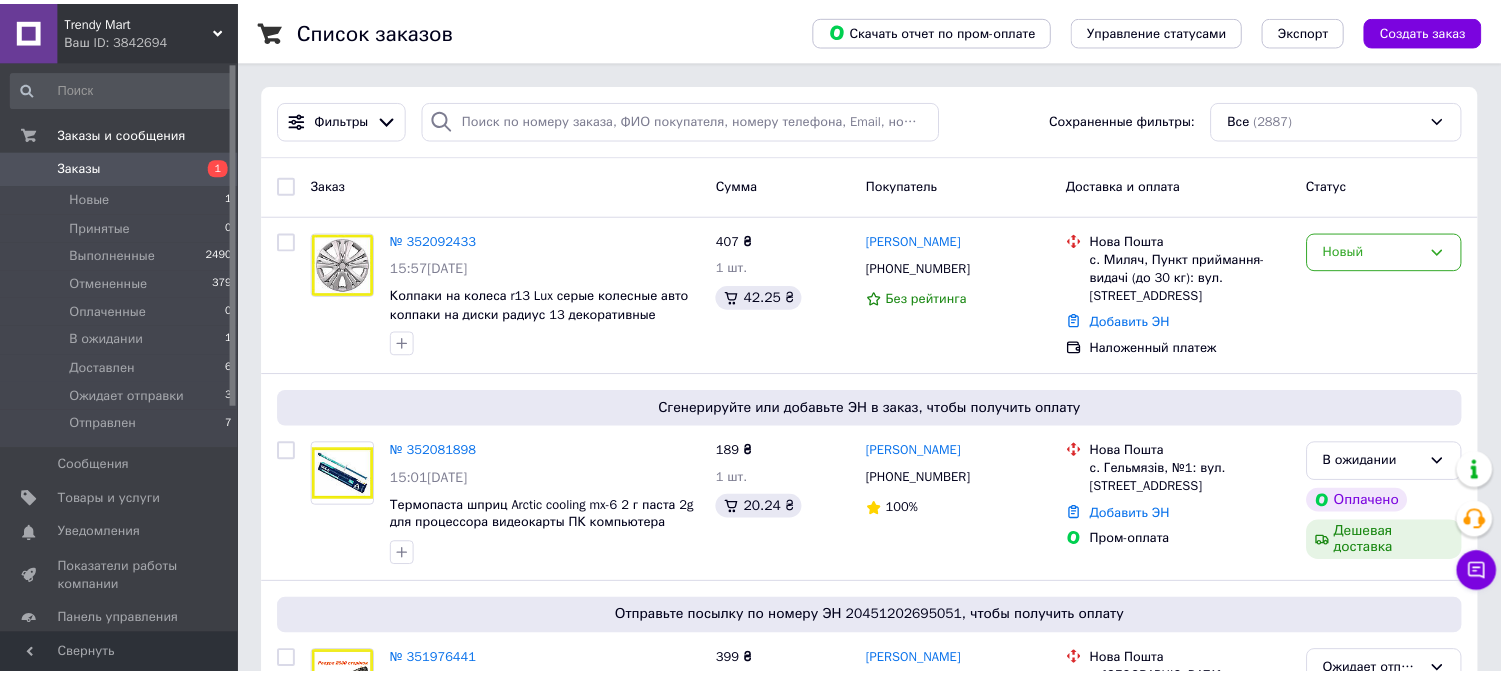 scroll, scrollTop: 0, scrollLeft: 0, axis: both 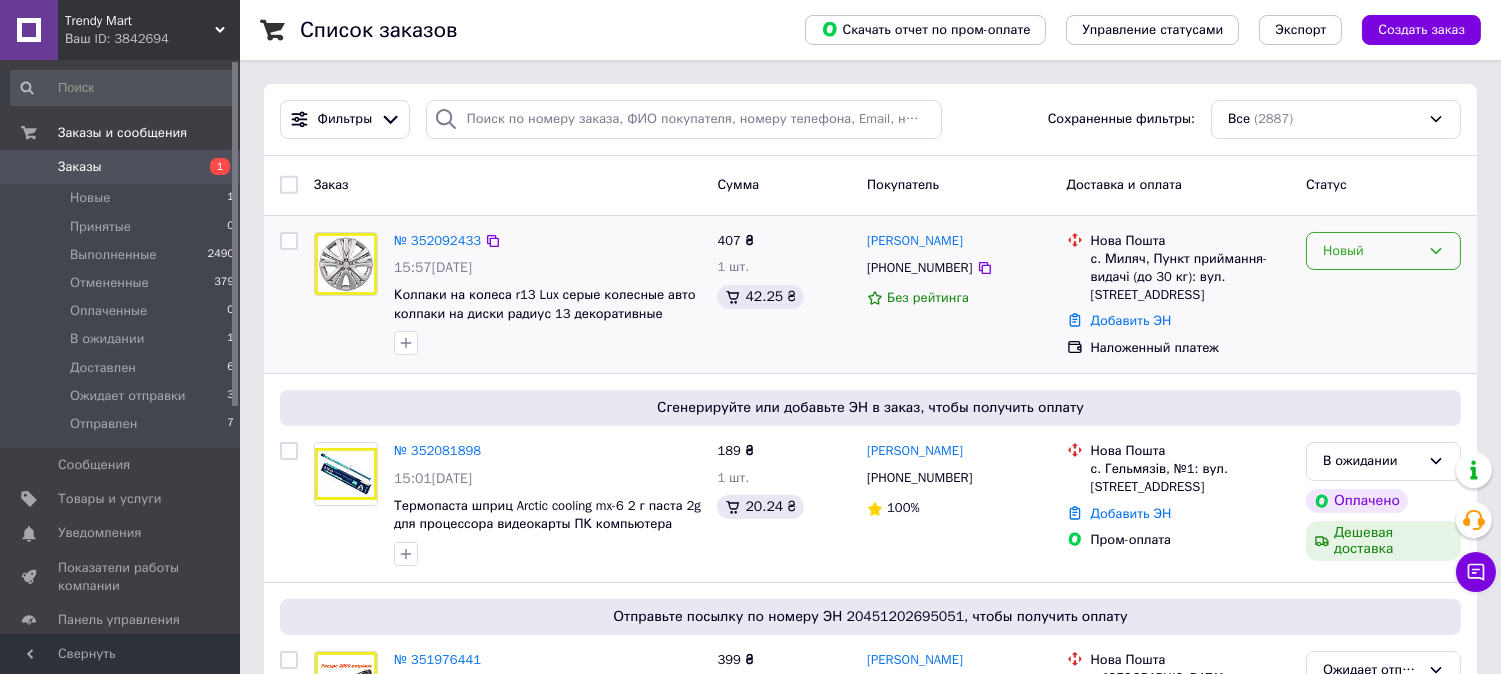 click on "Новый" at bounding box center [1371, 251] 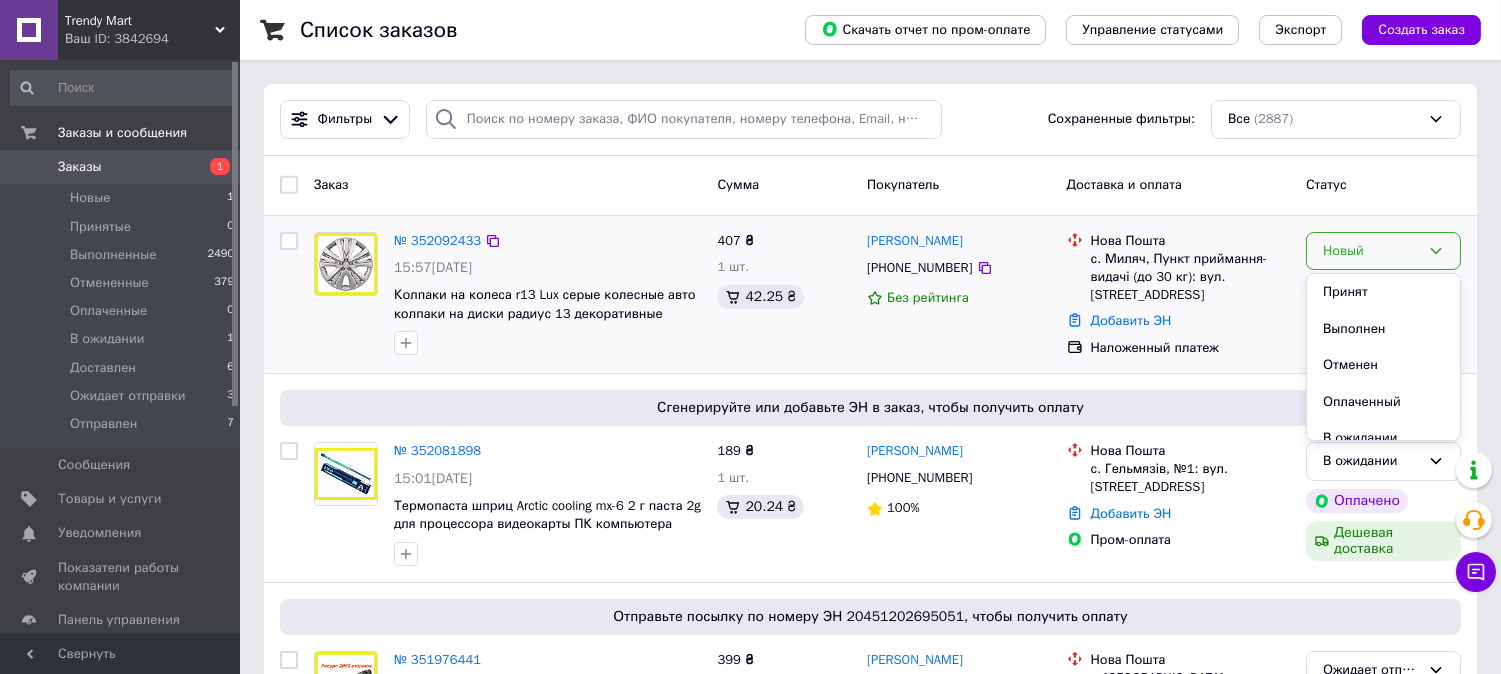click on "Принят" at bounding box center (1383, 292) 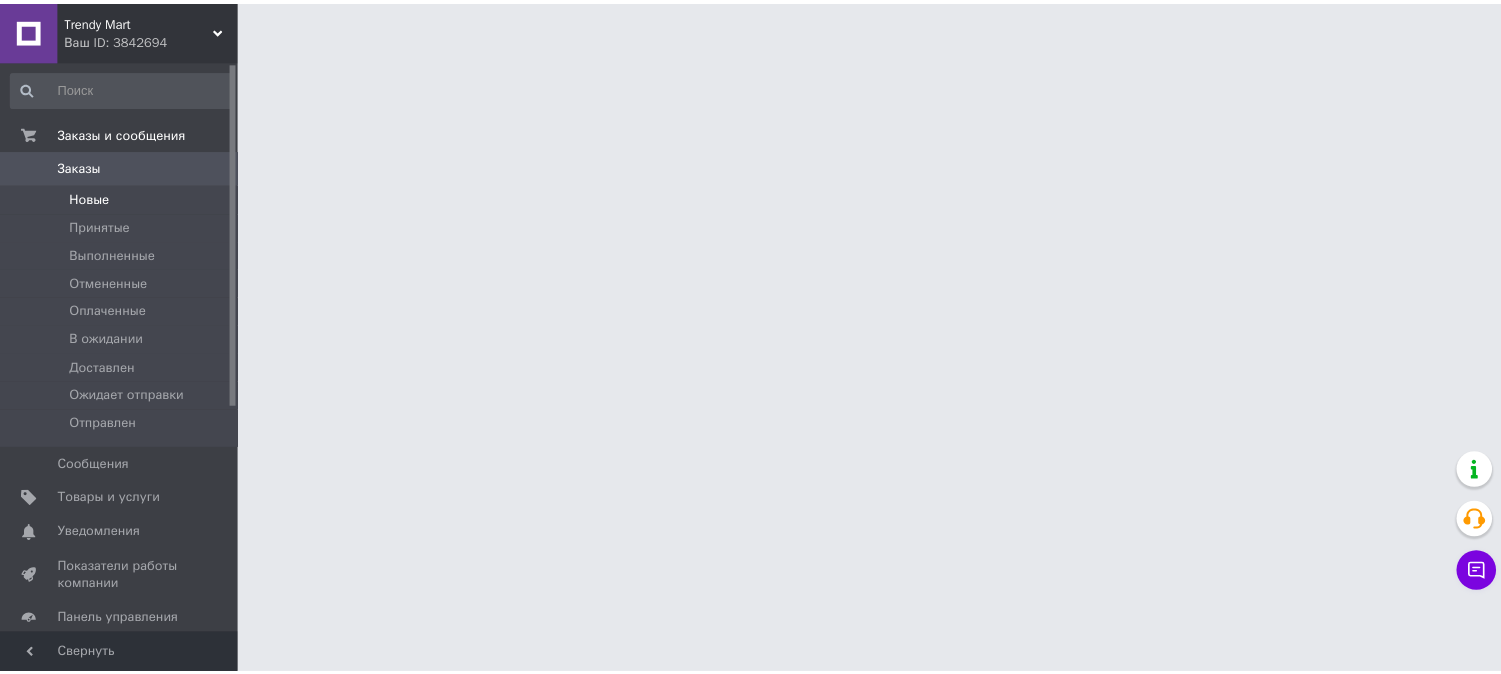 scroll, scrollTop: 0, scrollLeft: 0, axis: both 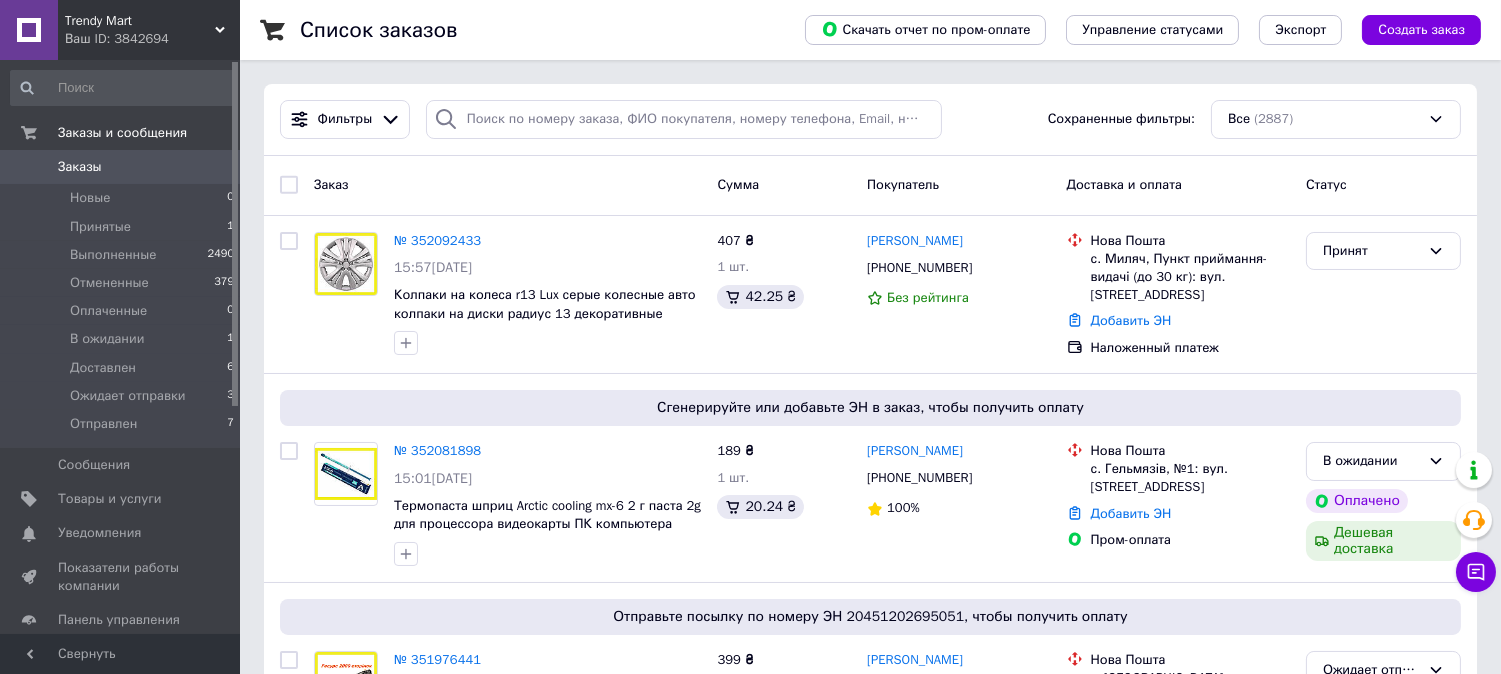 click on "0" at bounding box center [212, 167] 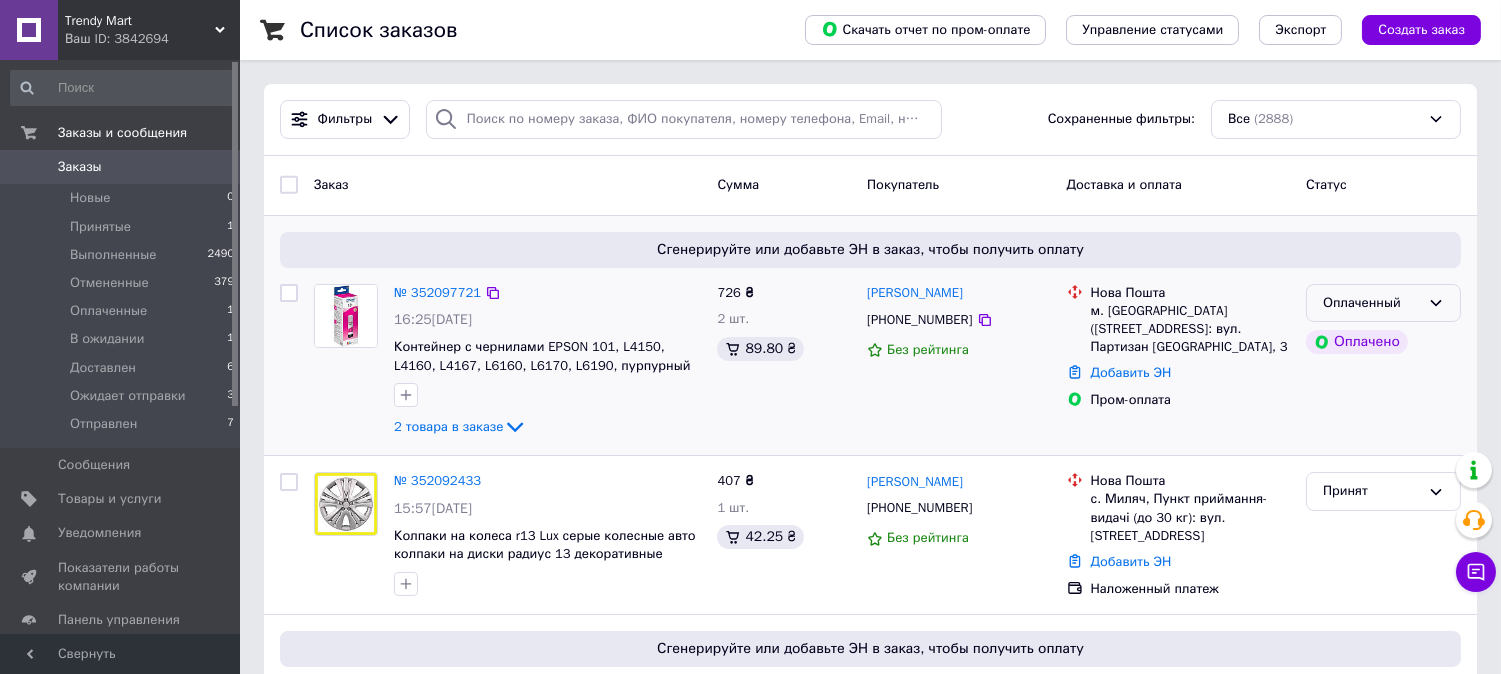 click 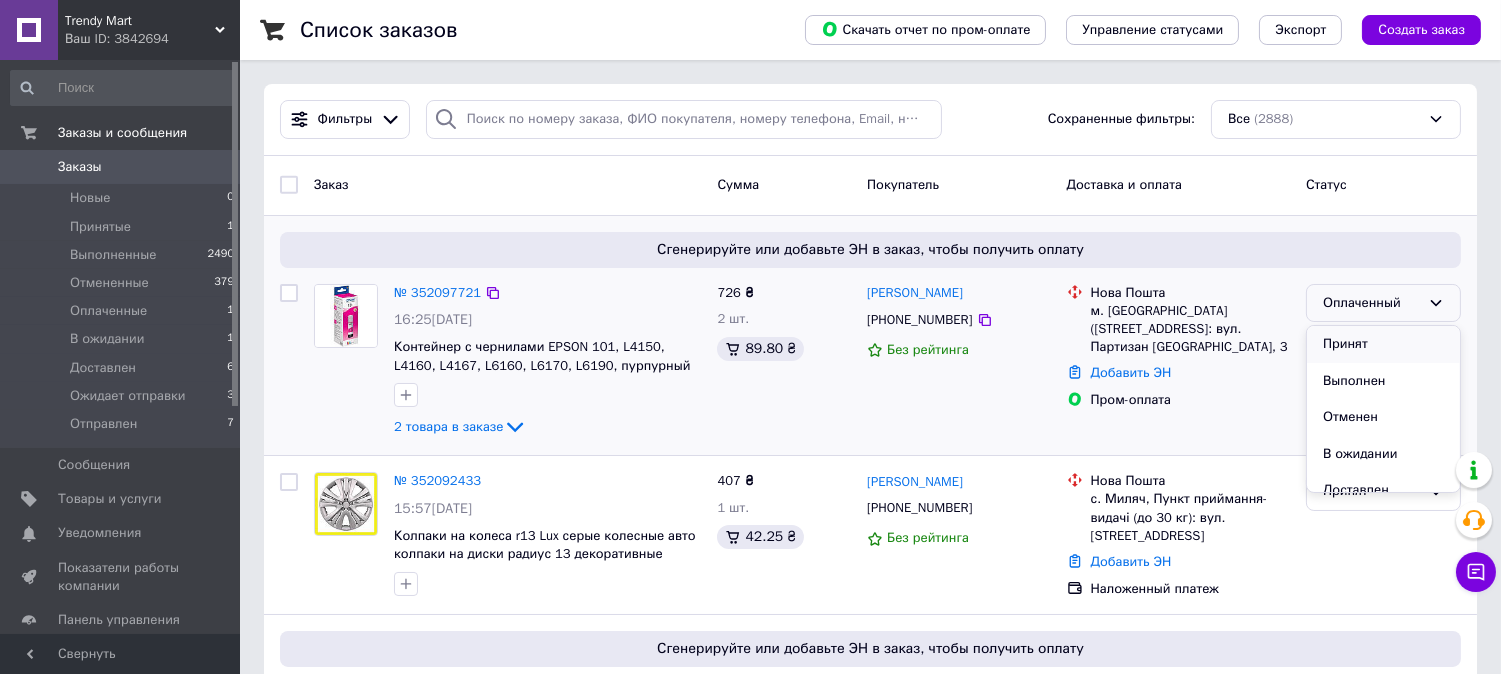 click on "Принят" at bounding box center [1383, 344] 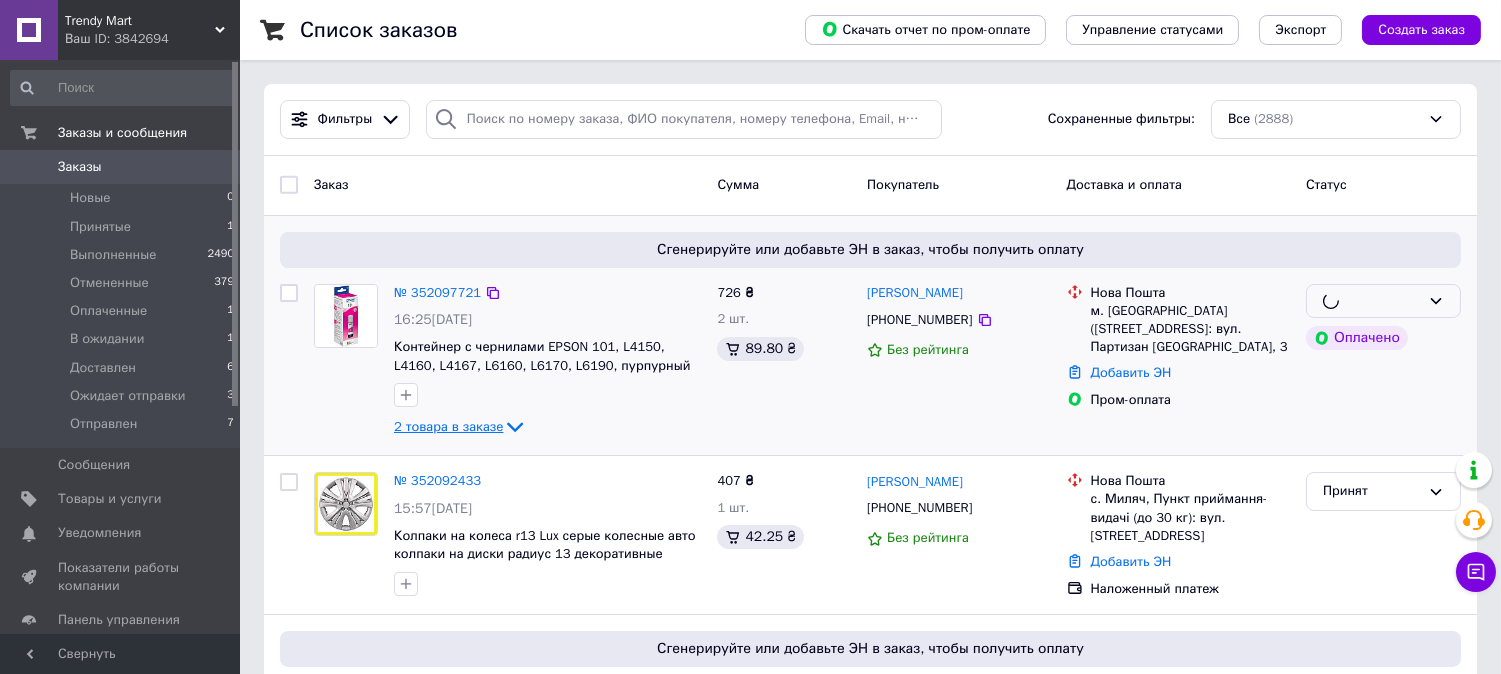 click on "2 товара в заказе" at bounding box center (448, 426) 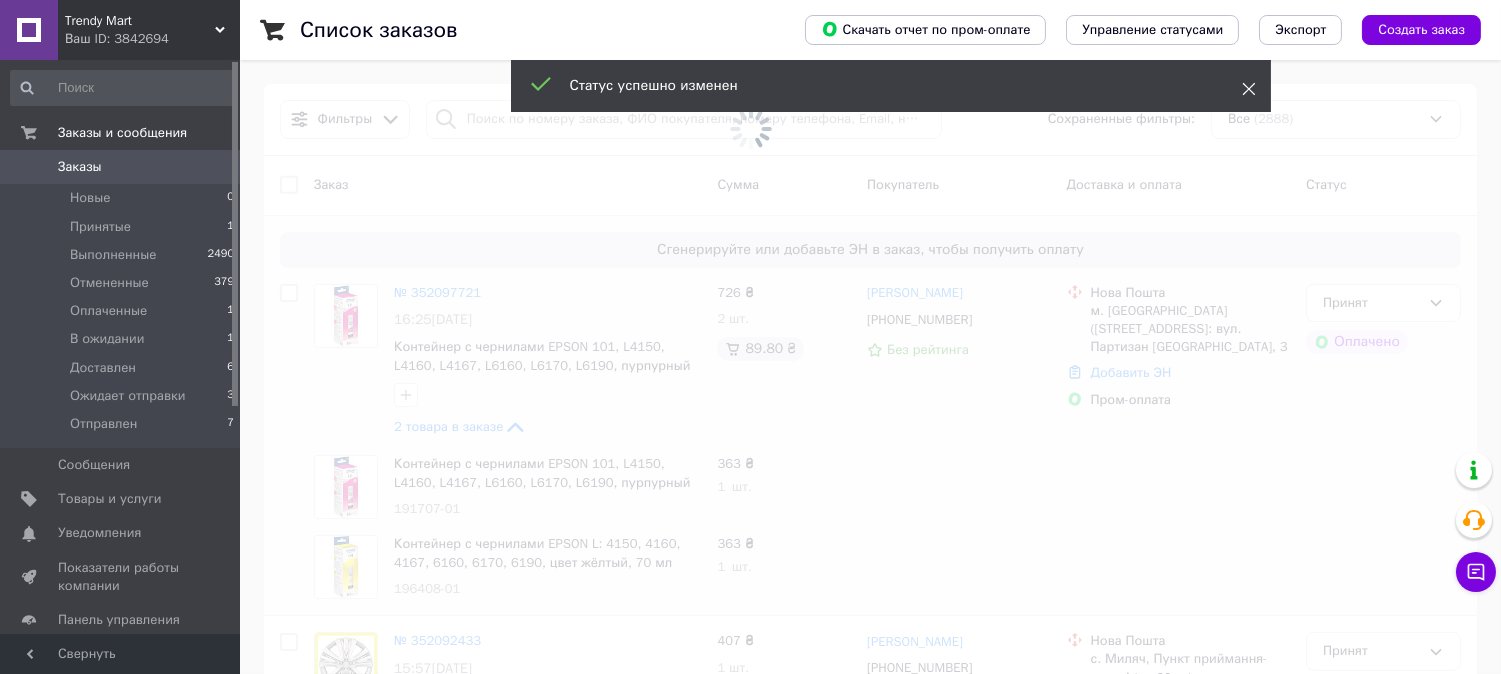 click on "Статус успешно изменен" at bounding box center (891, 86) 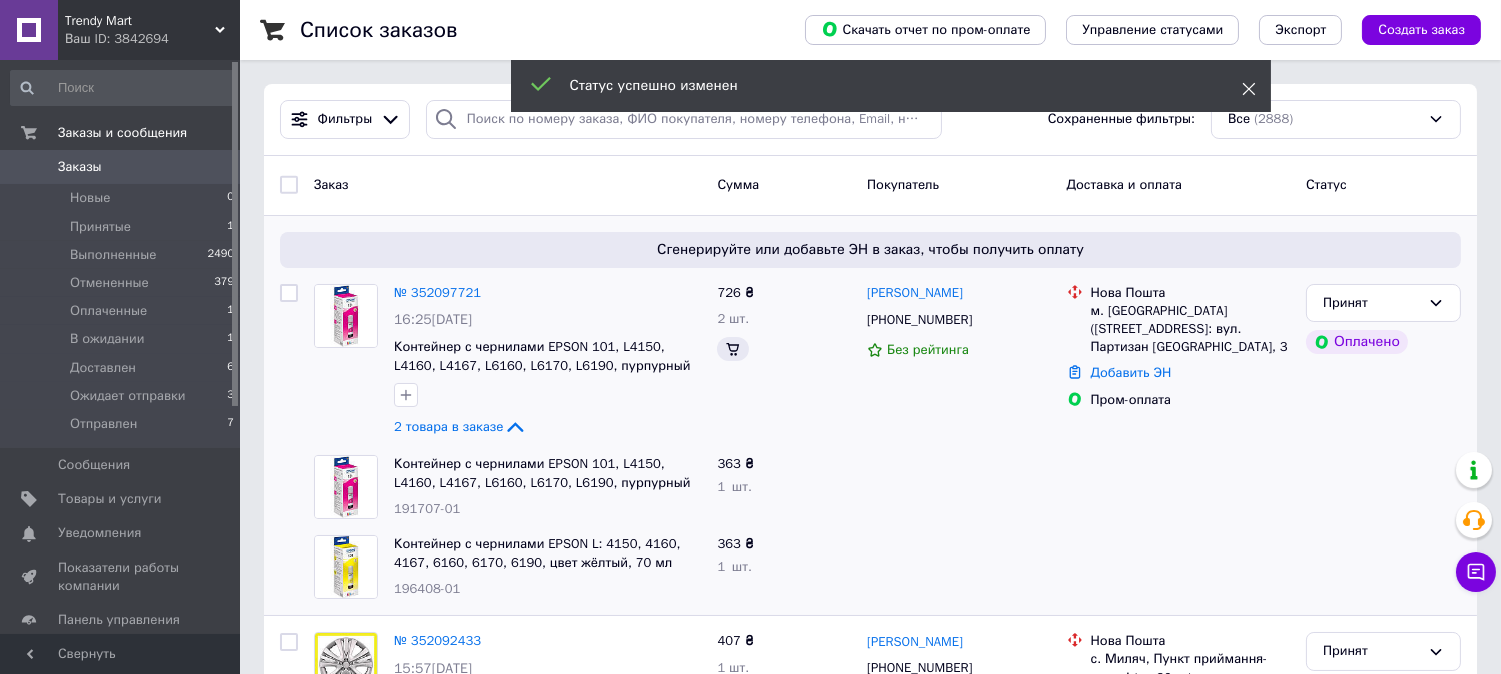 click 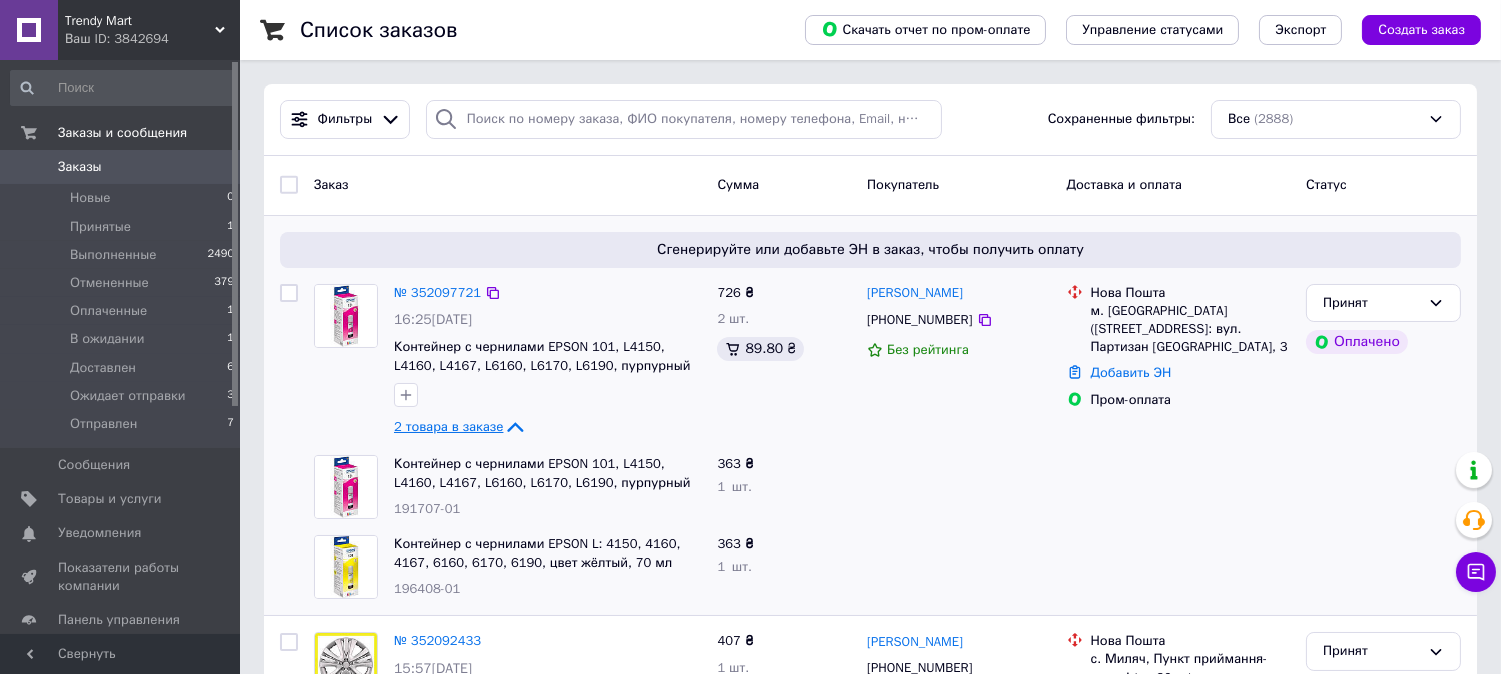 click on "2 товара в заказе" at bounding box center [448, 426] 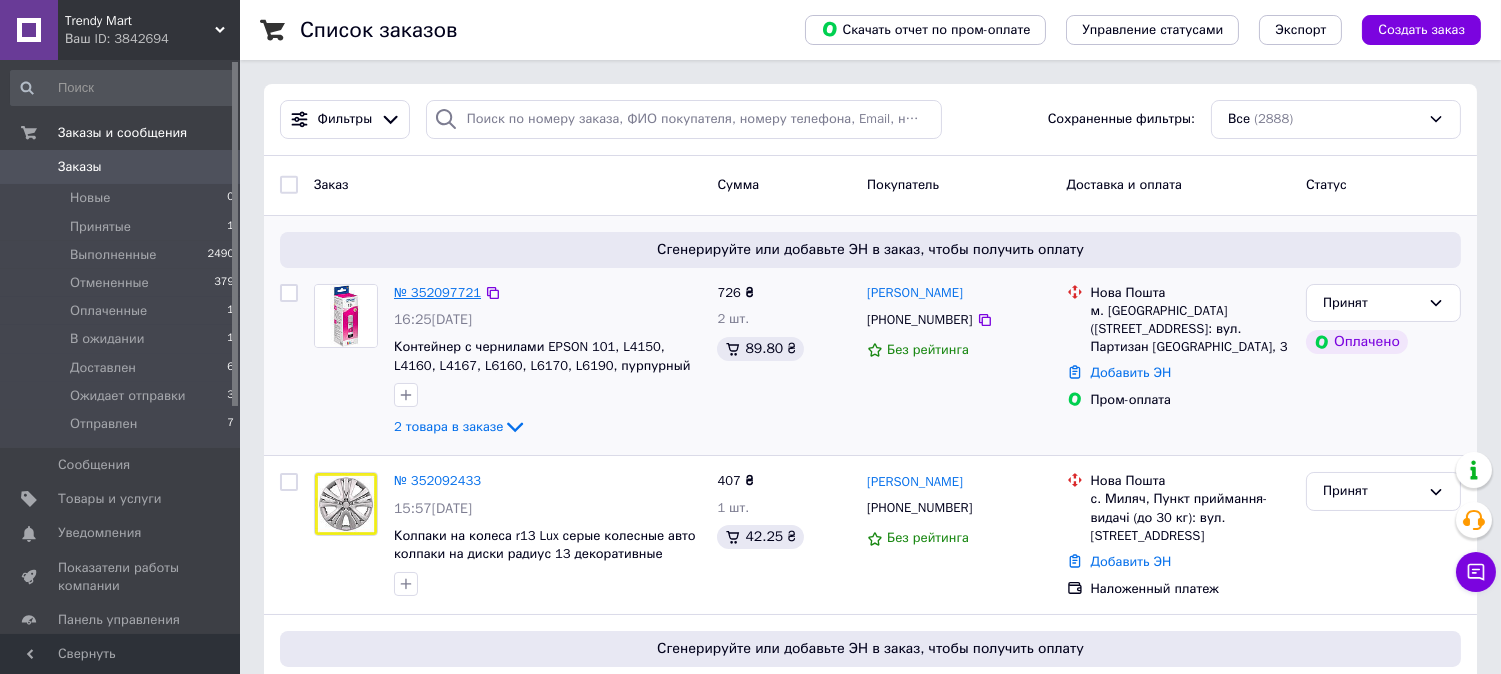 click on "№ 352097721" at bounding box center [437, 292] 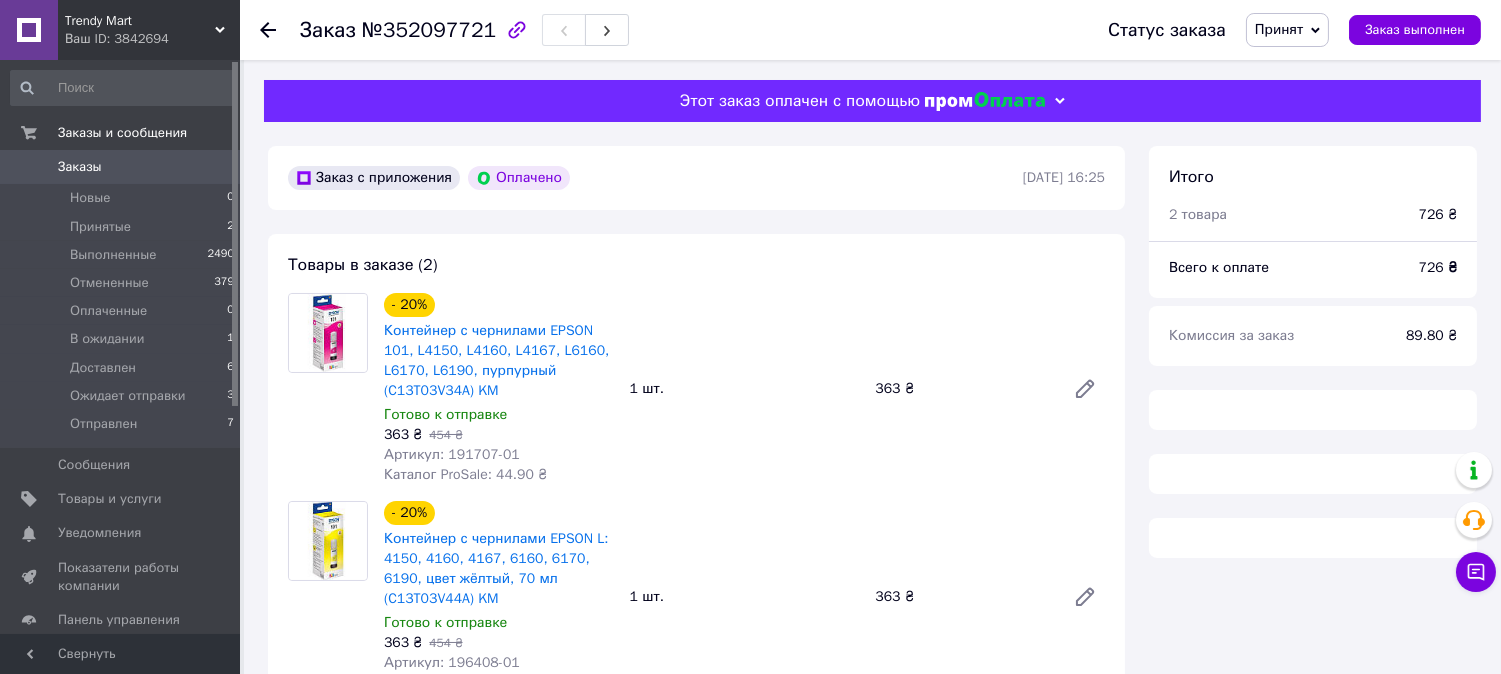 click on "Принят" at bounding box center (1287, 30) 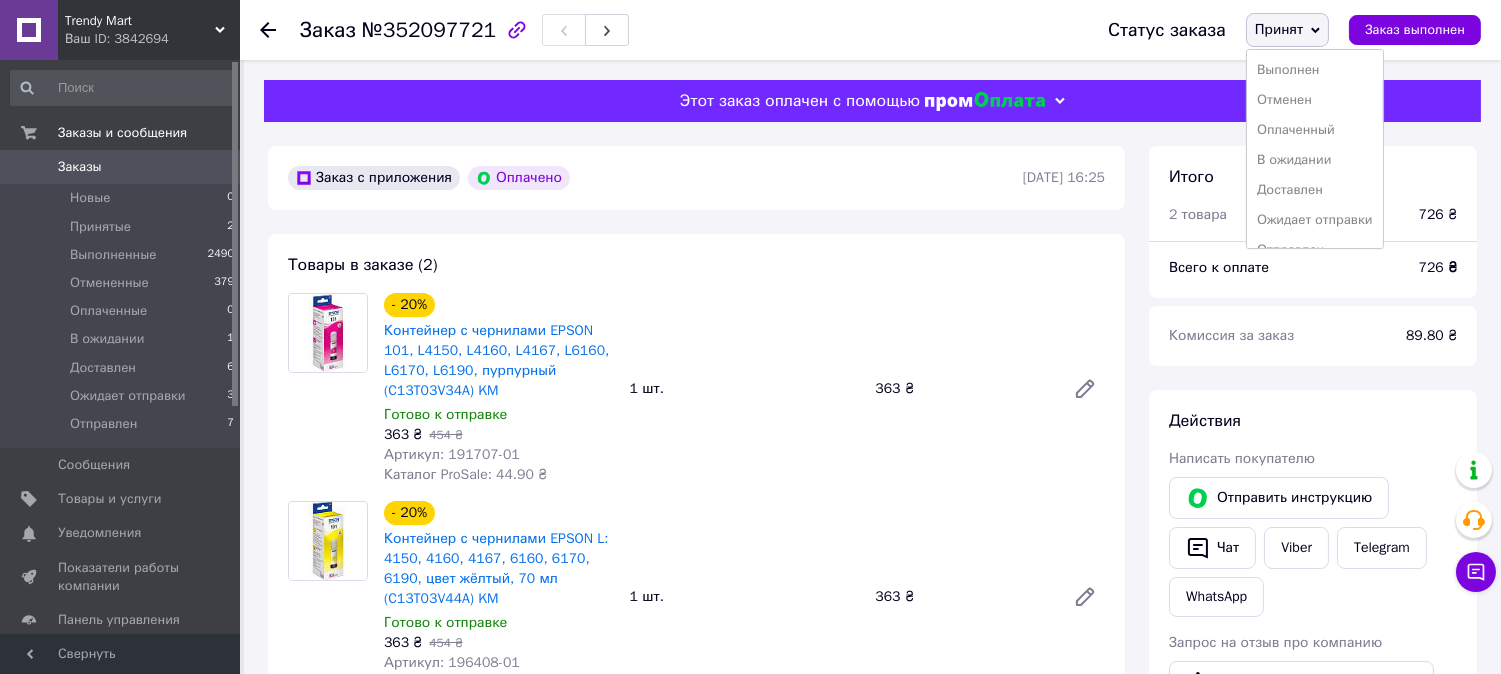 drag, startPoint x: 1296, startPoint y: 158, endPoint x: 1280, endPoint y: 168, distance: 18.867962 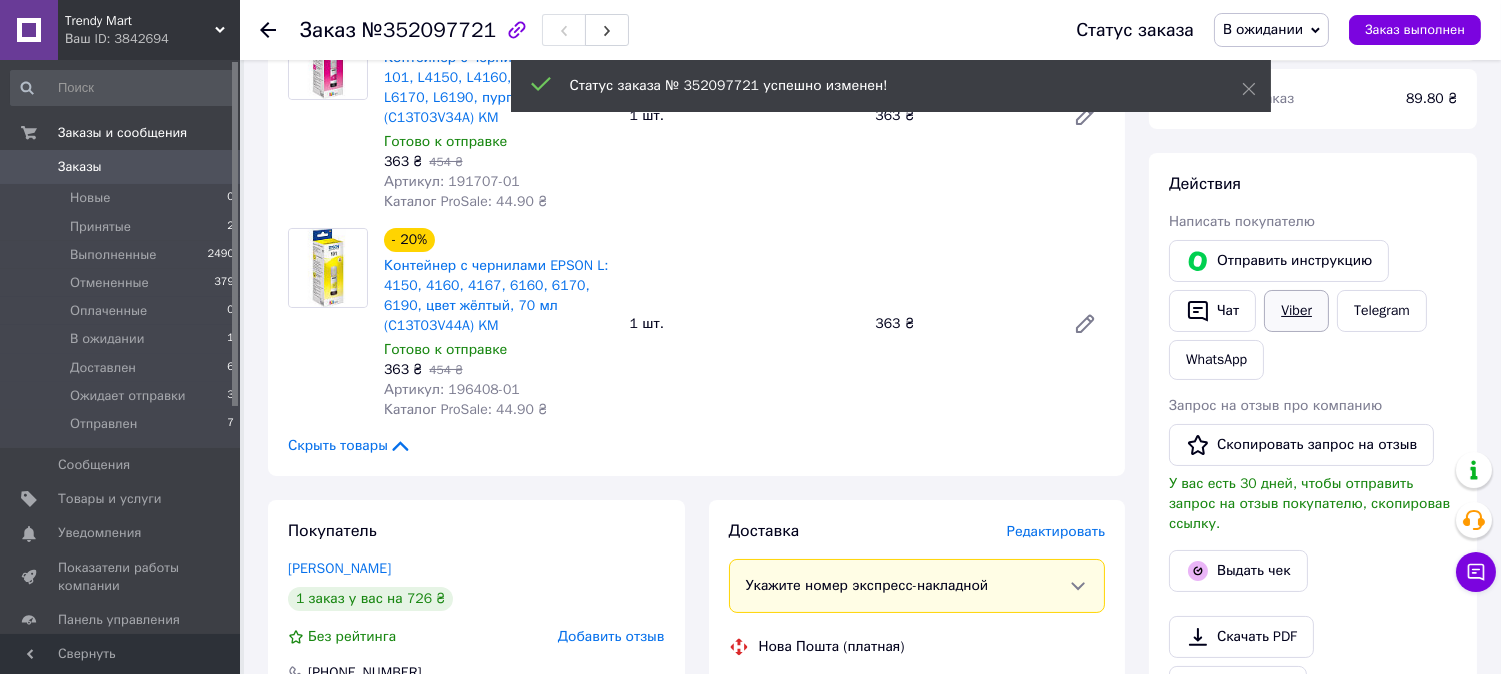 scroll, scrollTop: 222, scrollLeft: 0, axis: vertical 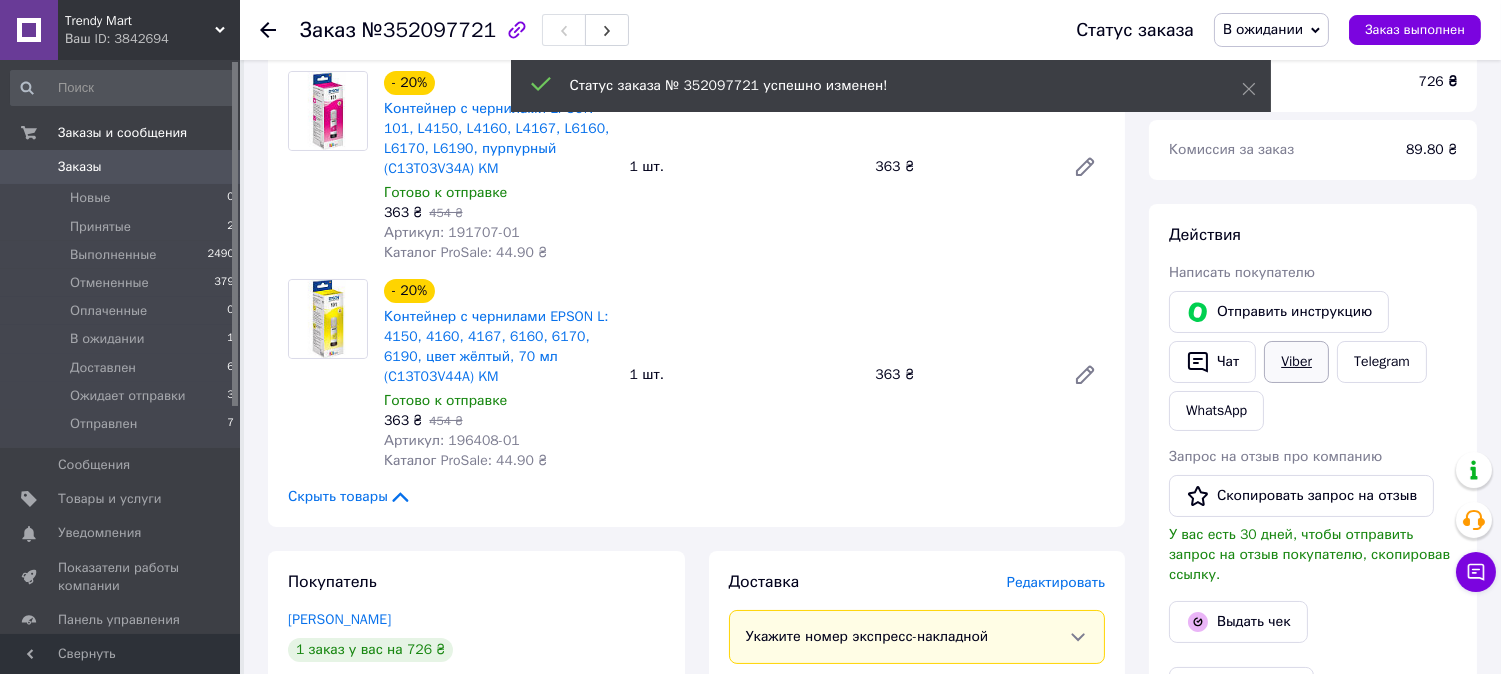 click on "Viber" at bounding box center [1296, 362] 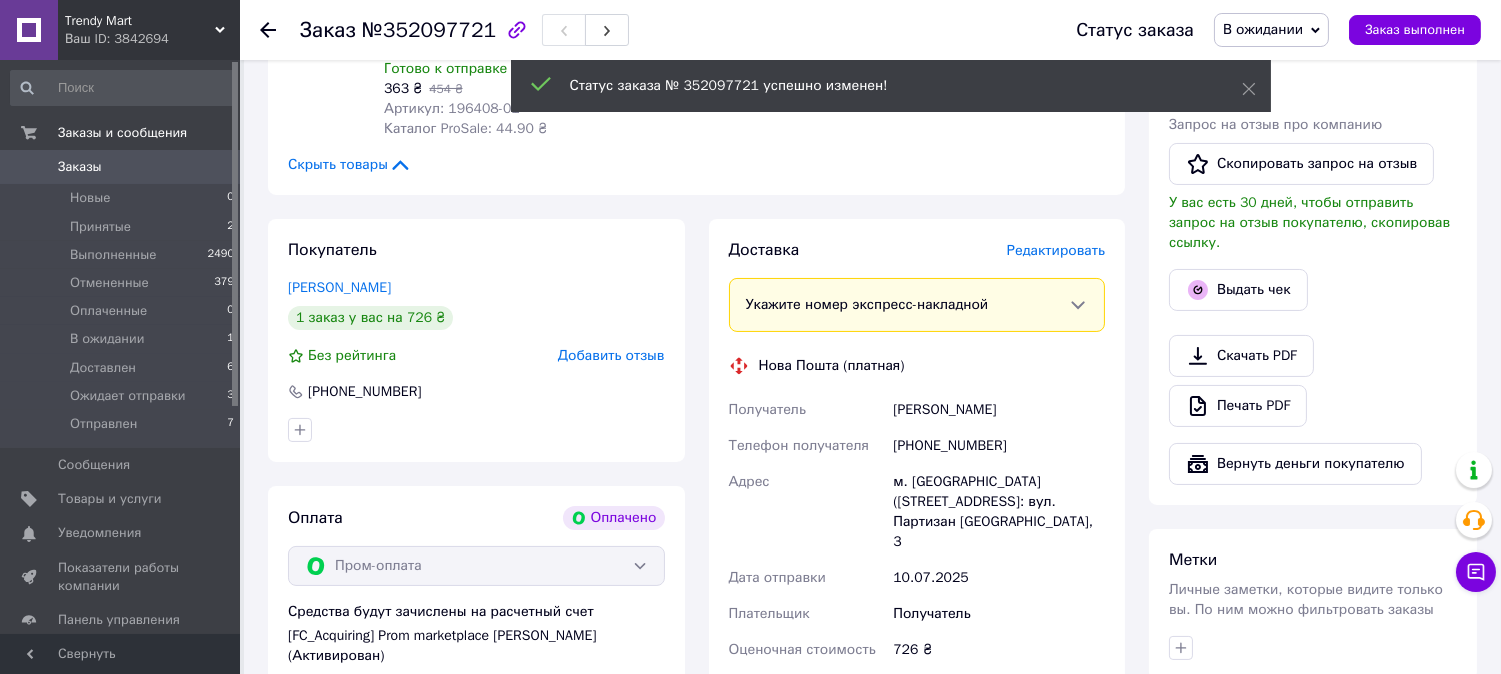 scroll, scrollTop: 555, scrollLeft: 0, axis: vertical 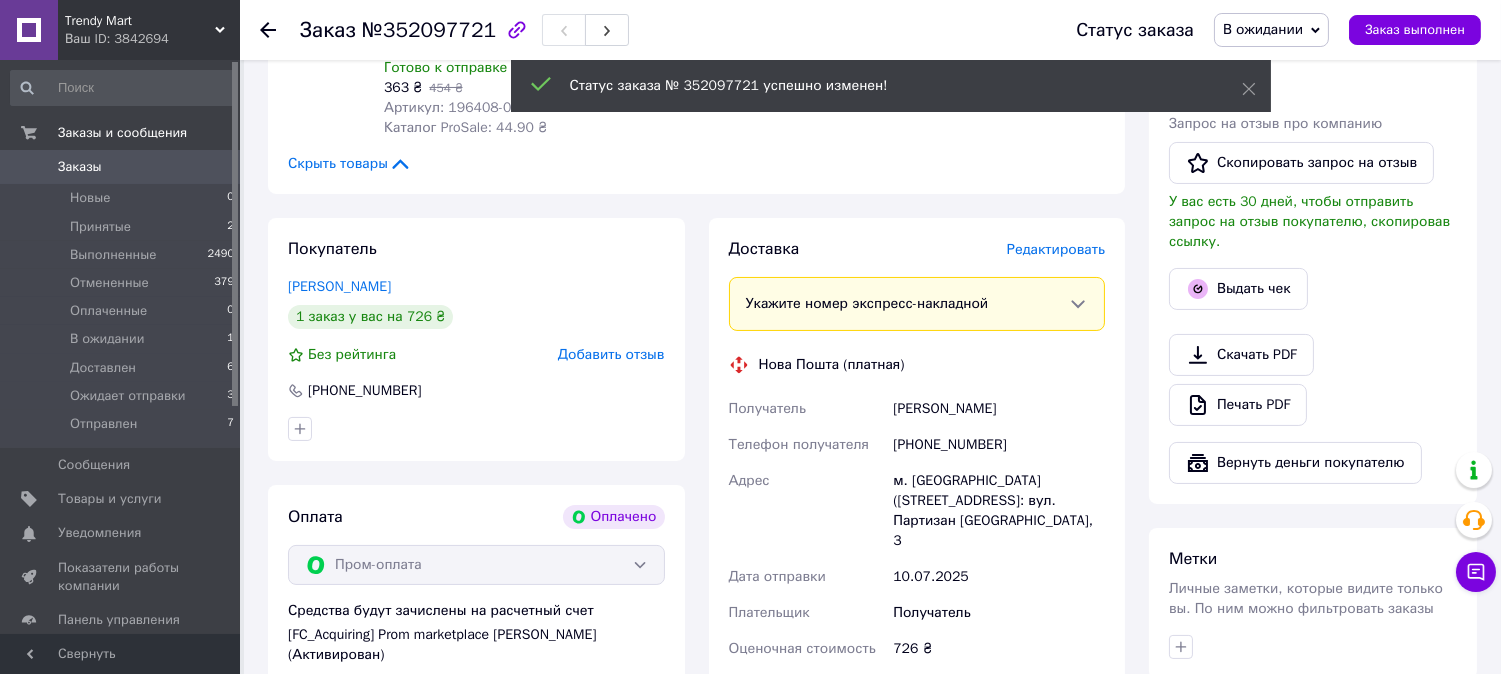click on "[PHONE_NUMBER]" at bounding box center [999, 445] 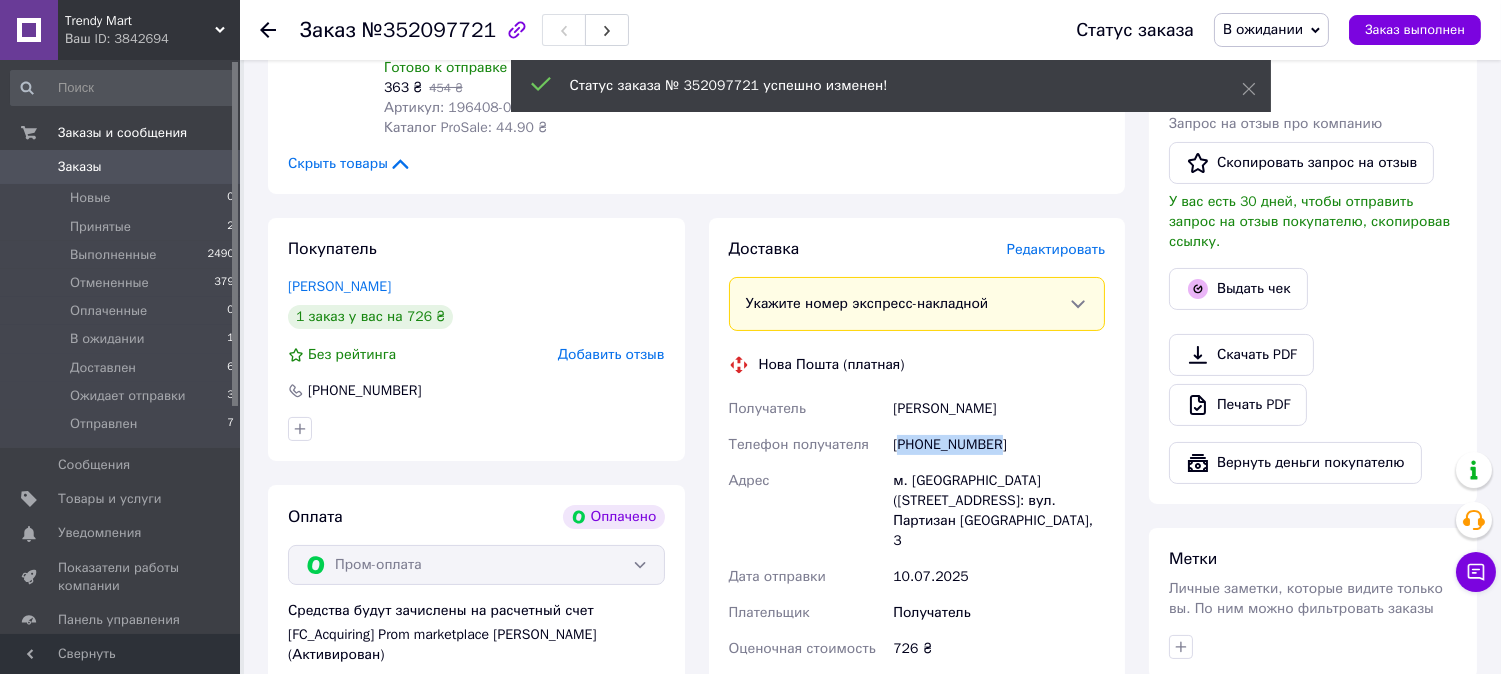 click on "[PHONE_NUMBER]" at bounding box center (999, 445) 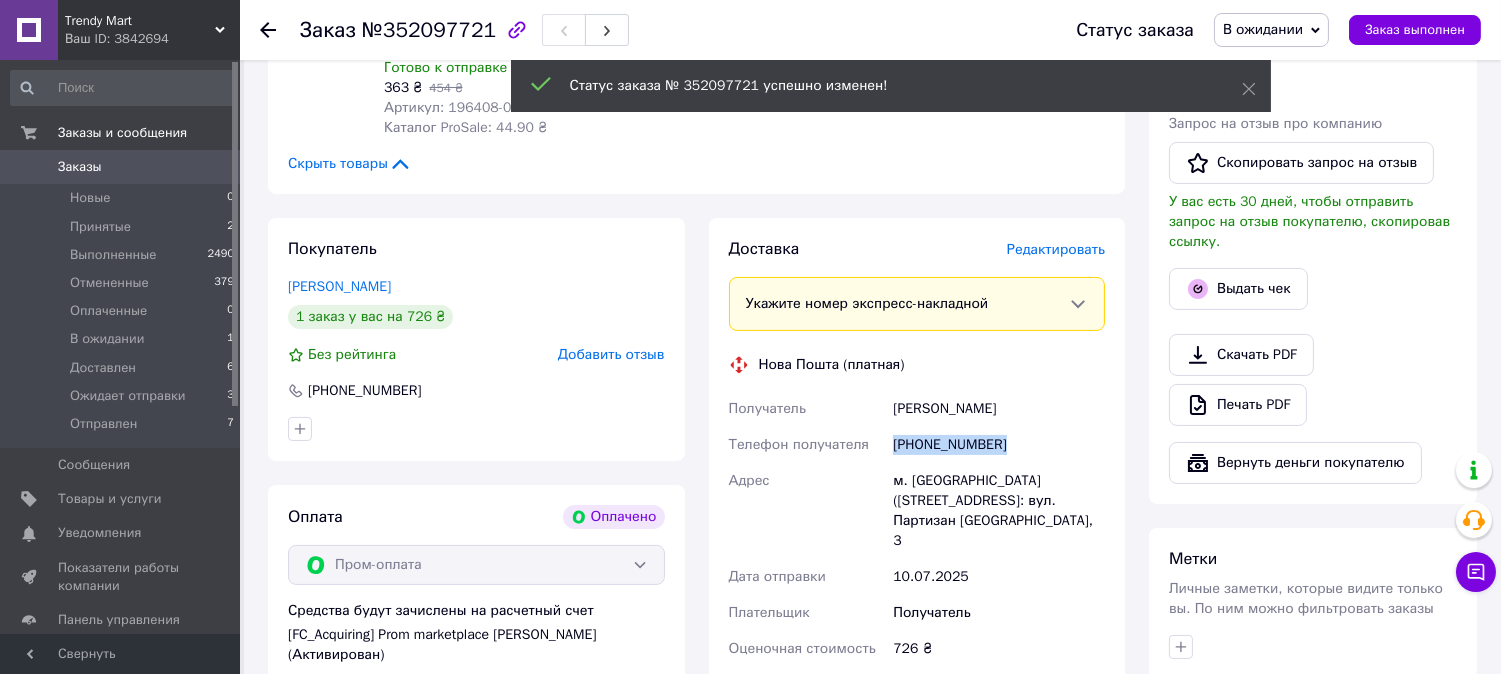 click on "[PHONE_NUMBER]" at bounding box center [999, 445] 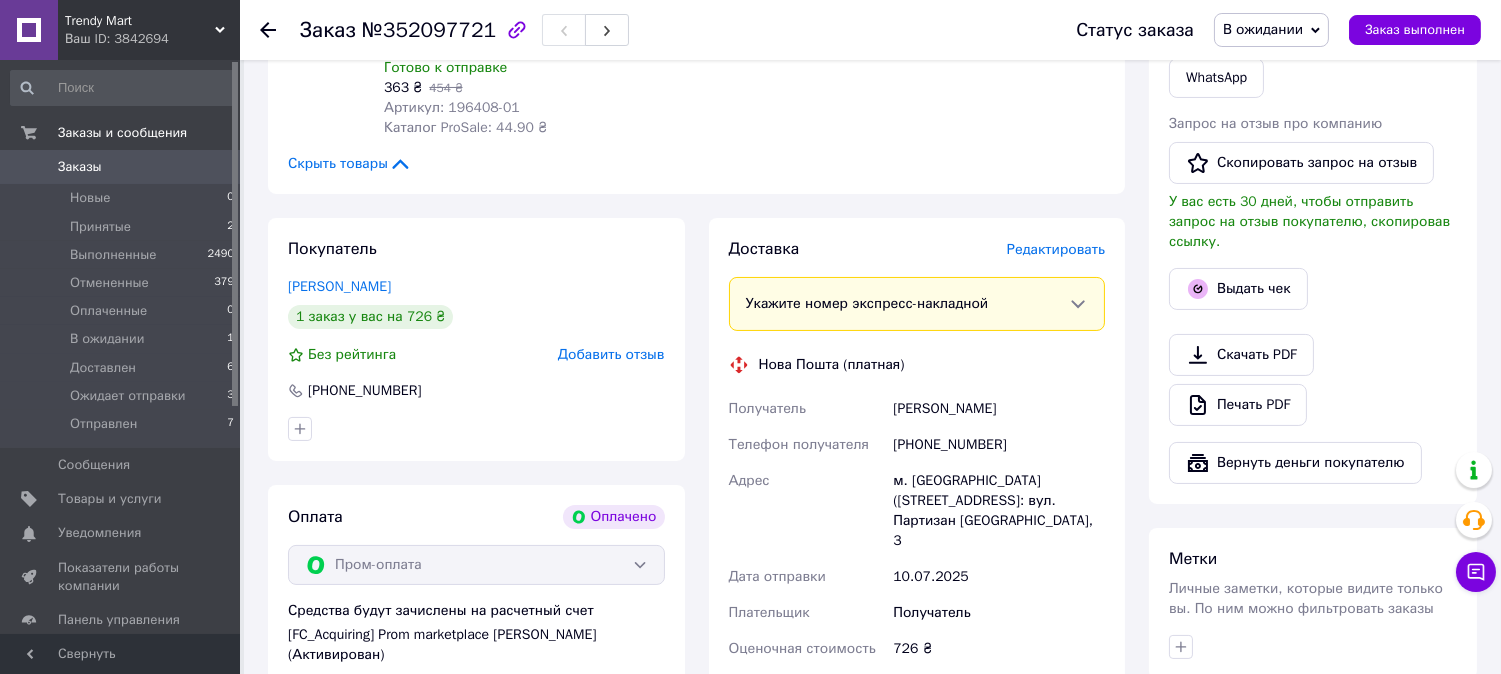 click on "Доставка Редактировать Укажите номер экспресс-накладной Обязательно введите номер экспресс-накладной,
если создавали ее не на этой странице. В случае,
если номер ЭН не будет добавлен, мы не сможем
выплатить деньги за заказ Мобильный номер покупателя (из заказа) должен
соответствовать номеру получателя по накладной Нова Пошта (платная) Получатель Терлицький Михайло Телефон получателя +380506910452 Адрес м. Глухів (Сумська обл.), №1: вул. Партизан Глухівщини, 3 Дата отправки 10.07.2025 Плательщик Получатель Оценочная стоимость 726 ₴ Передать номер или" at bounding box center [917, 549] 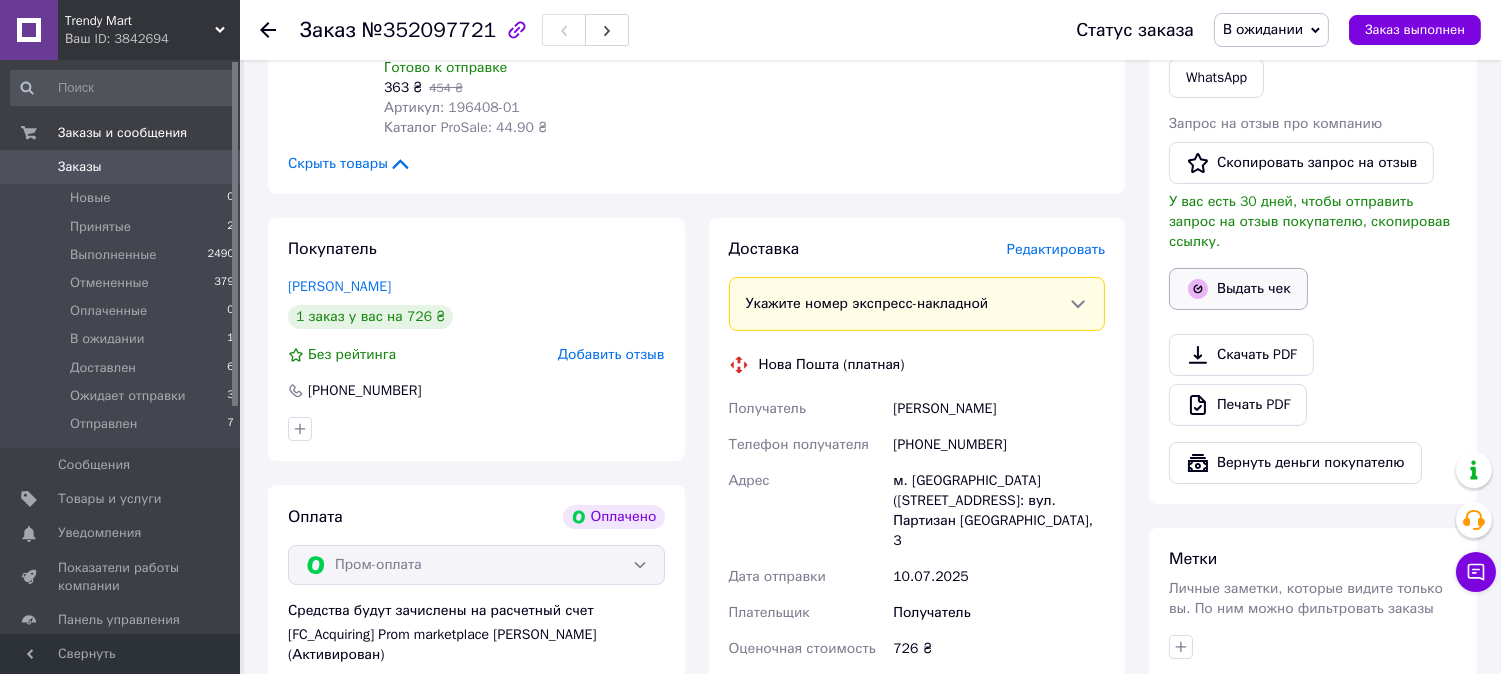 scroll, scrollTop: 333, scrollLeft: 0, axis: vertical 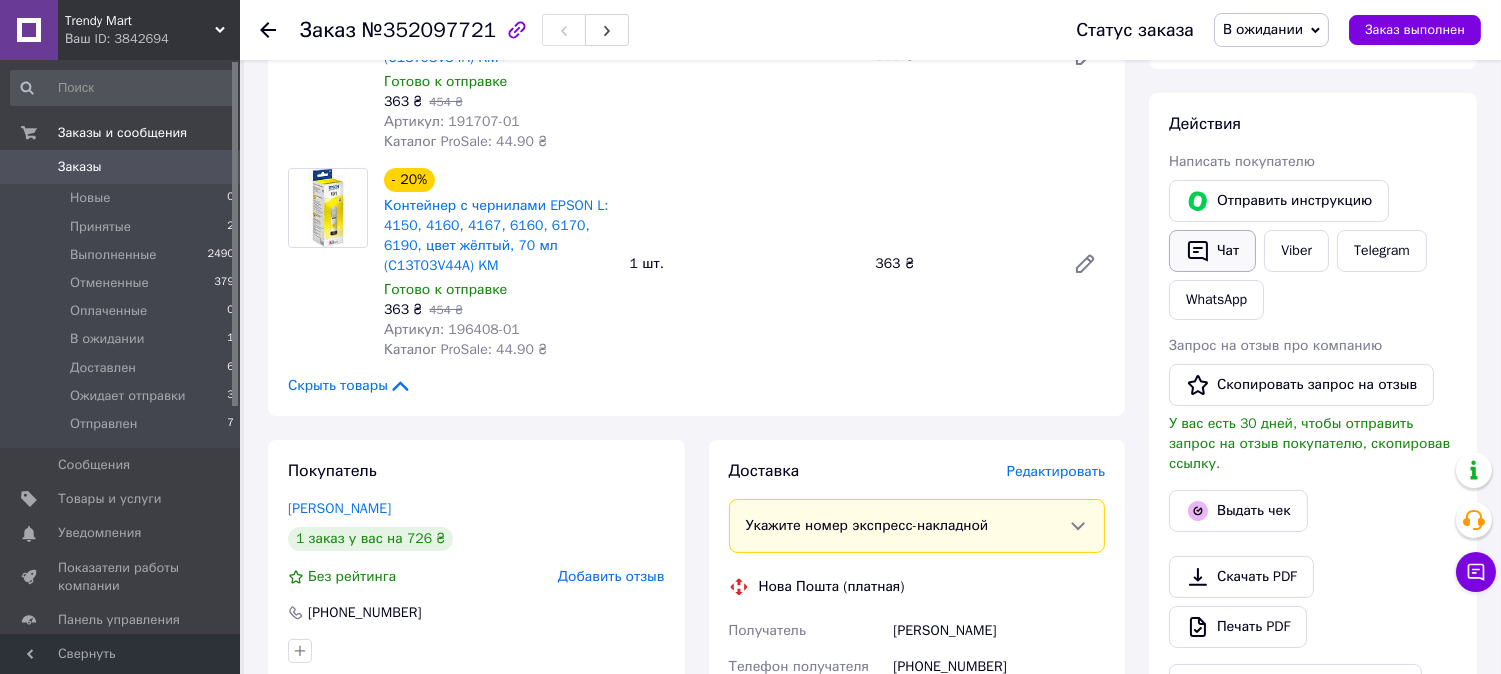 click on "Чат" at bounding box center [1212, 251] 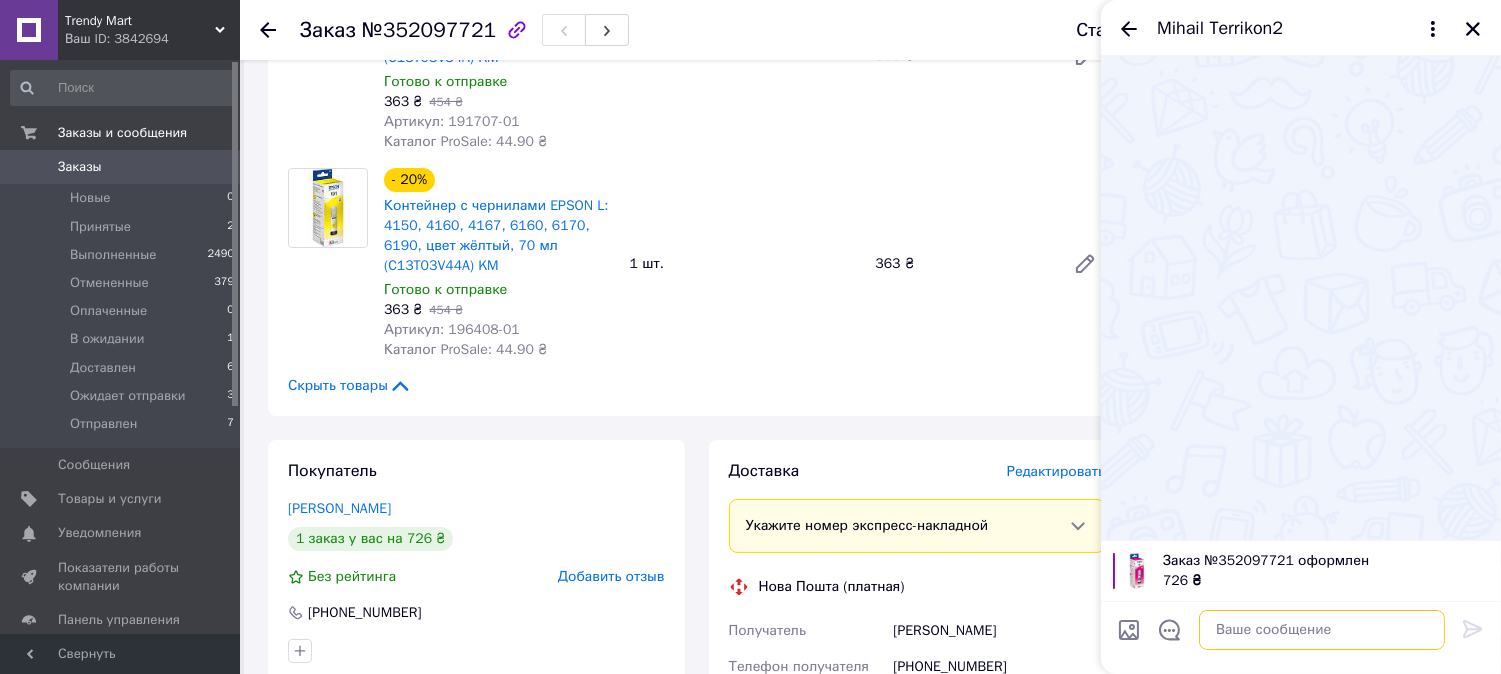 click at bounding box center (1322, 630) 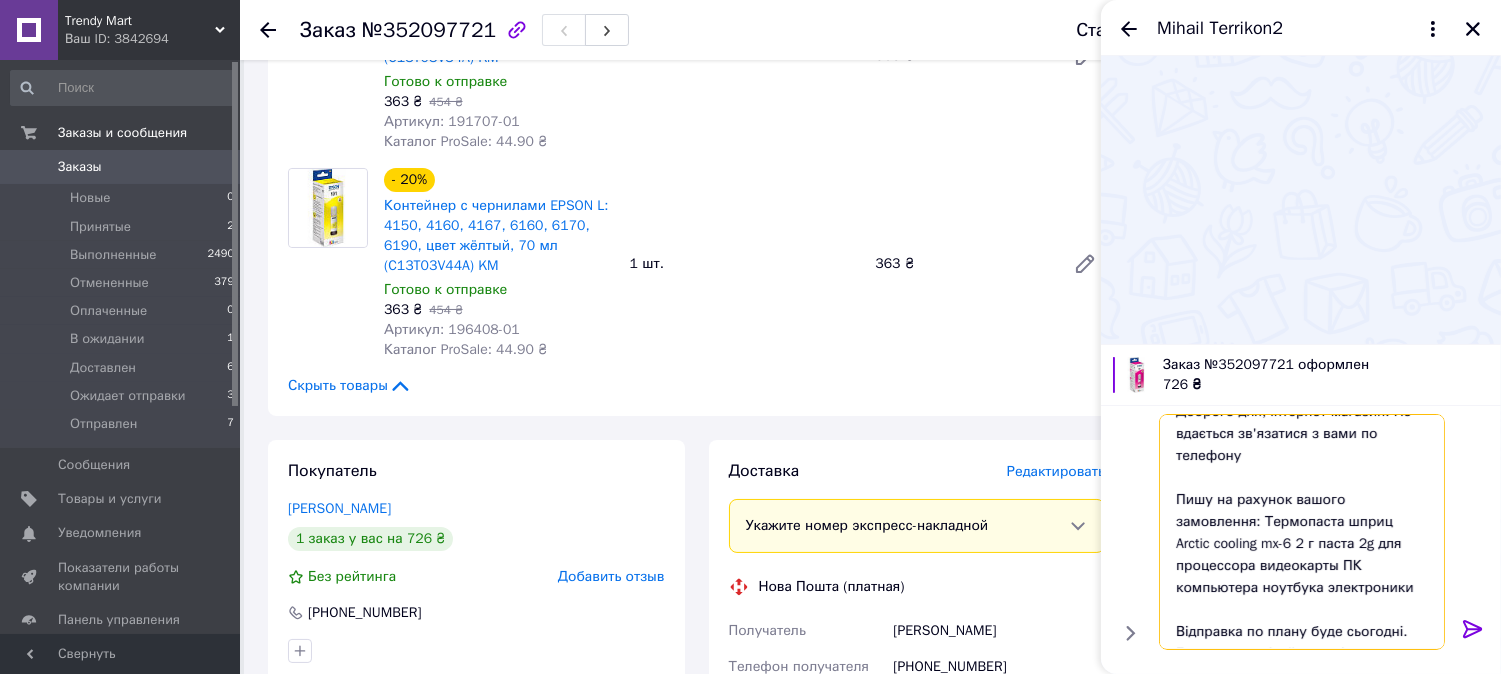 scroll, scrollTop: 0, scrollLeft: 0, axis: both 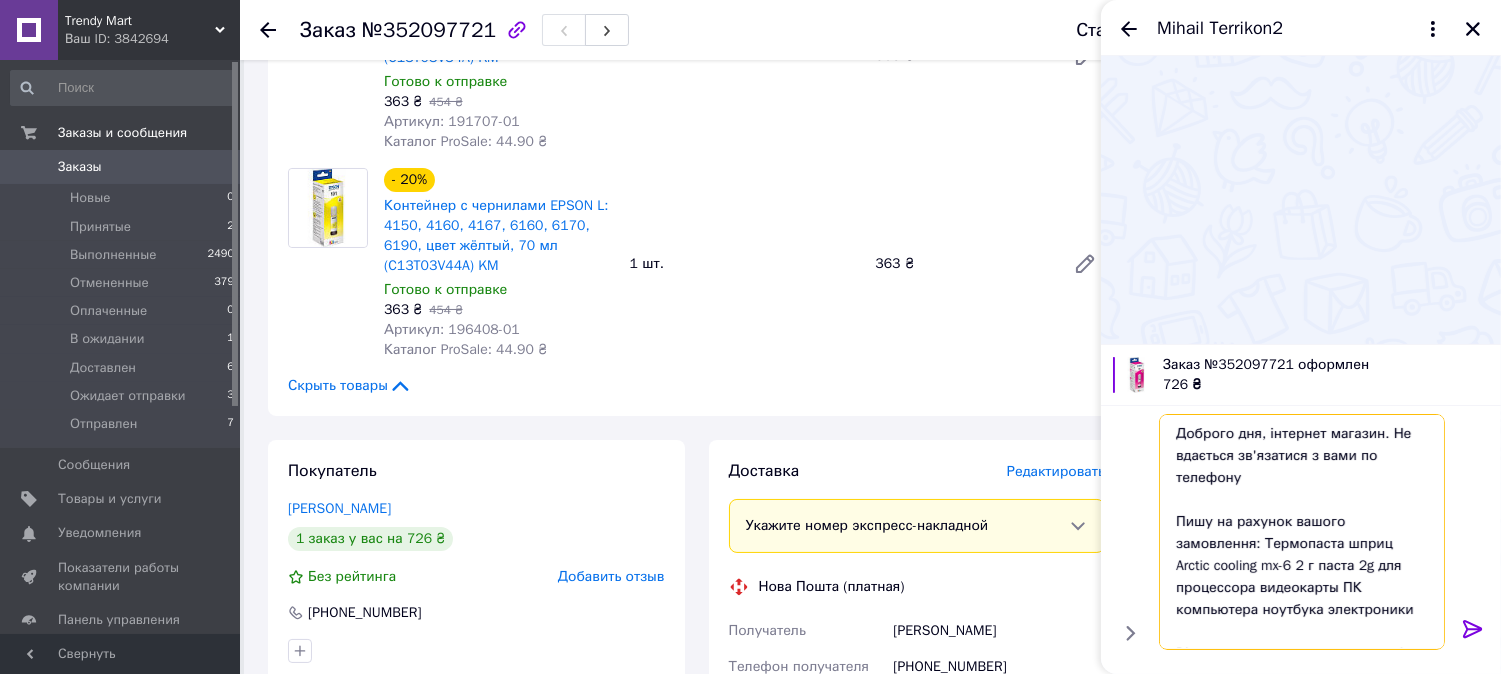 click on "Доброго дня, інтернет магазин. Не вдається зв'язатися з вами по телефону
Пишу на рахунок вашого замовлення: Термопаста шприц Arctic cooling mx-6 2 г паста 2g для процессора видеокарты ПК компьютера ноутбука электроники
Відправка по плану буде сьогодні. Будь ласка очікуйте на відправку" at bounding box center (1302, 532) 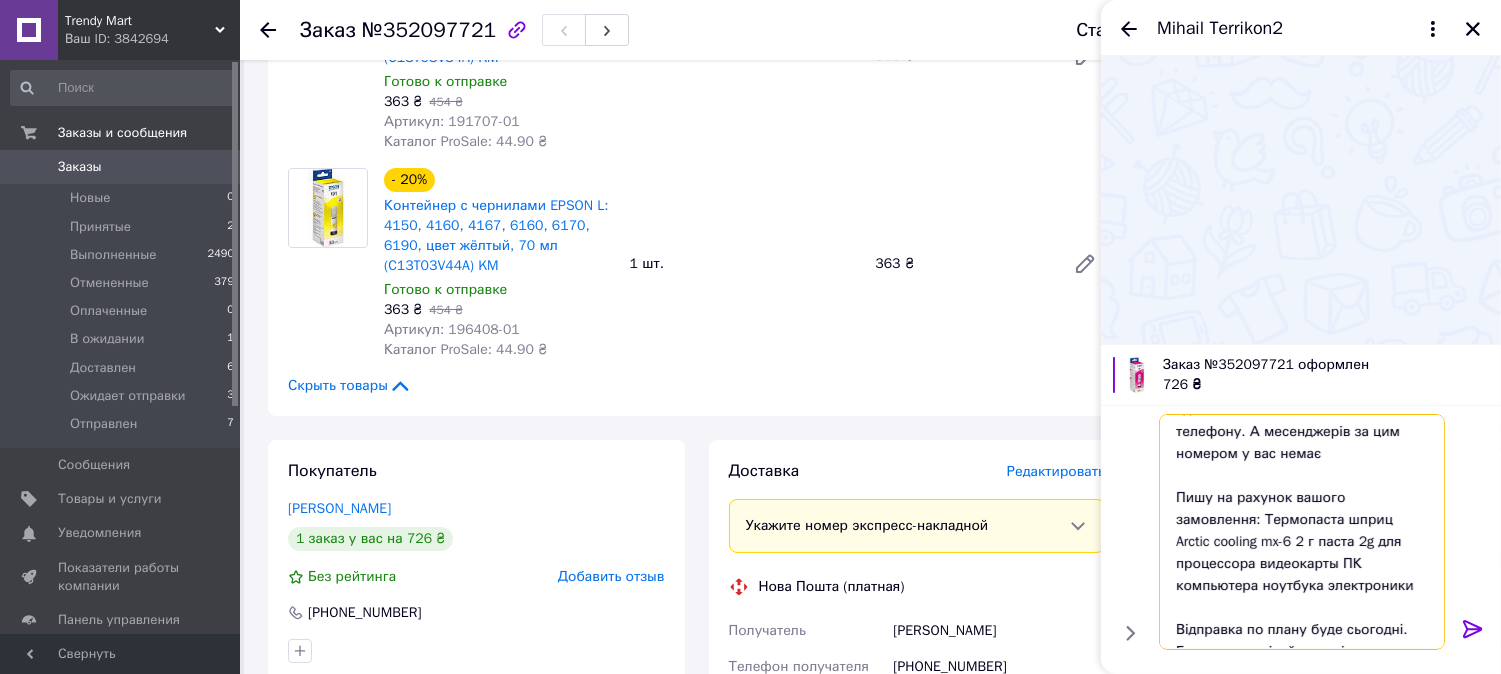 scroll, scrollTop: 68, scrollLeft: 0, axis: vertical 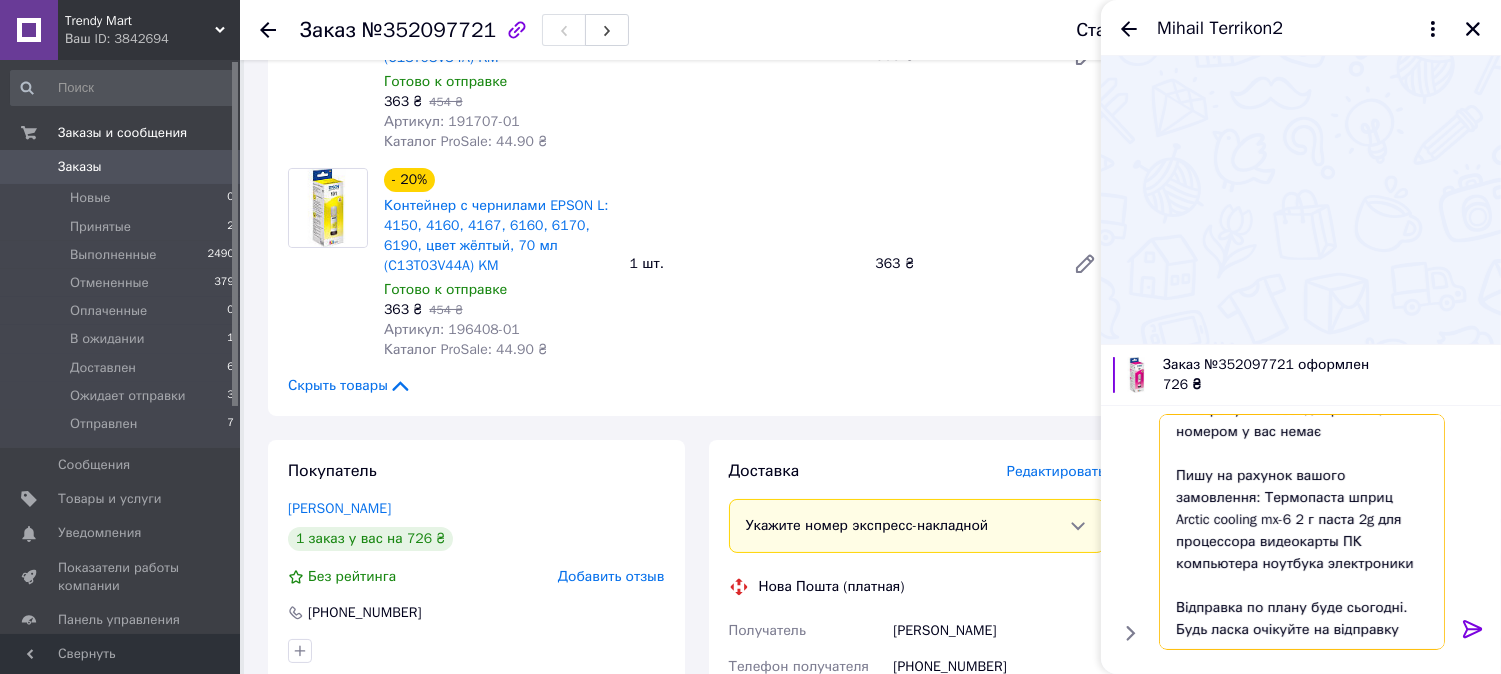 drag, startPoint x: 1175, startPoint y: 473, endPoint x: 1182, endPoint y: 604, distance: 131.18689 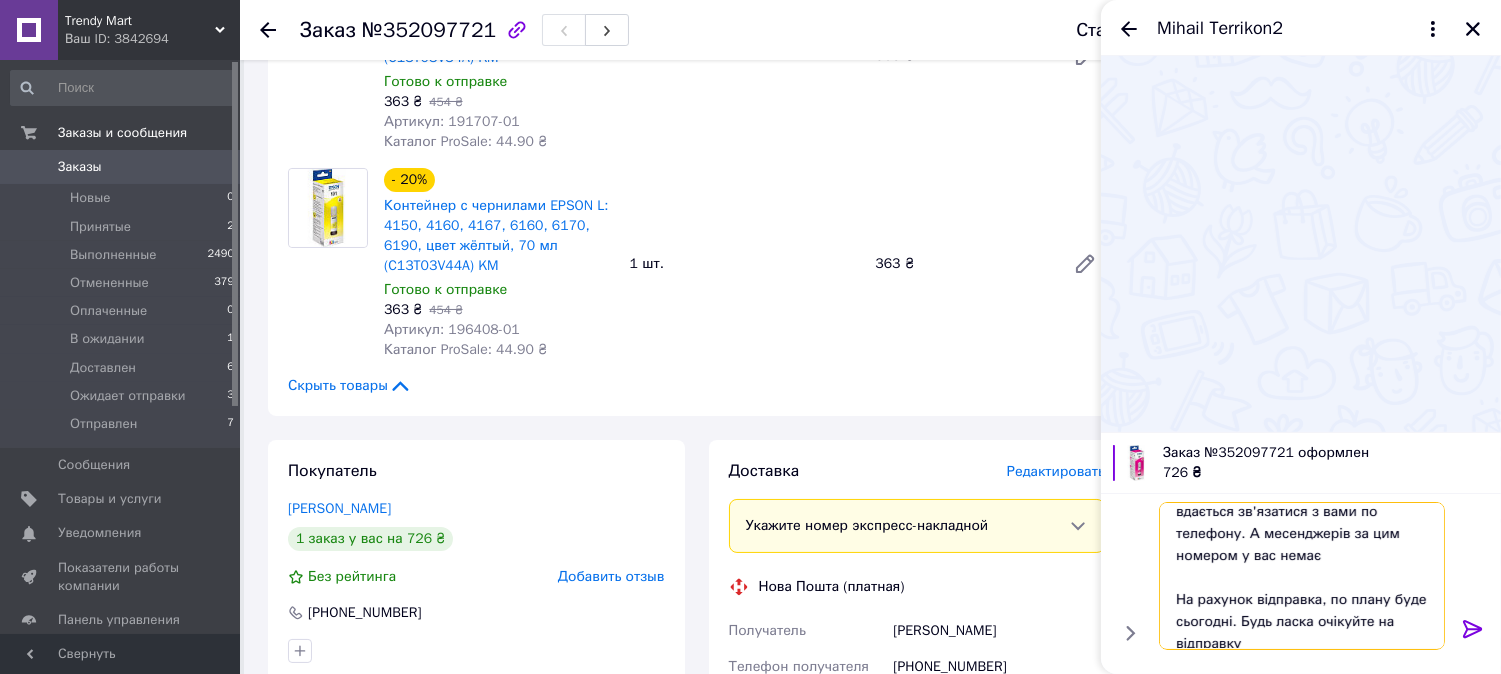 scroll, scrollTop: 46, scrollLeft: 0, axis: vertical 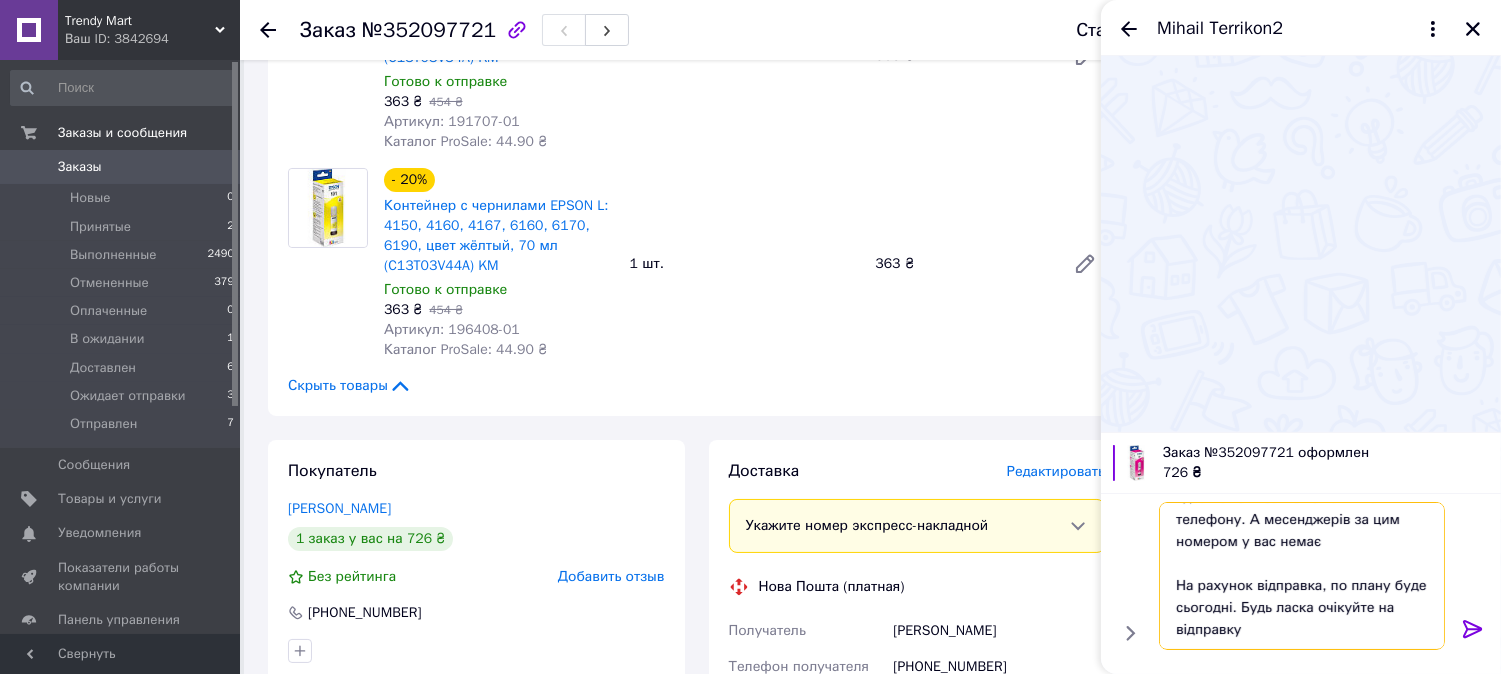 click on "Доброго дня, інтернет магазин. Не вдається зв'язатися з вами по телефону. А месенджерів за цим номером у вас немає
На рахунок відправка, по плану буде сьогодні. Будь ласка очікуйте на відправку" at bounding box center [1302, 576] 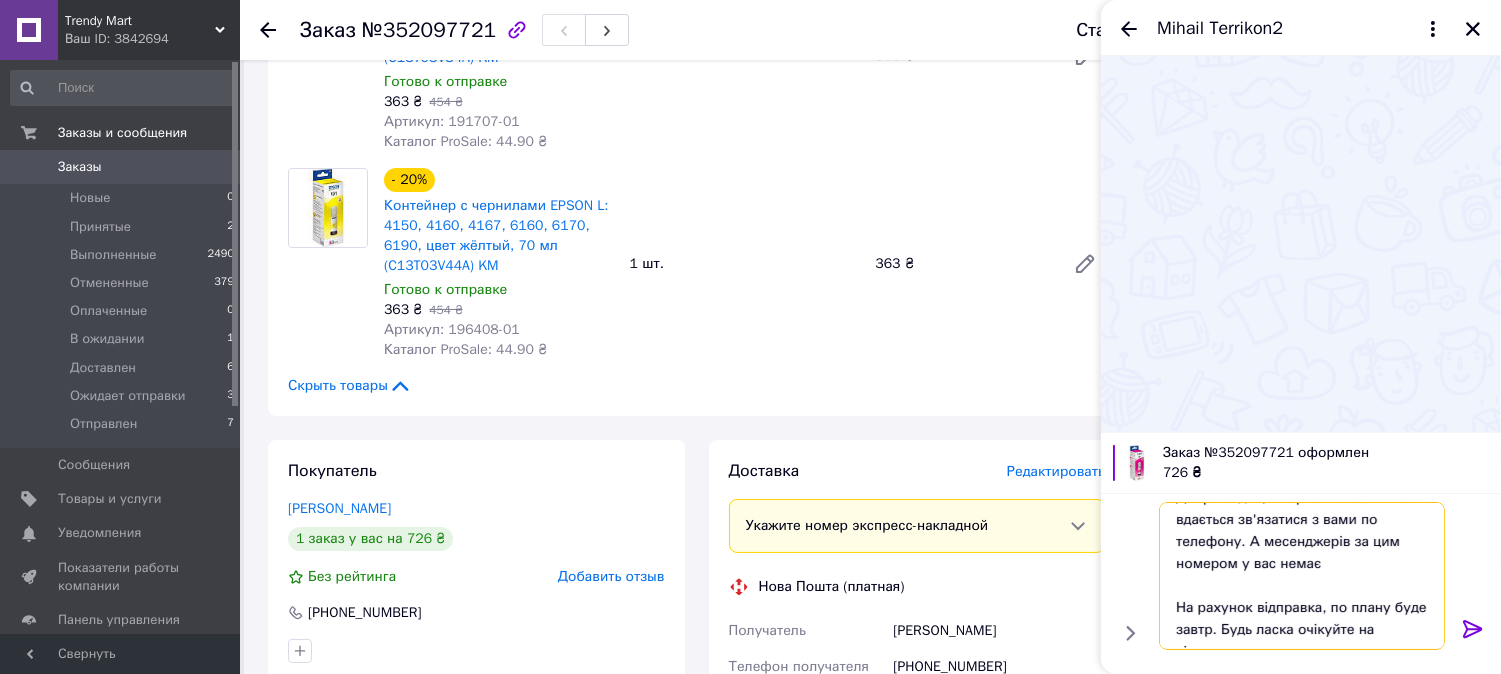 scroll, scrollTop: 46, scrollLeft: 0, axis: vertical 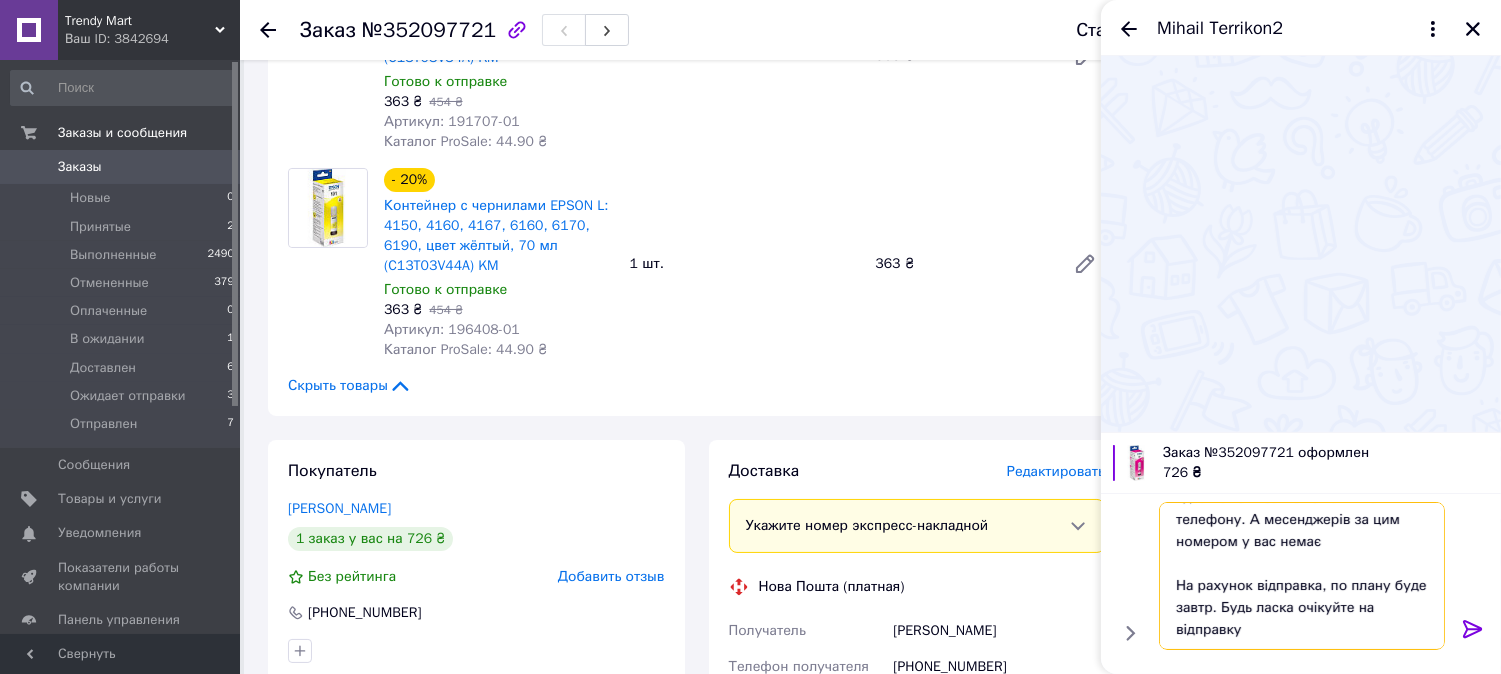 type on "Доброго дня, інтернет магазин. Не вдається зв'язатися з вами по телефону. А месенджерів за цим номером у вас немає
На рахунок відправка, по плану буде завтра. Будь ласка очікуйте на відправку" 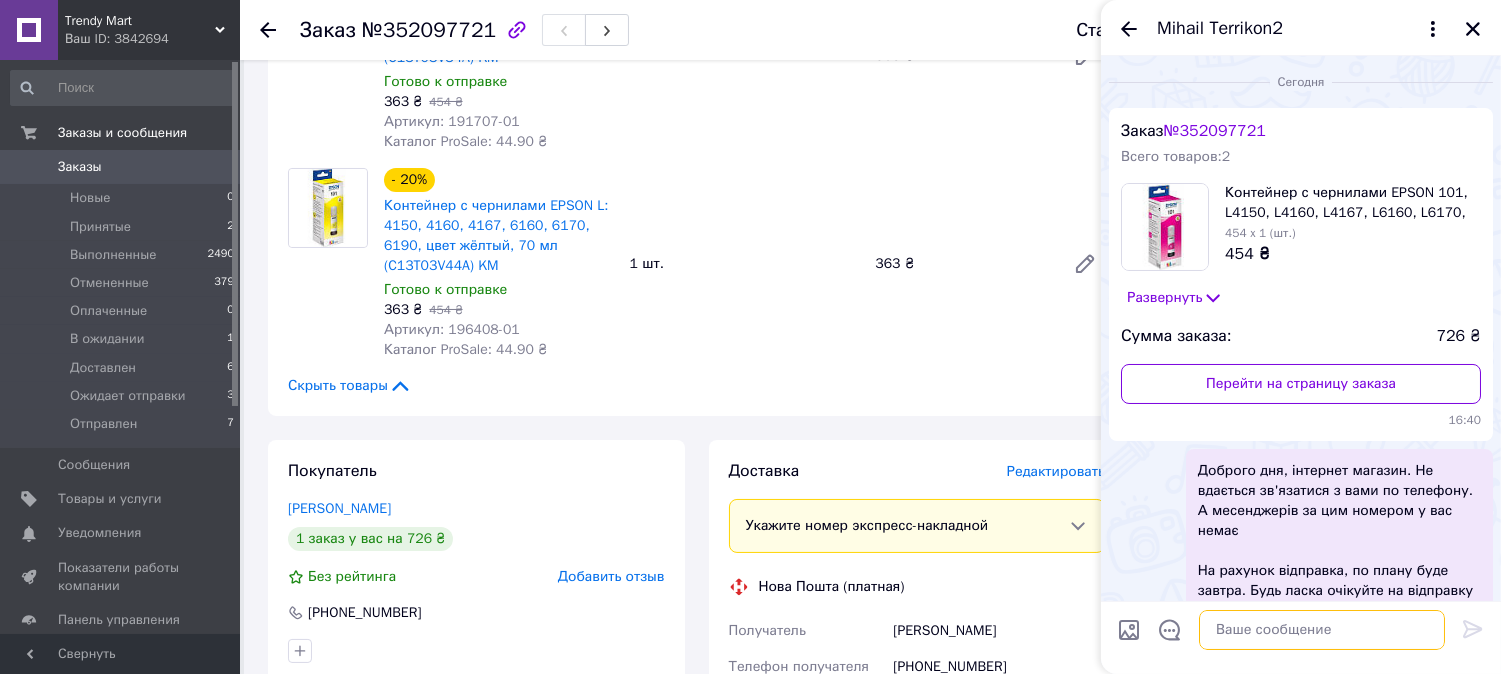 scroll, scrollTop: 0, scrollLeft: 0, axis: both 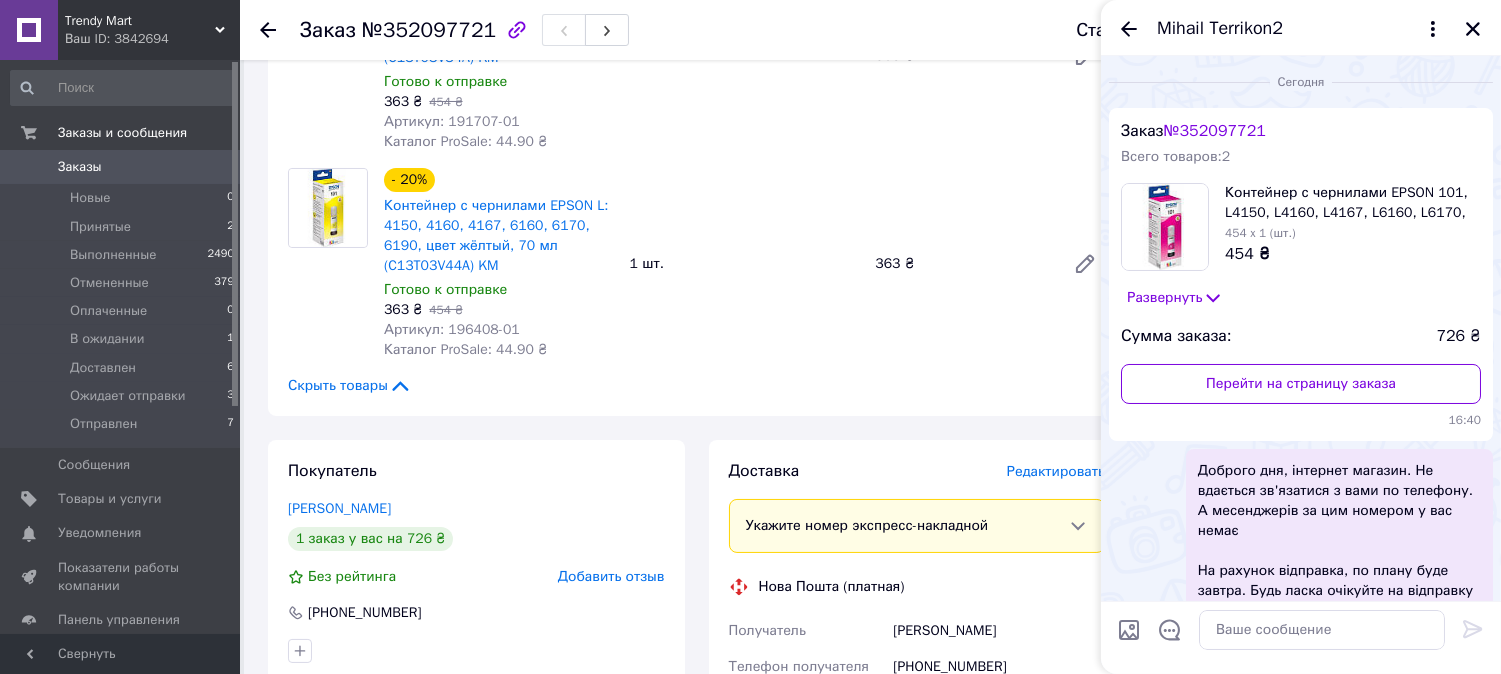 click on "Доброго дня, інтернет магазин. Не вдається зв'язатися з вами по телефону. А месенджерів за цим номером у вас немає На рахунок відправка, по плану буде завтра. Будь ласка очікуйте на відправку 16:41" at bounding box center (1301, 541) 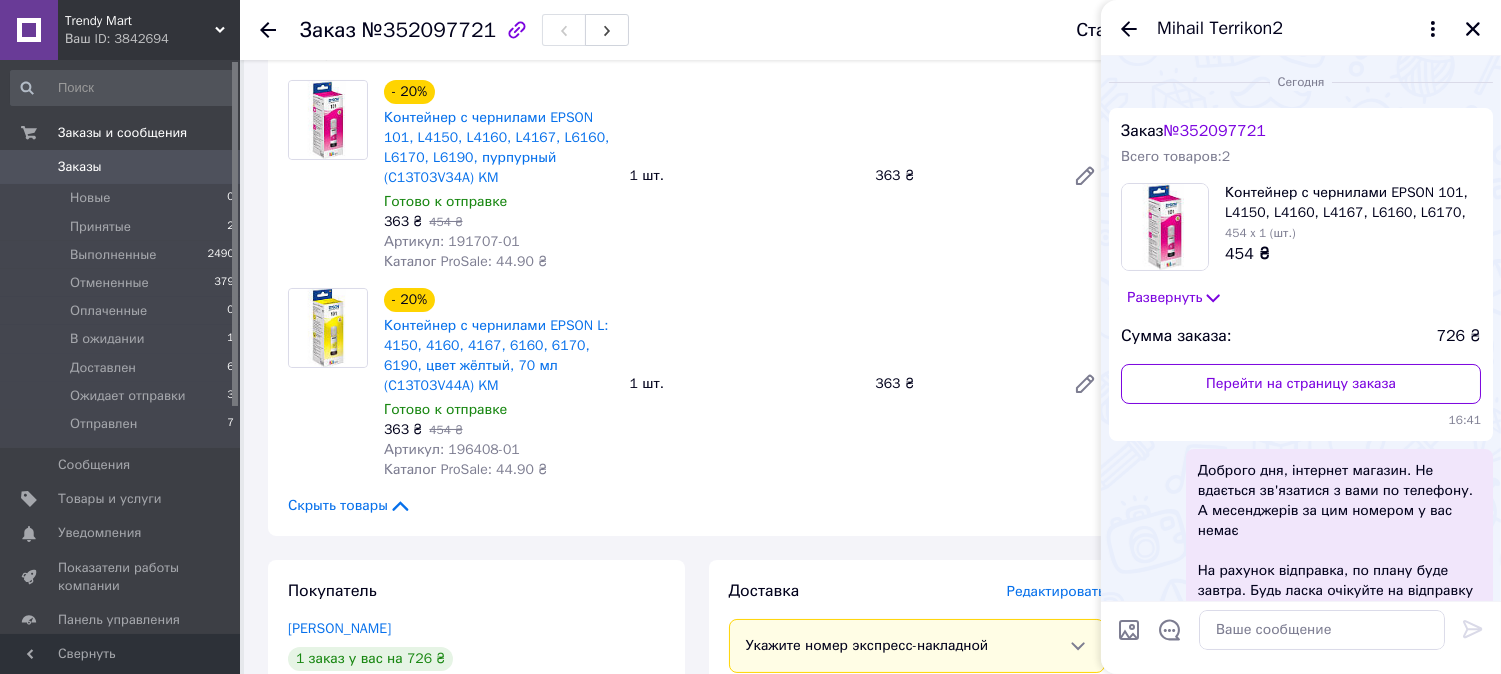 scroll, scrollTop: 0, scrollLeft: 0, axis: both 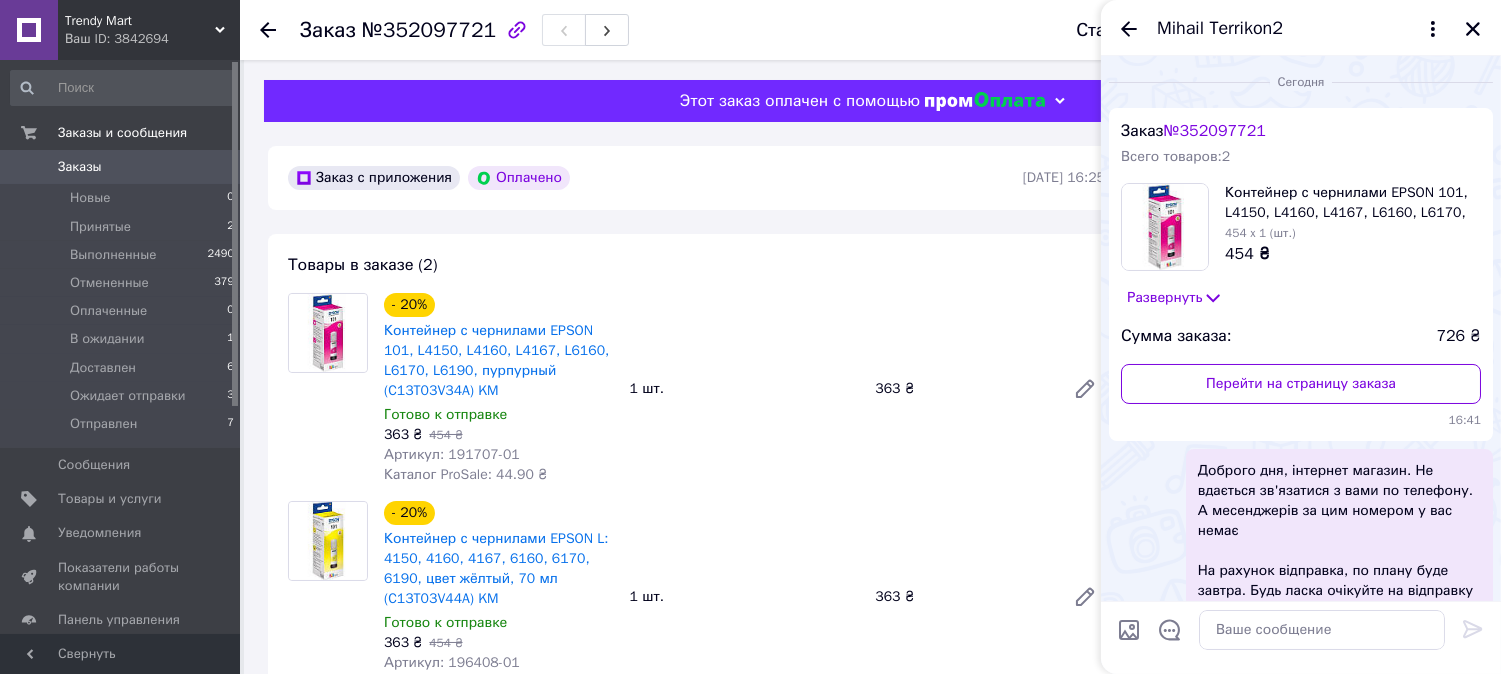 click on "Развернуть" at bounding box center (1175, 298) 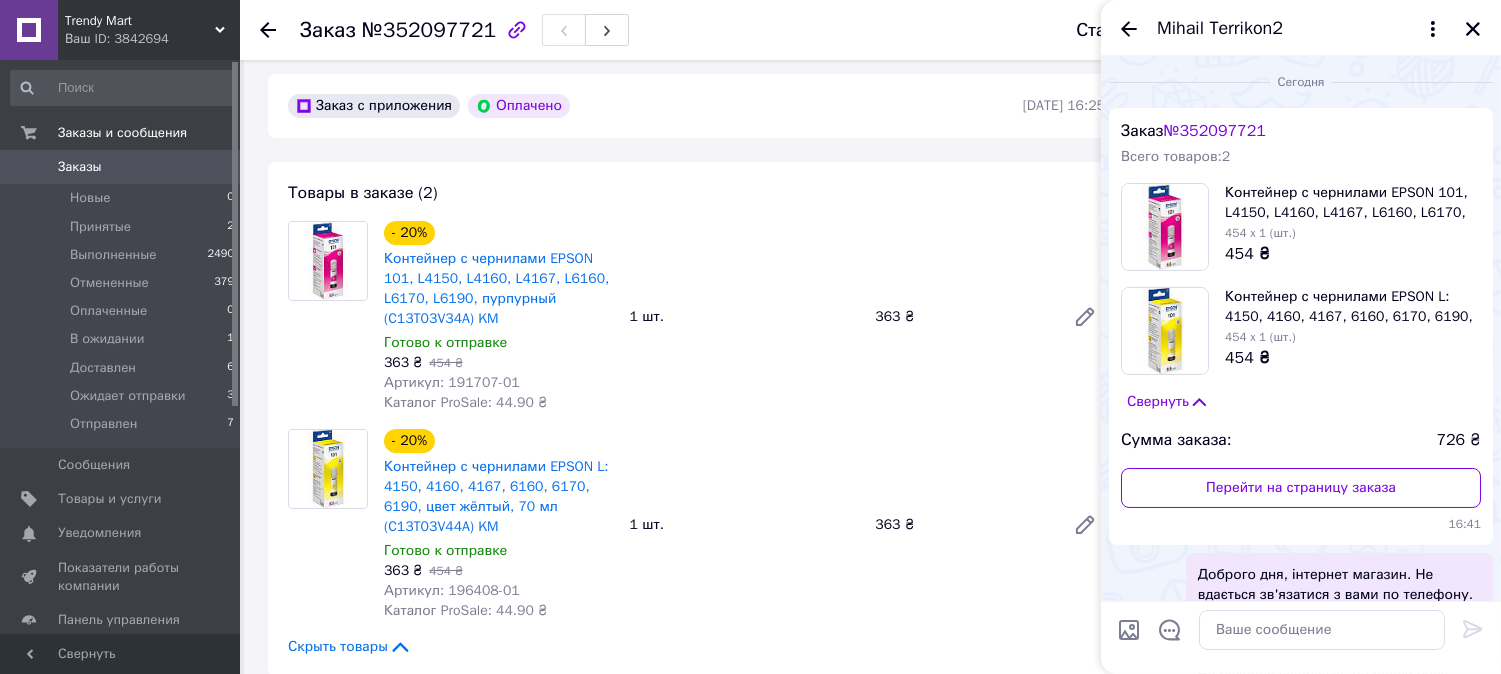 scroll, scrollTop: 111, scrollLeft: 0, axis: vertical 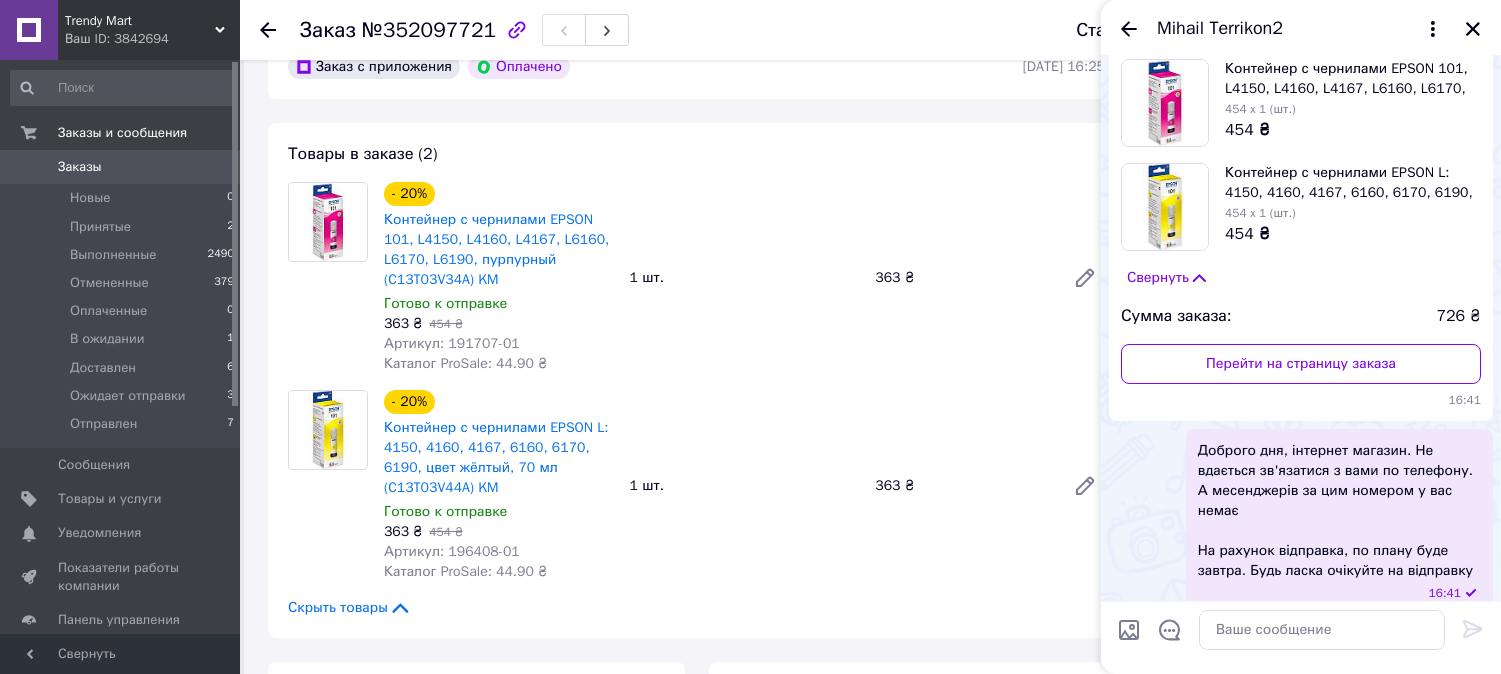 click on "Доброго дня, інтернет магазин. Не вдається зв'язатися з вами по телефону. А месенджерів за цим номером у вас немає На рахунок відправка, по плану буде завтра. Будь ласка очікуйте на відправку" at bounding box center (1339, 511) 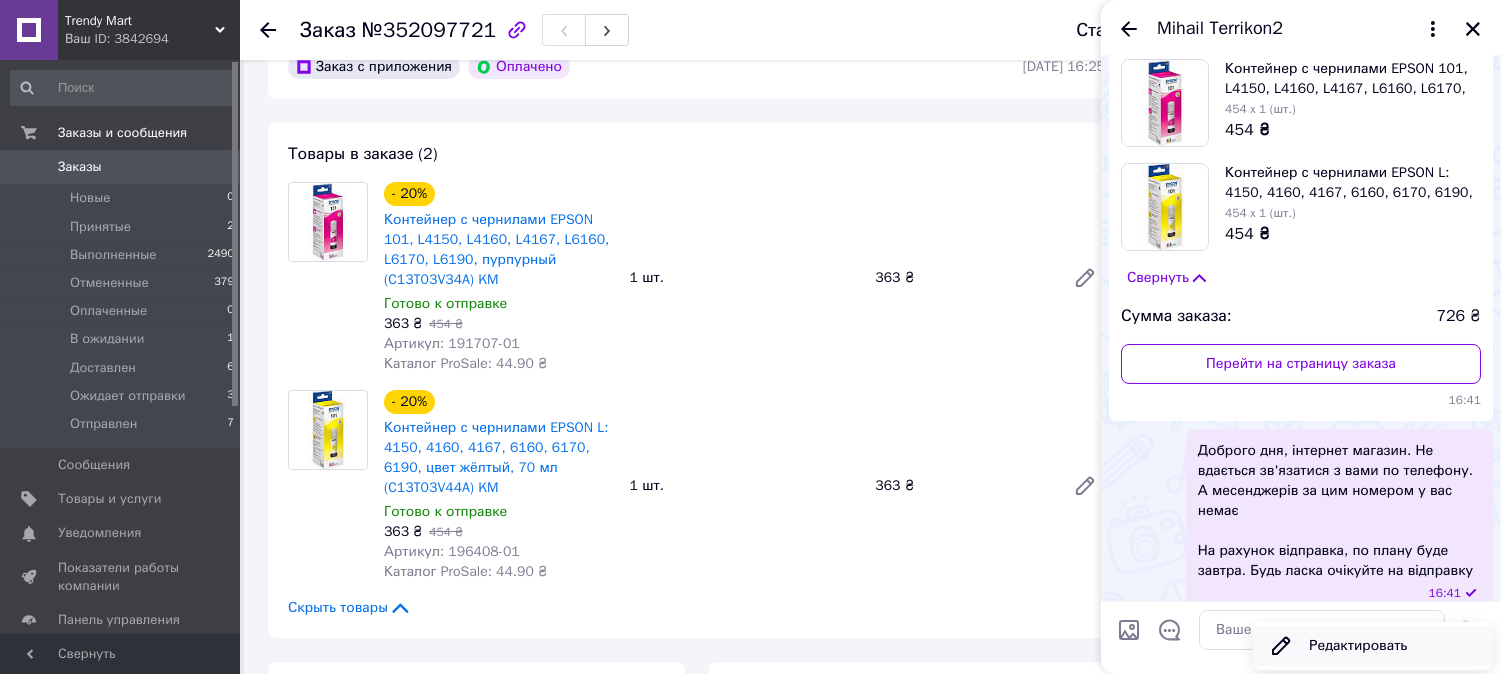 click on "Редактировать" at bounding box center [1373, 646] 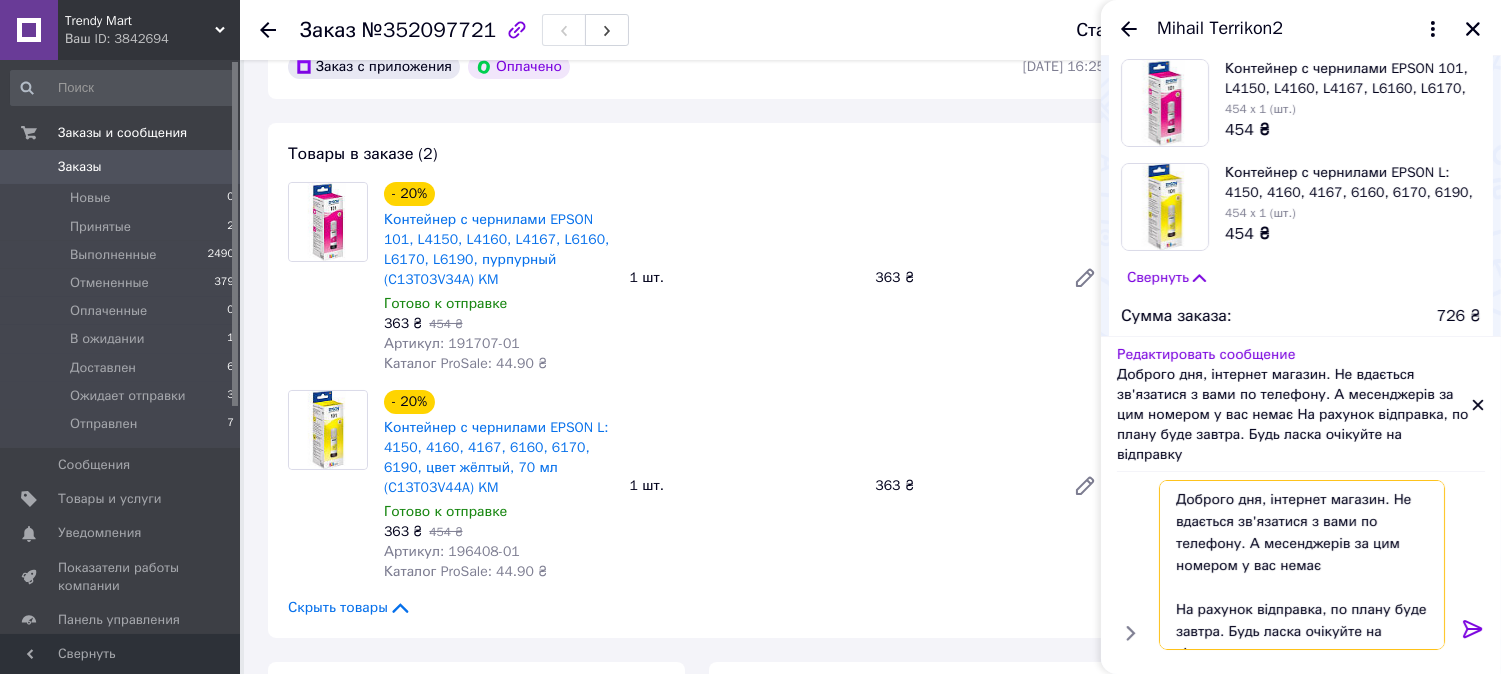 click on "Доброго дня, інтернет магазин. Не вдається зв'язатися з вами по телефону. А месенджерів за цим номером у вас немає
На рахунок відправка, по плану буде завтра. Будь ласка очікуйте на відправку" at bounding box center (1302, 565) 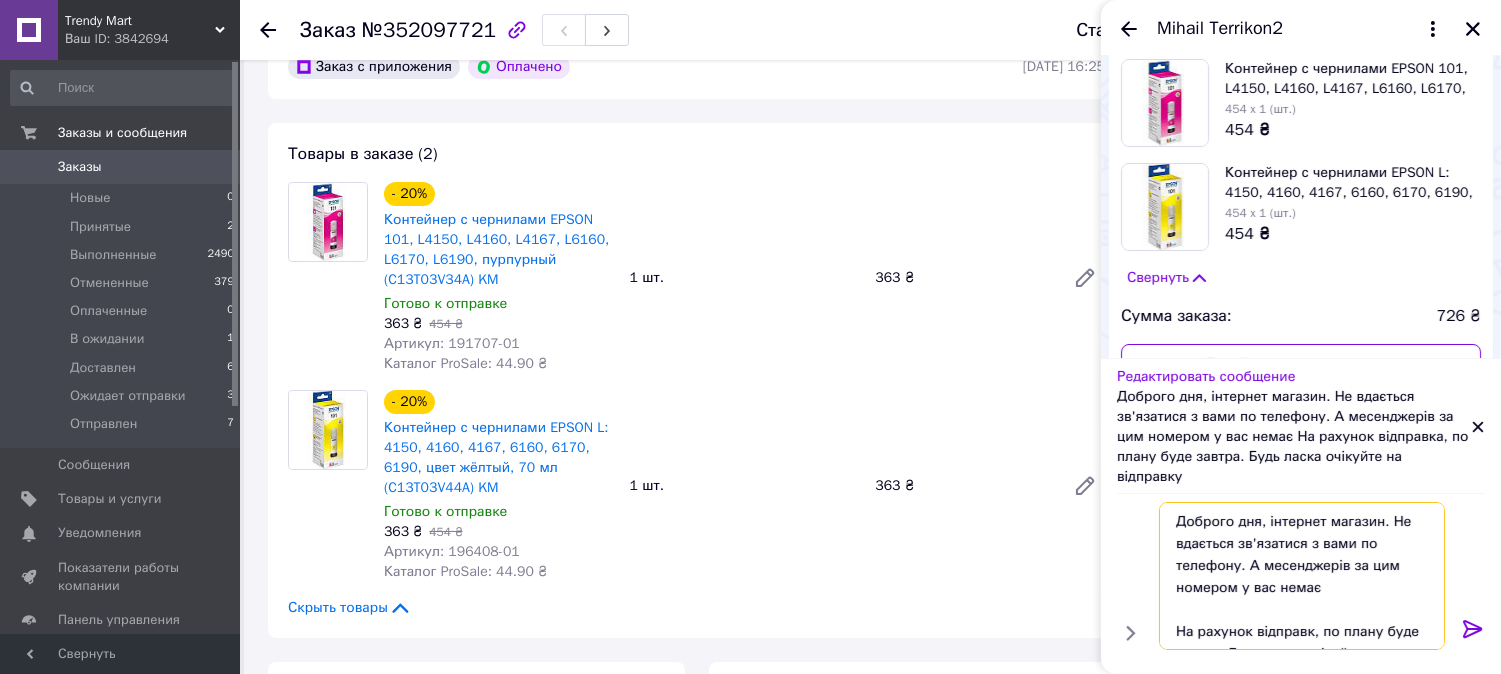 type on "Доброго дня, інтернет магазин. Не вдається зв'язатися з вами по телефону. А месенджерів за цим номером у вас немає
На рахунок відправки, по плану буде завтра. Будь ласка очікуйте на відправку" 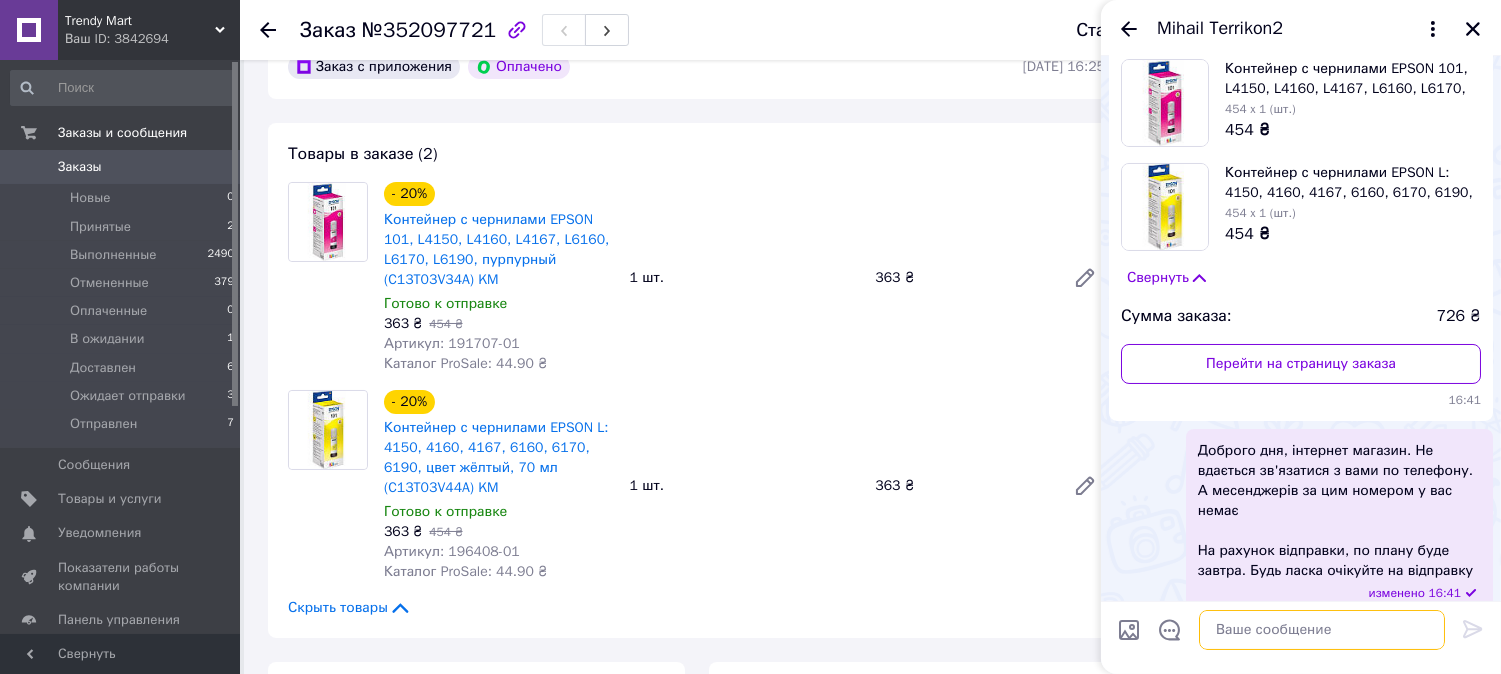 scroll, scrollTop: 0, scrollLeft: 0, axis: both 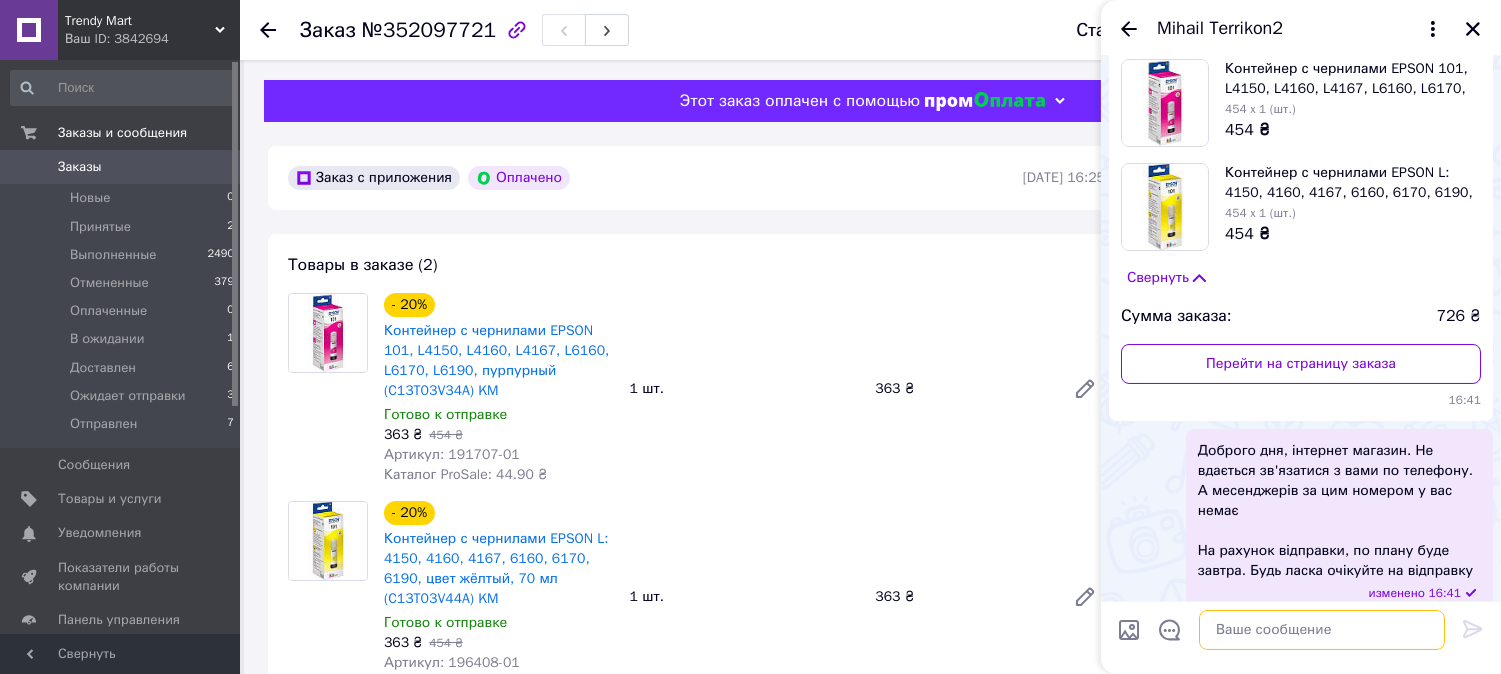 type 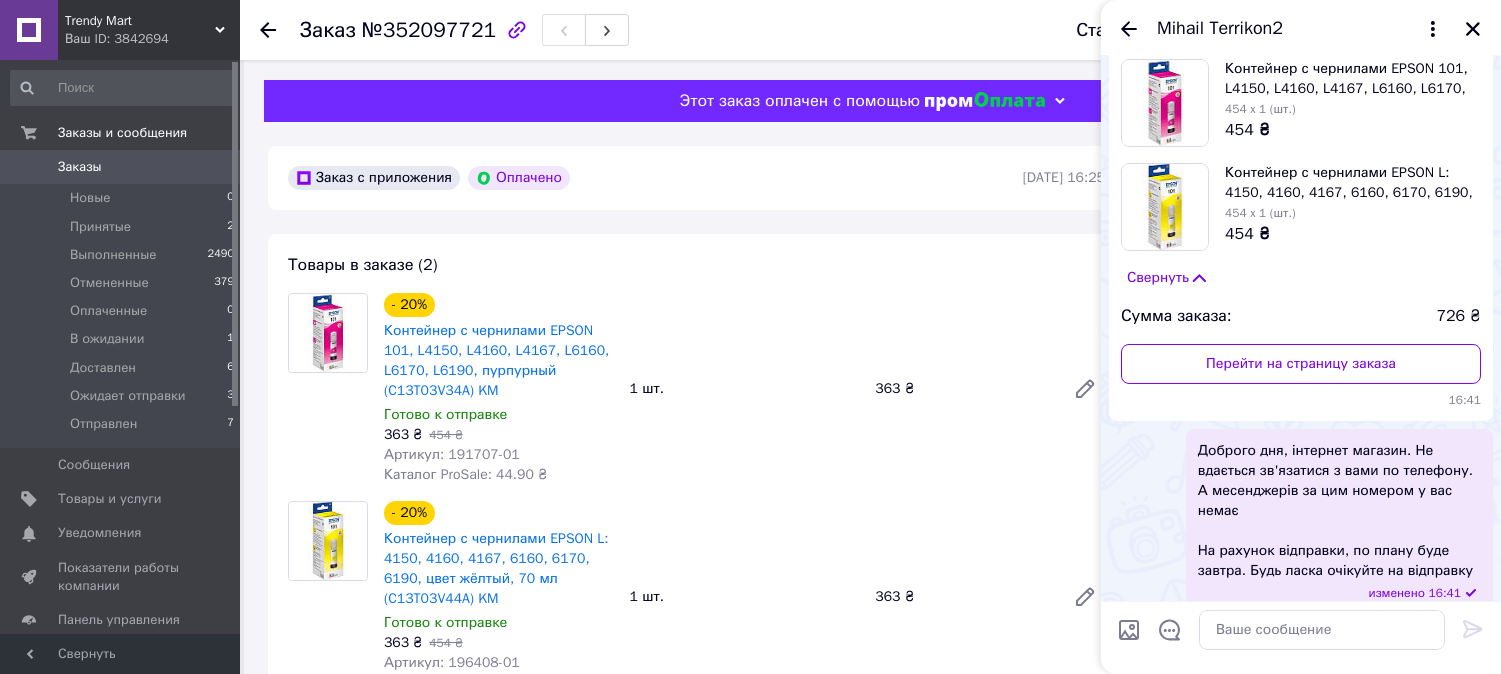 click on "Доброго дня, інтернет магазин. Не вдається зв'язатися з вами по телефону. А месенджерів за цим номером у вас немає На рахунок відправки, по плану буде завтра. Будь ласка очікуйте на відправку изменено   16:41" at bounding box center [1301, 521] 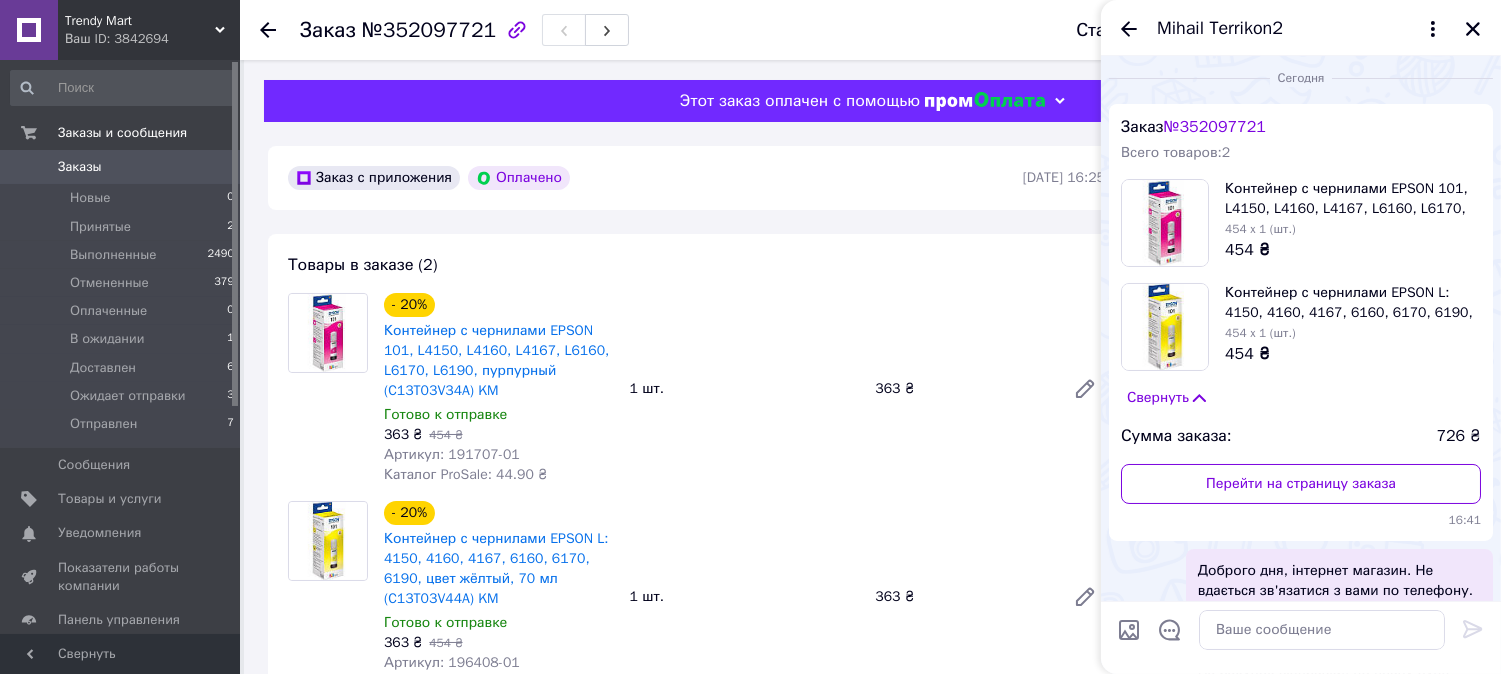scroll, scrollTop: 0, scrollLeft: 0, axis: both 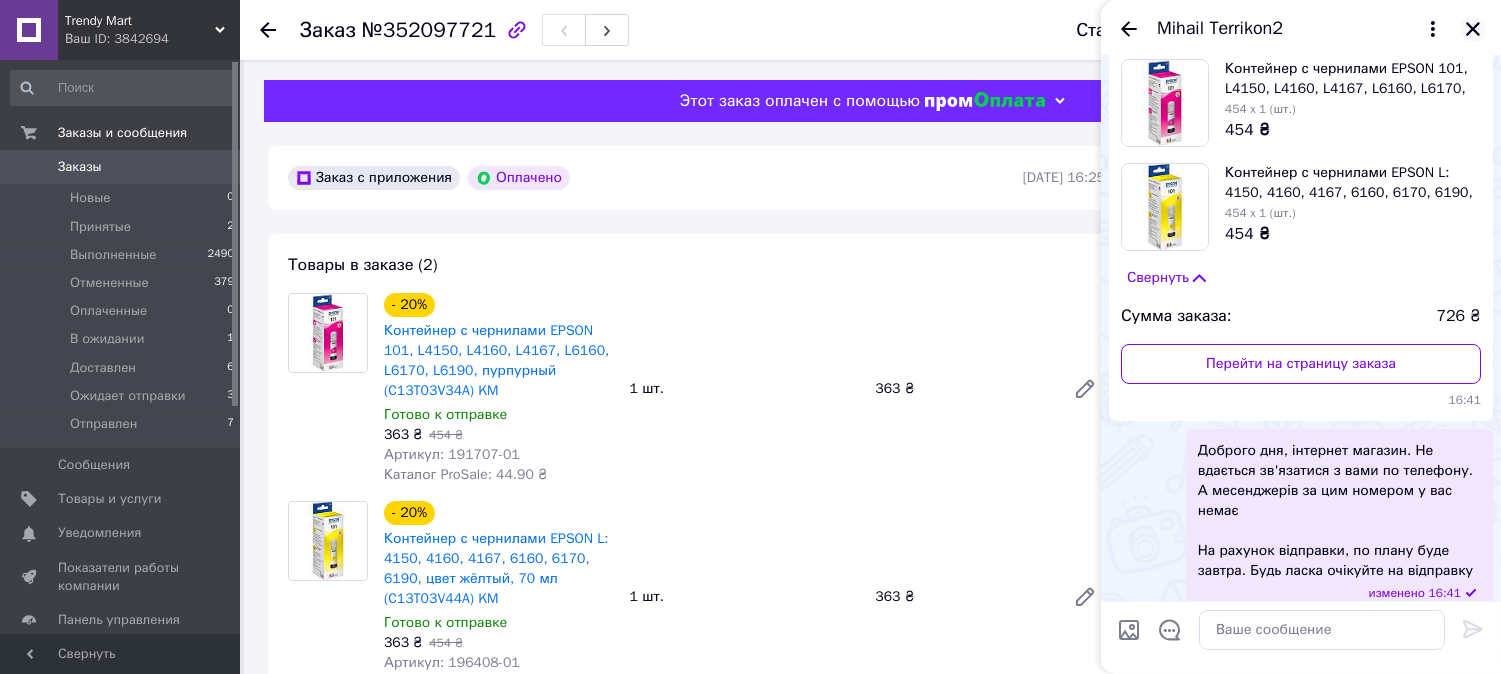 click 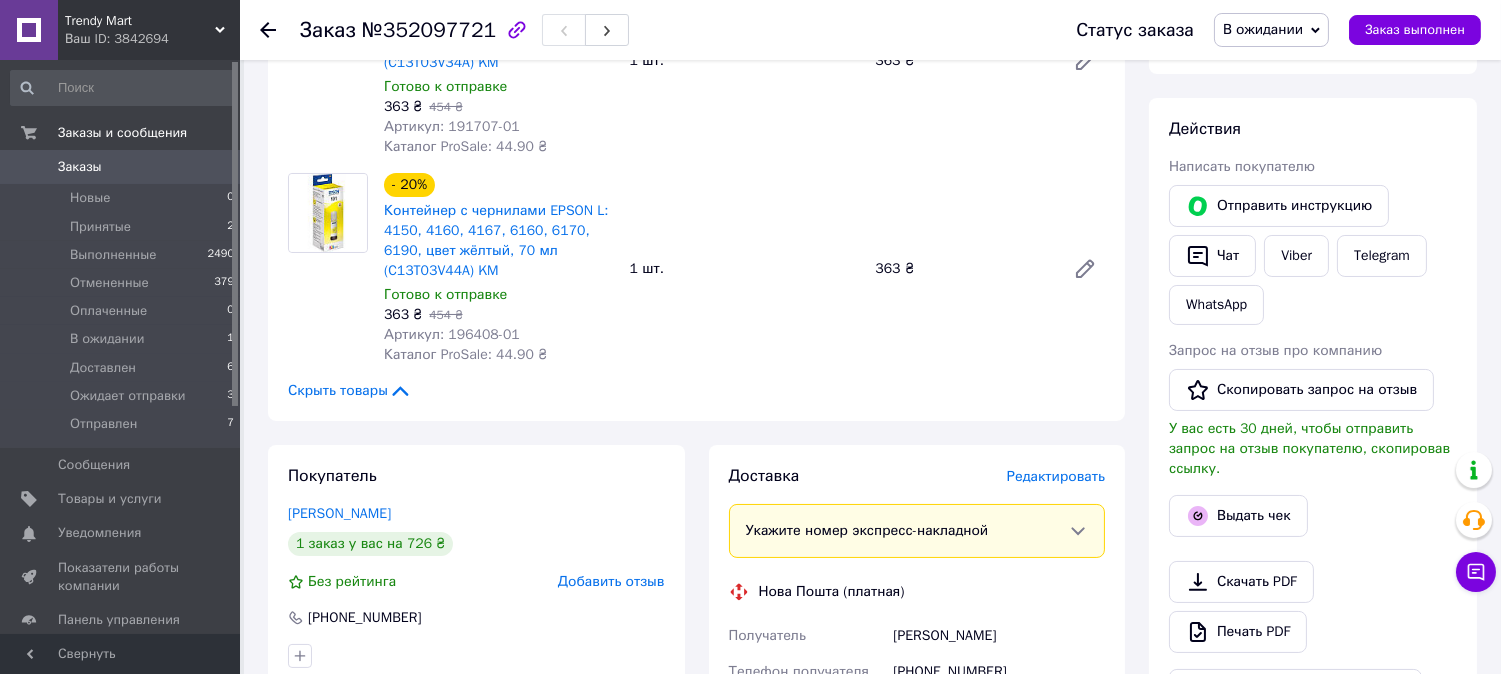 scroll, scrollTop: 0, scrollLeft: 0, axis: both 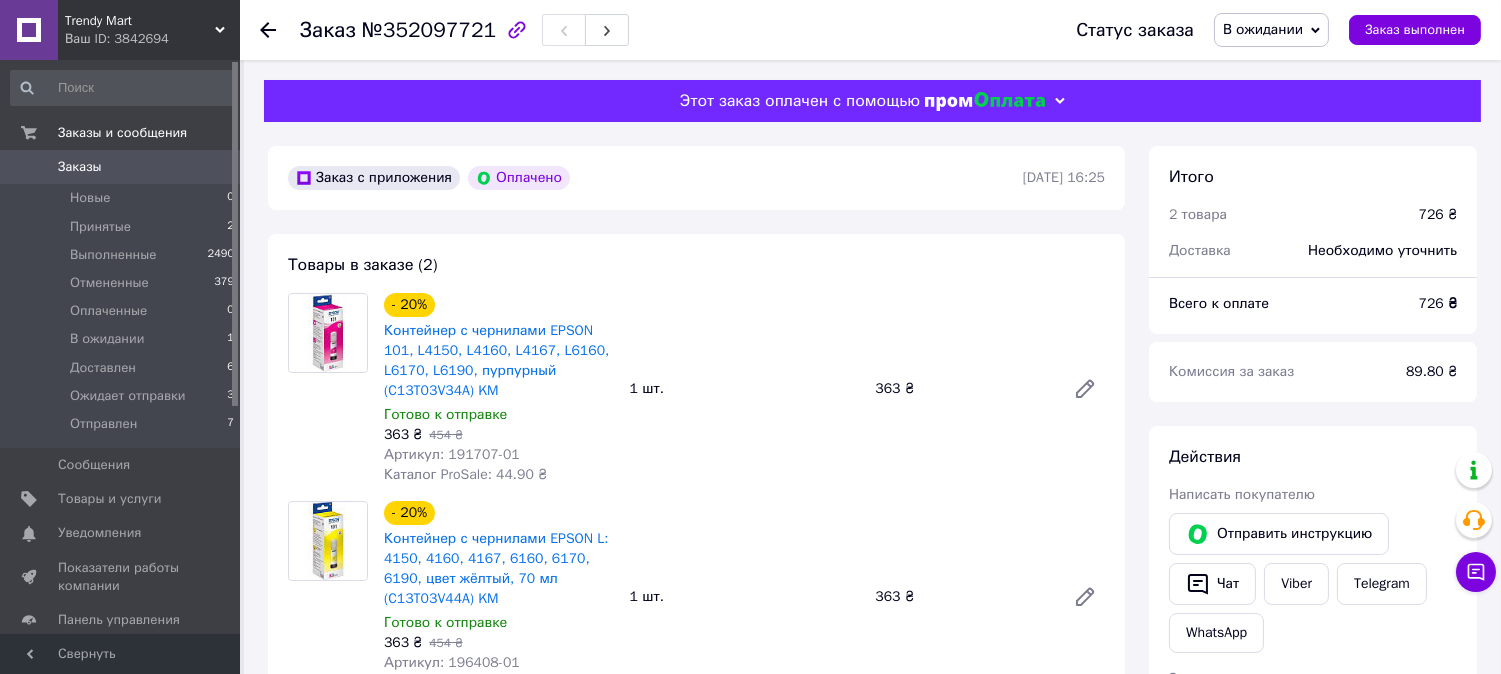 click on "Заказы" at bounding box center (121, 167) 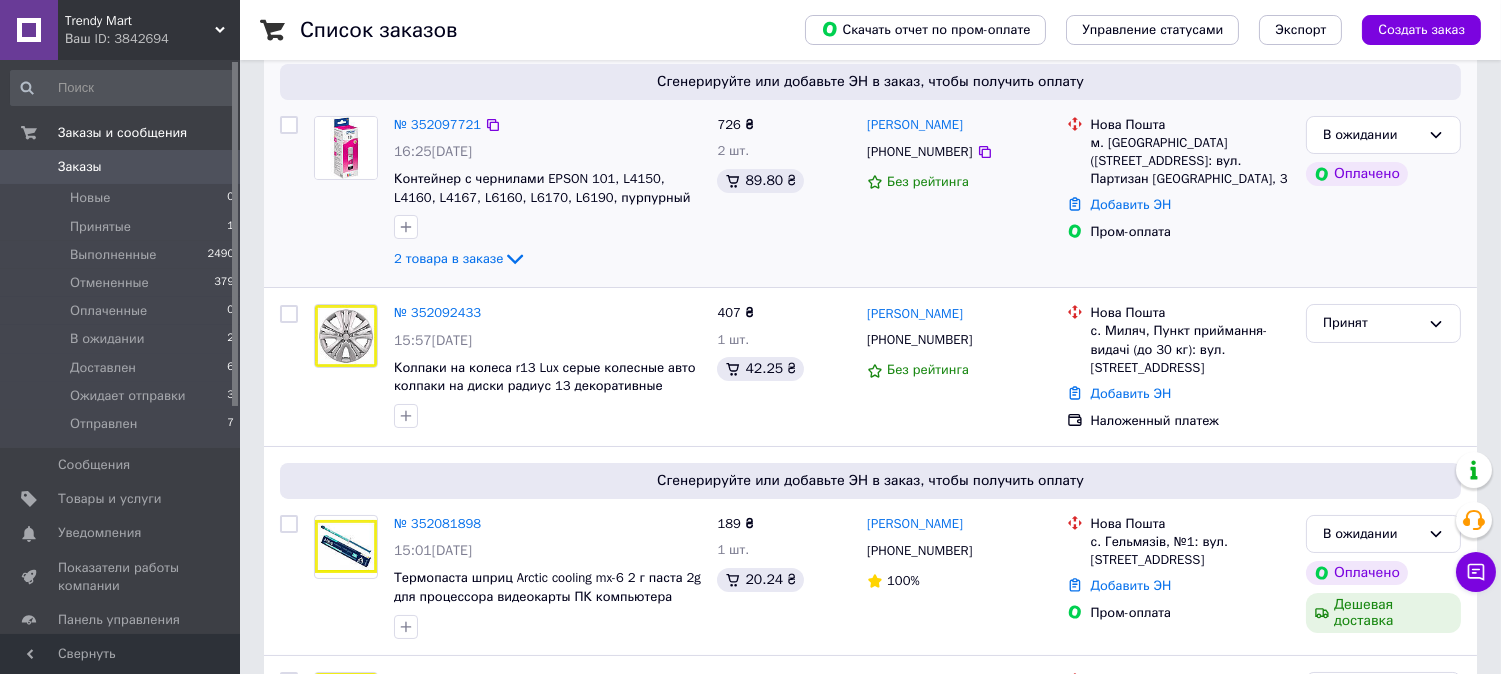 scroll, scrollTop: 222, scrollLeft: 0, axis: vertical 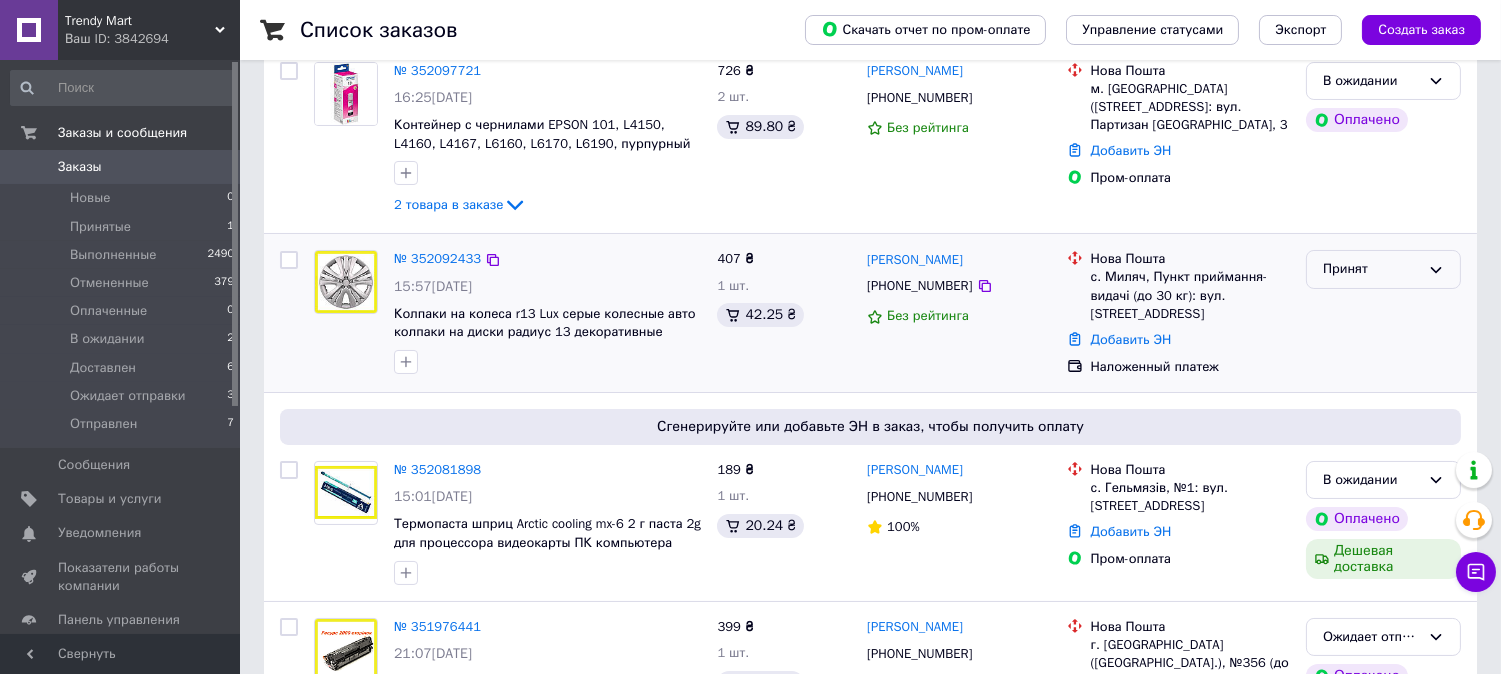 click on "Принят" at bounding box center [1371, 269] 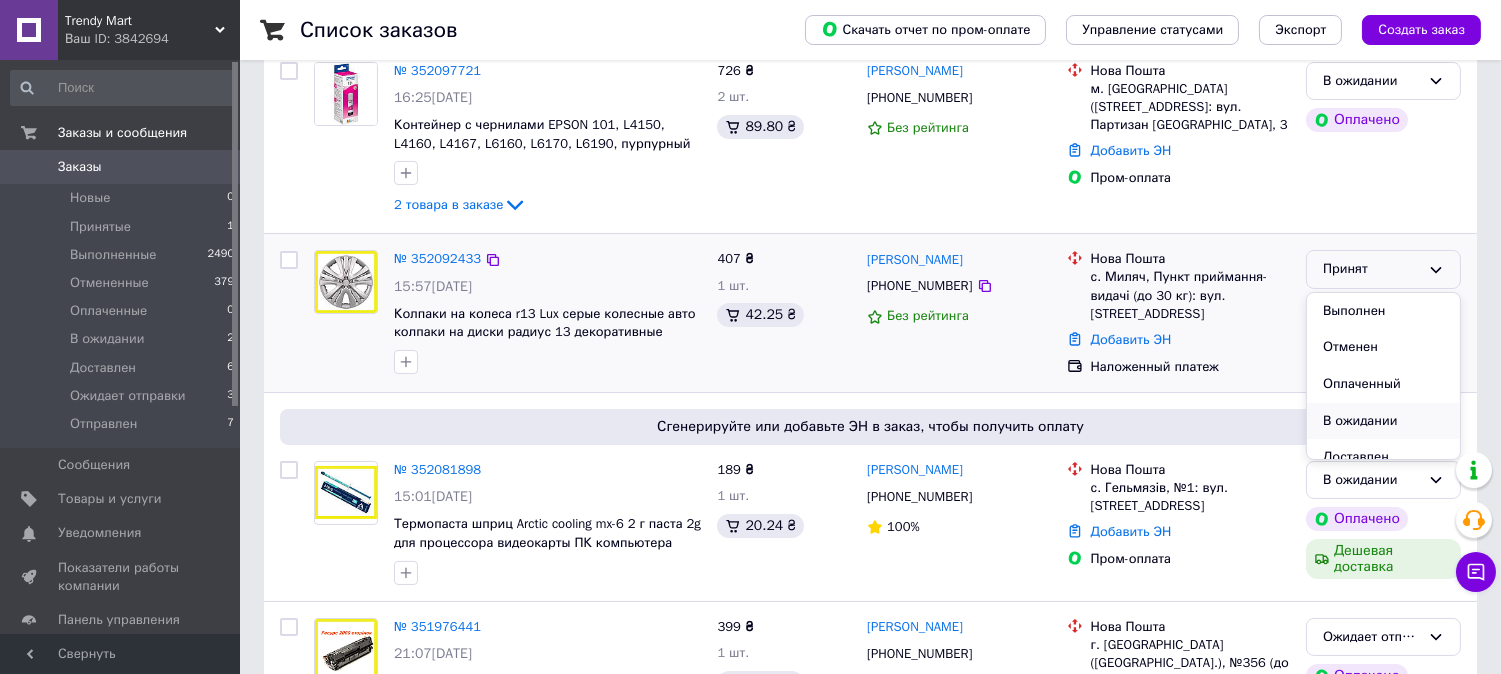 click on "В ожидании" at bounding box center [1383, 421] 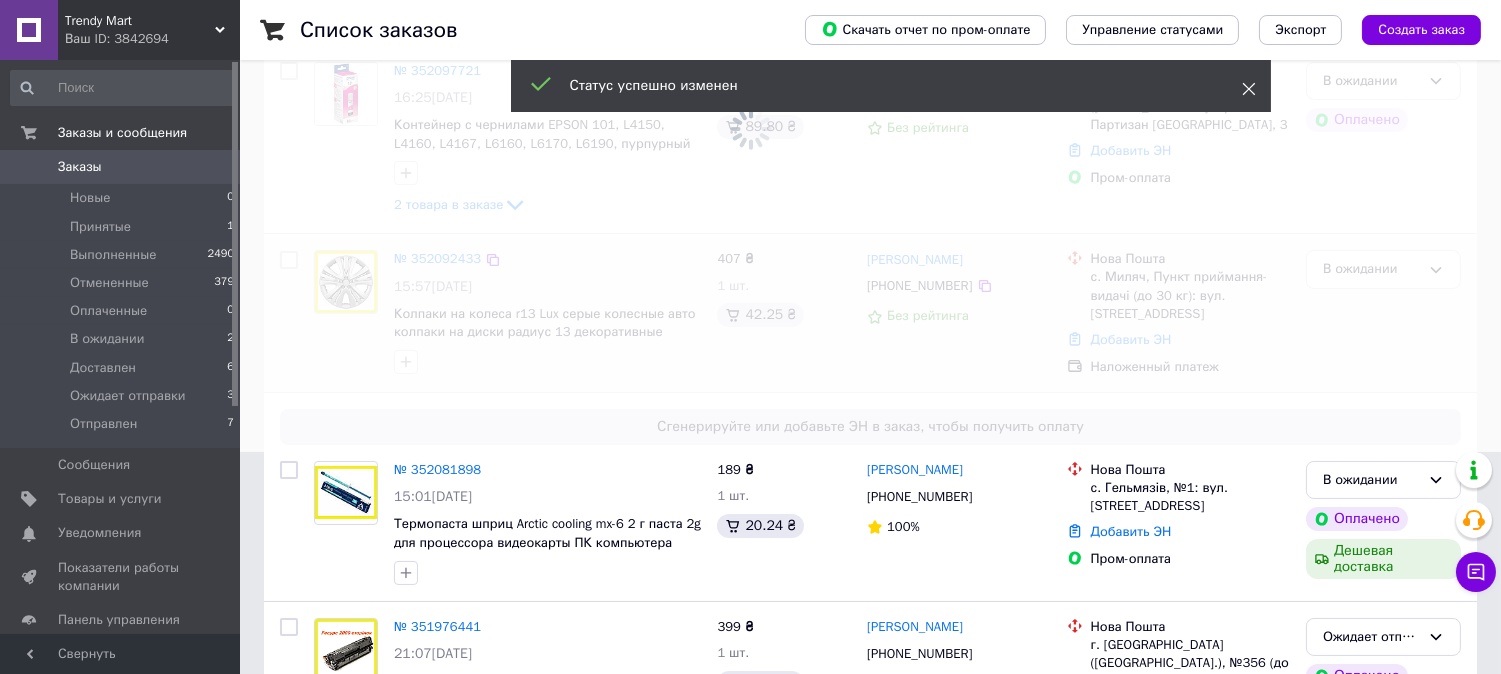 click 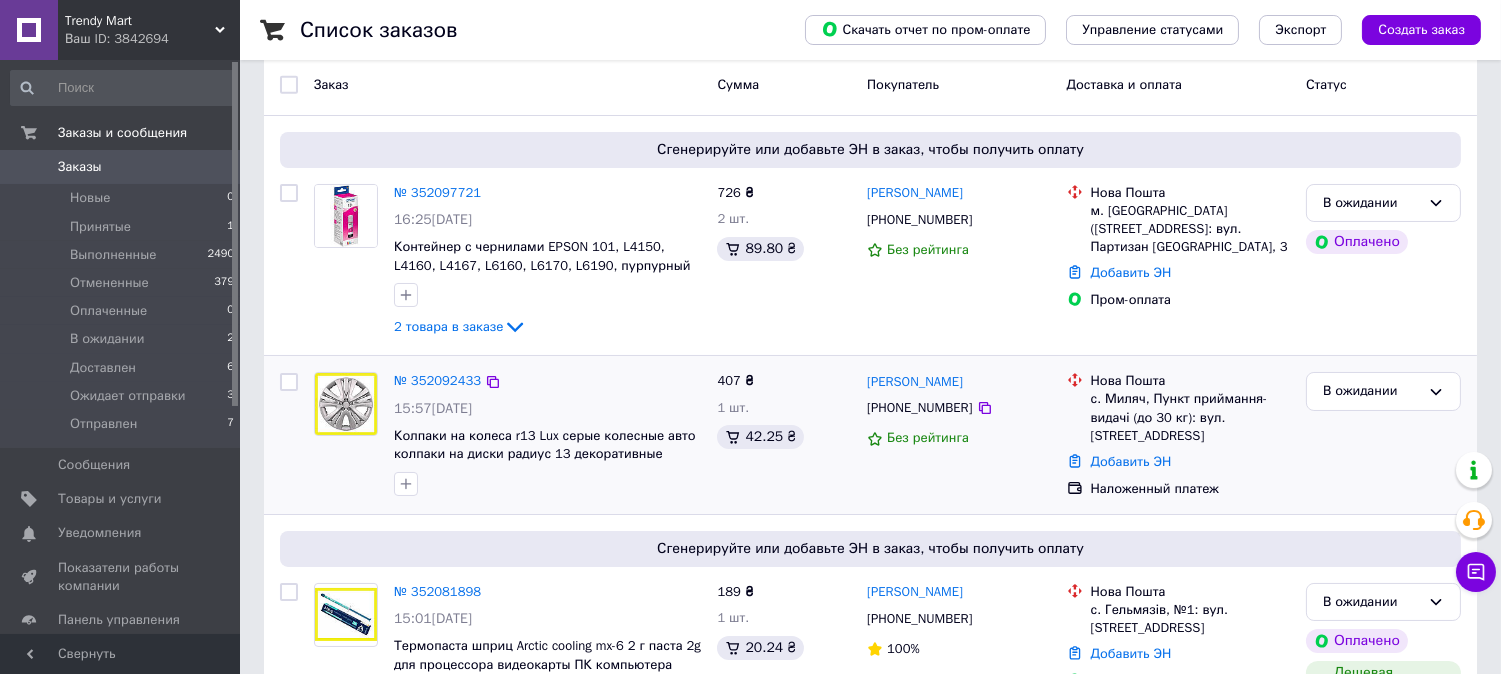 scroll, scrollTop: 0, scrollLeft: 0, axis: both 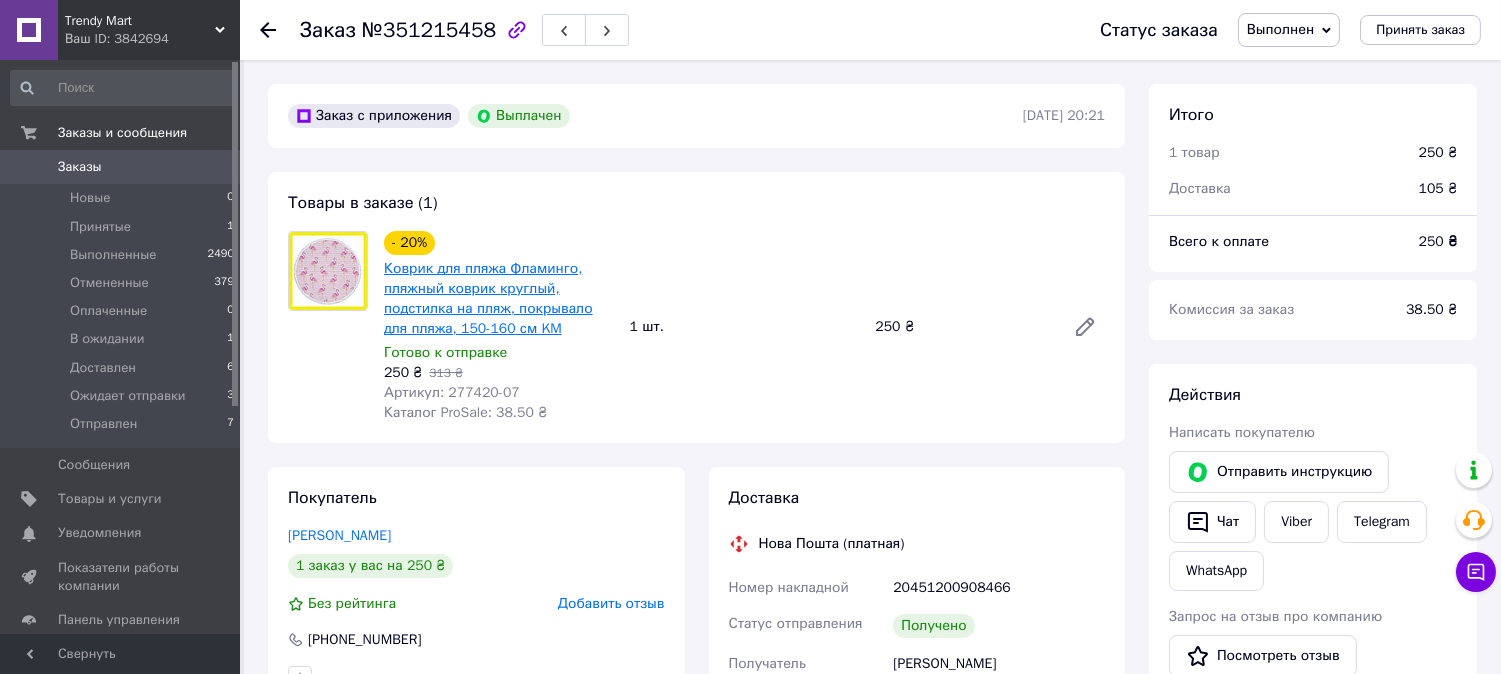 click on "Коврик для пляжа Фламинго, пляжный коврик круглый, подстилка на пляж, покрывало для пляжа, 150-160 см KM" at bounding box center (488, 298) 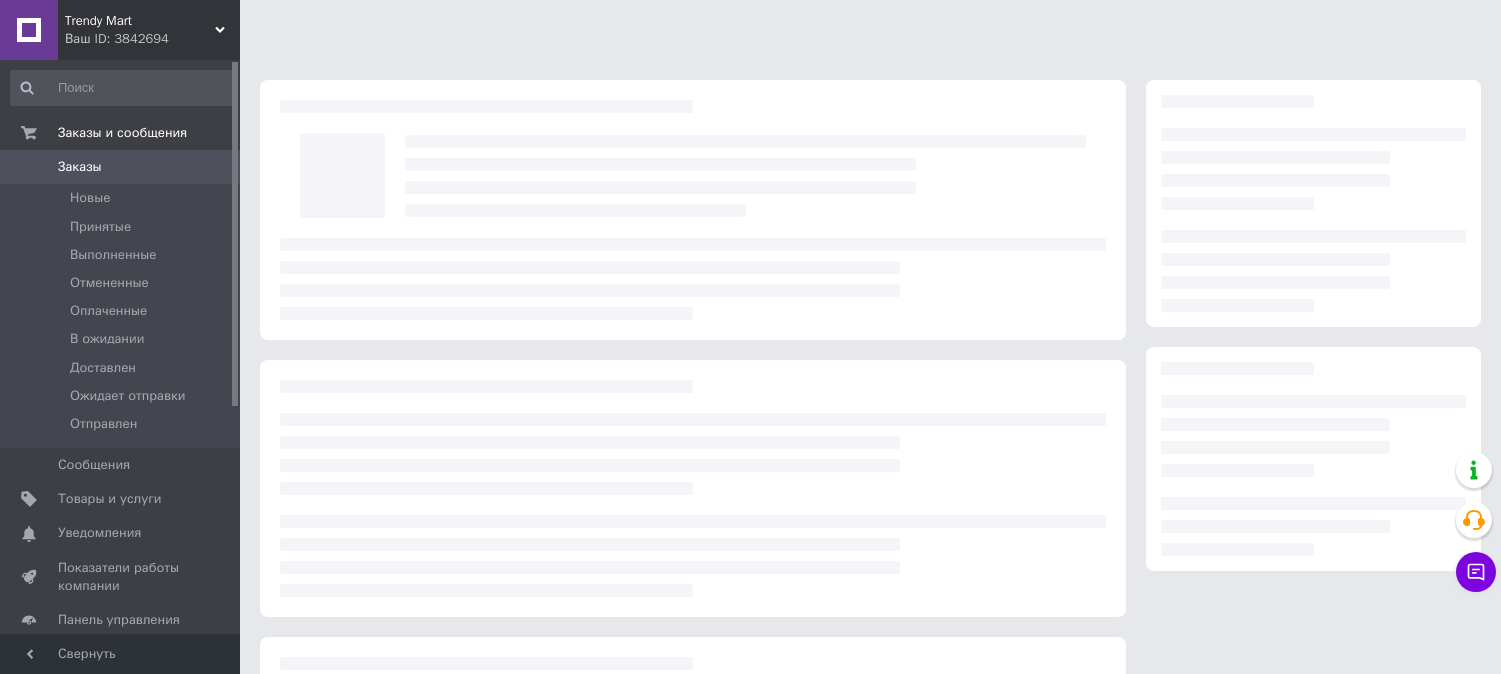 scroll, scrollTop: 0, scrollLeft: 0, axis: both 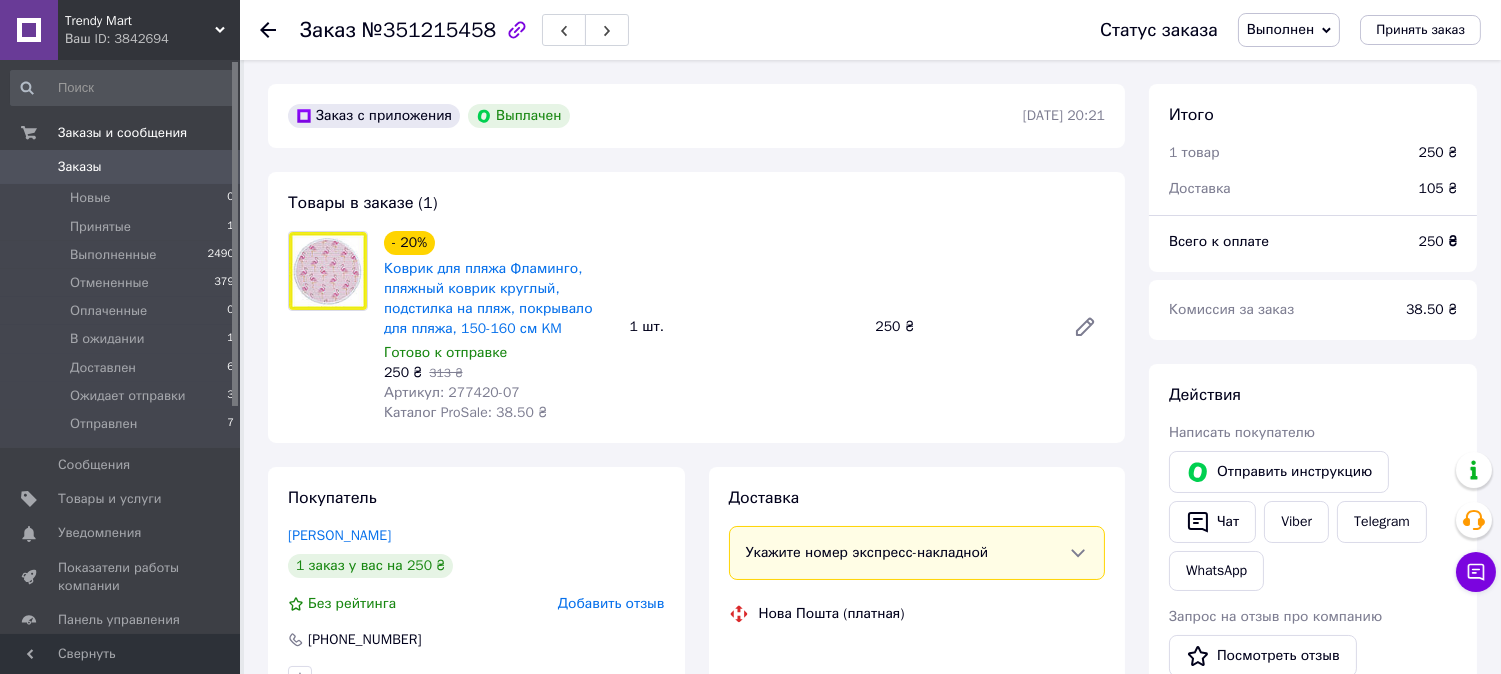 click on "Артикул: 277420-07" at bounding box center (452, 392) 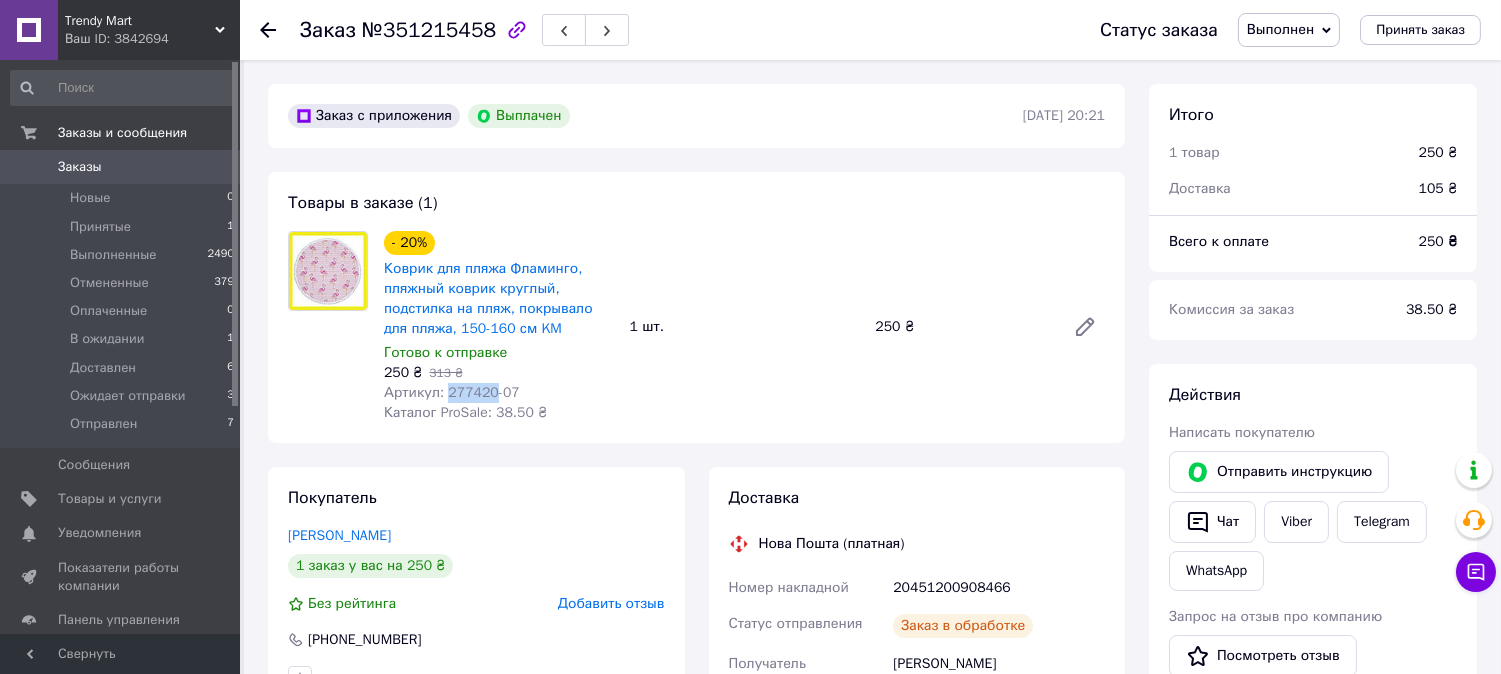 click on "Артикул: 277420-07" at bounding box center (452, 392) 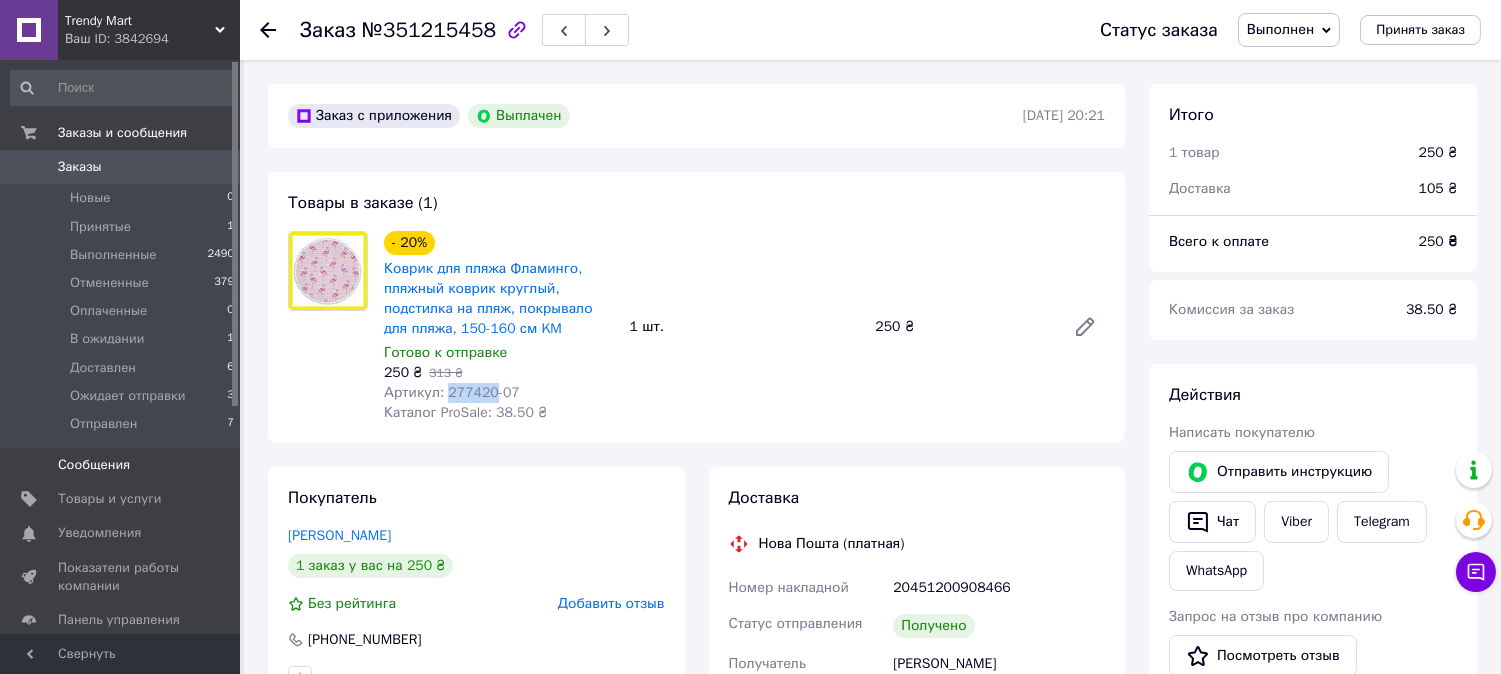 copy on "277420" 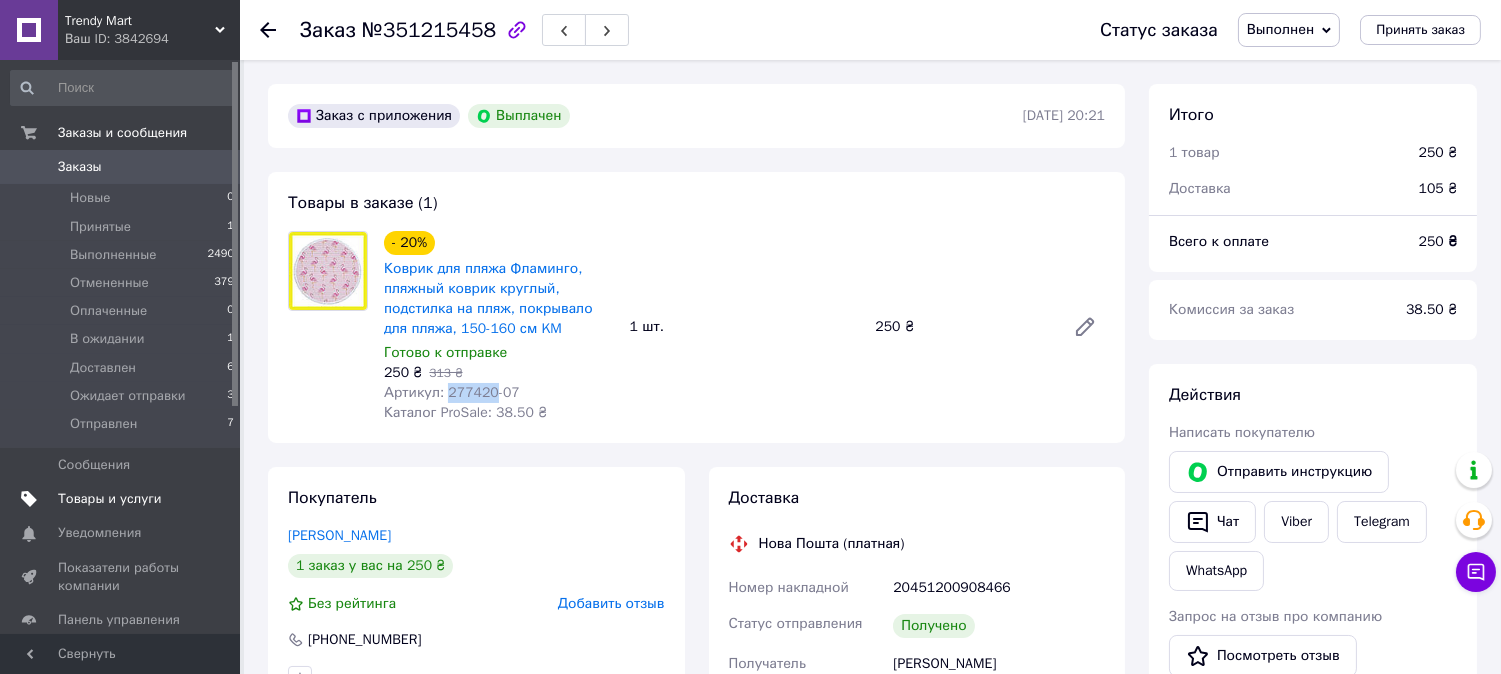 click on "Товары и услуги" at bounding box center (123, 499) 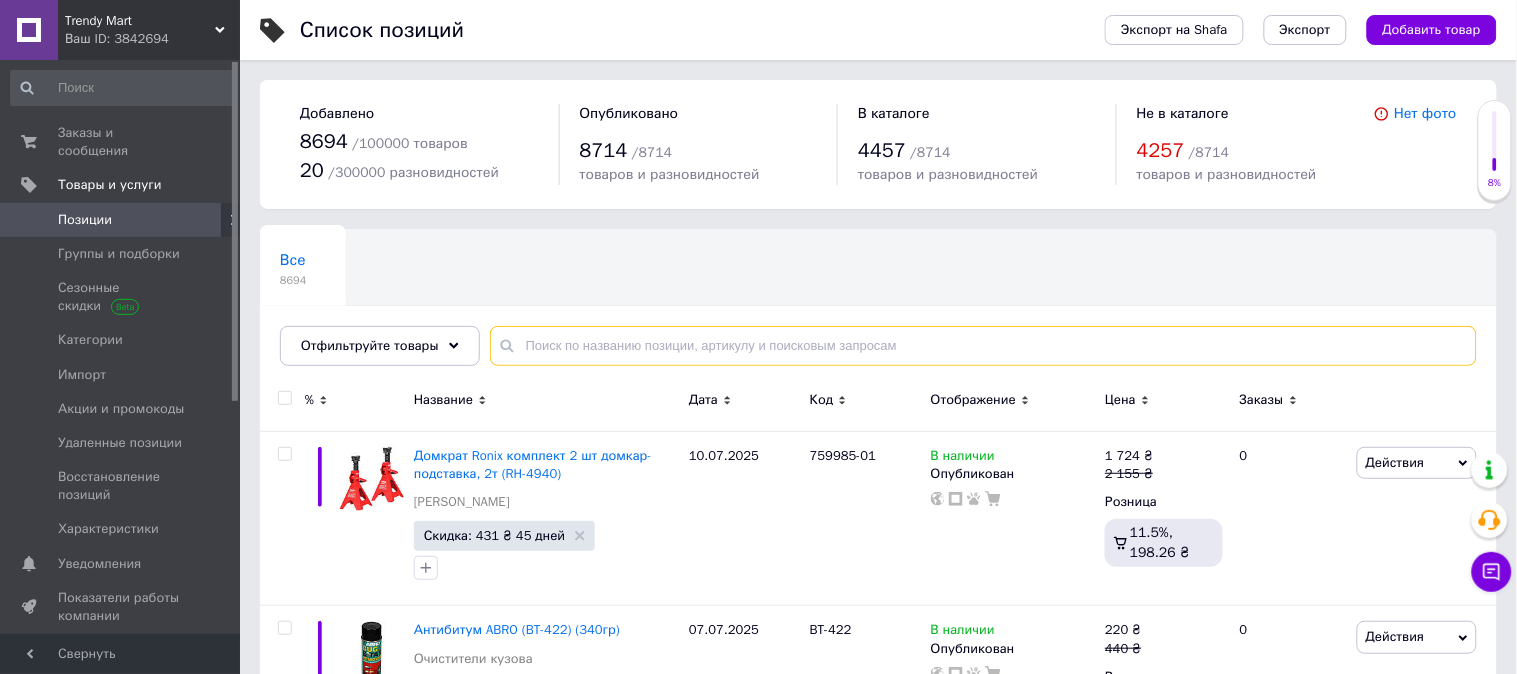 click at bounding box center [983, 346] 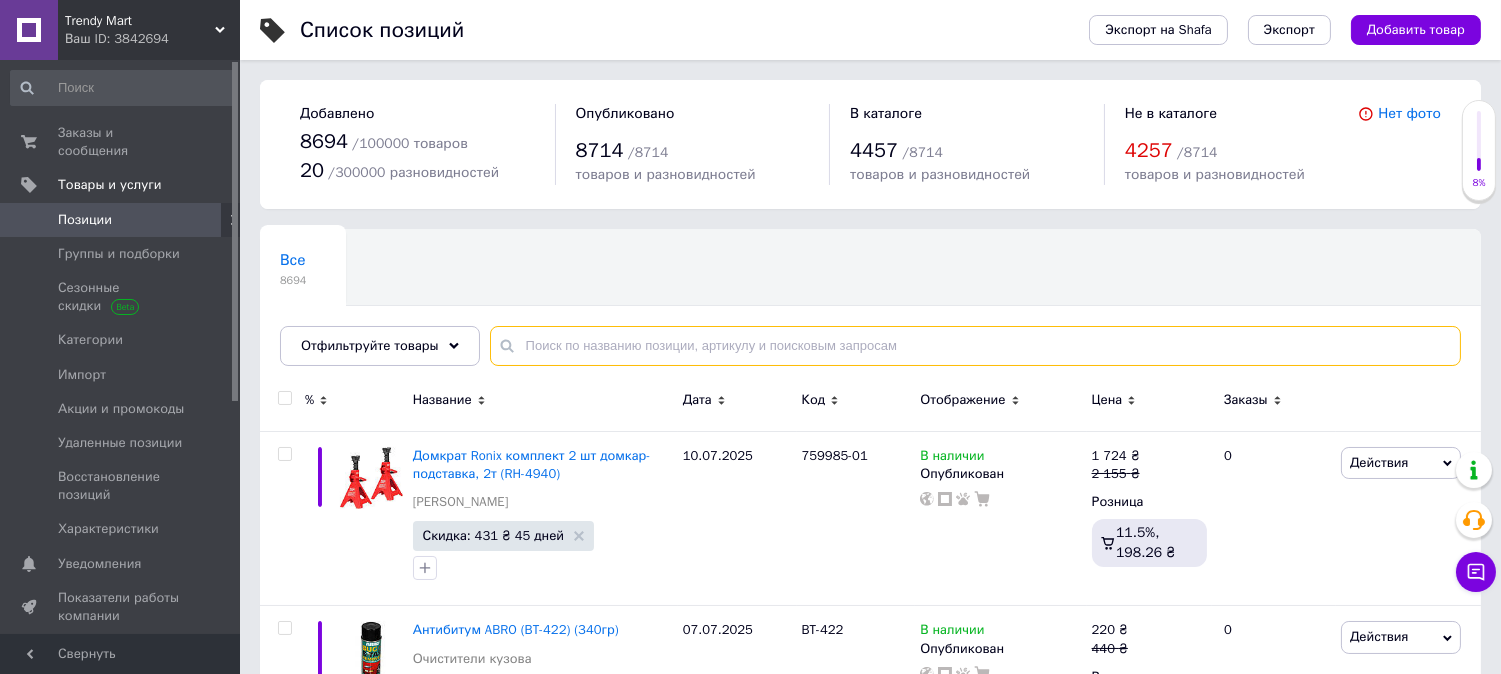 paste on "277420" 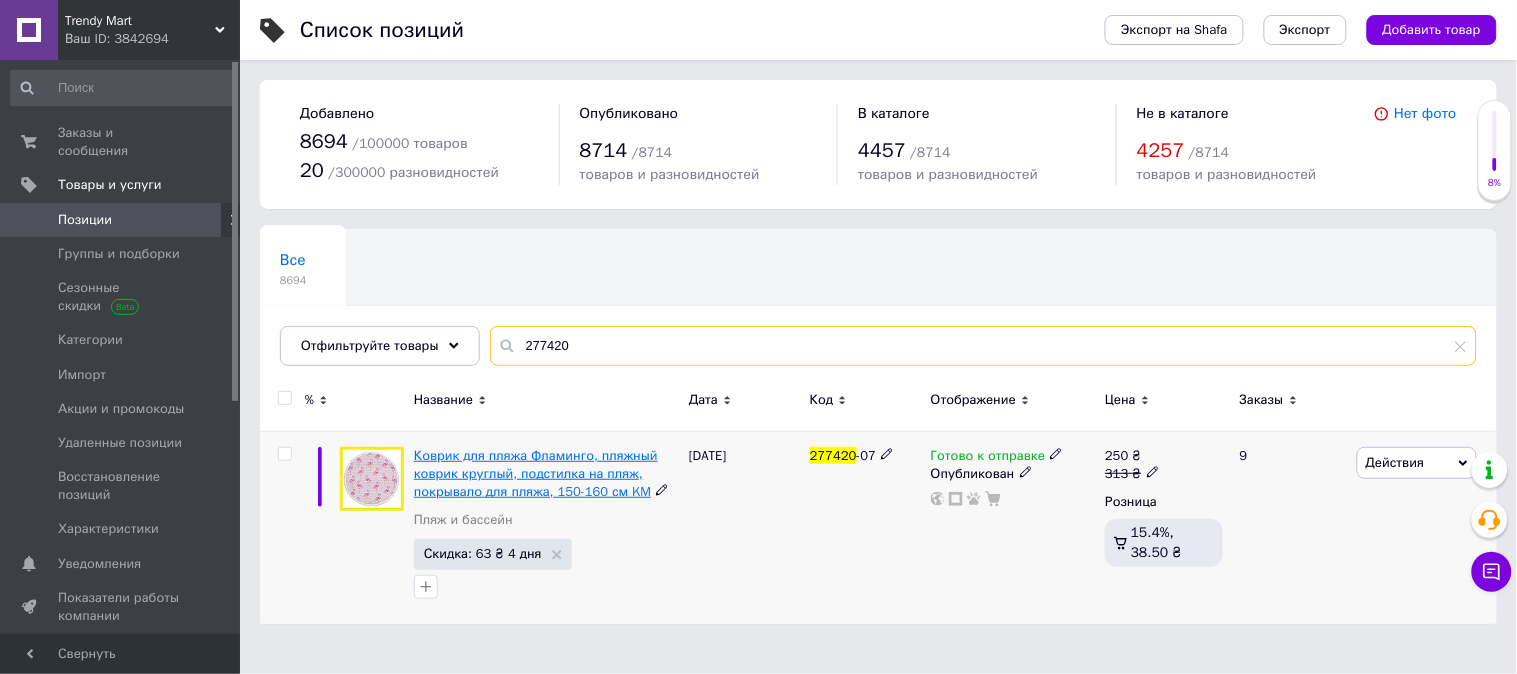 type on "277420" 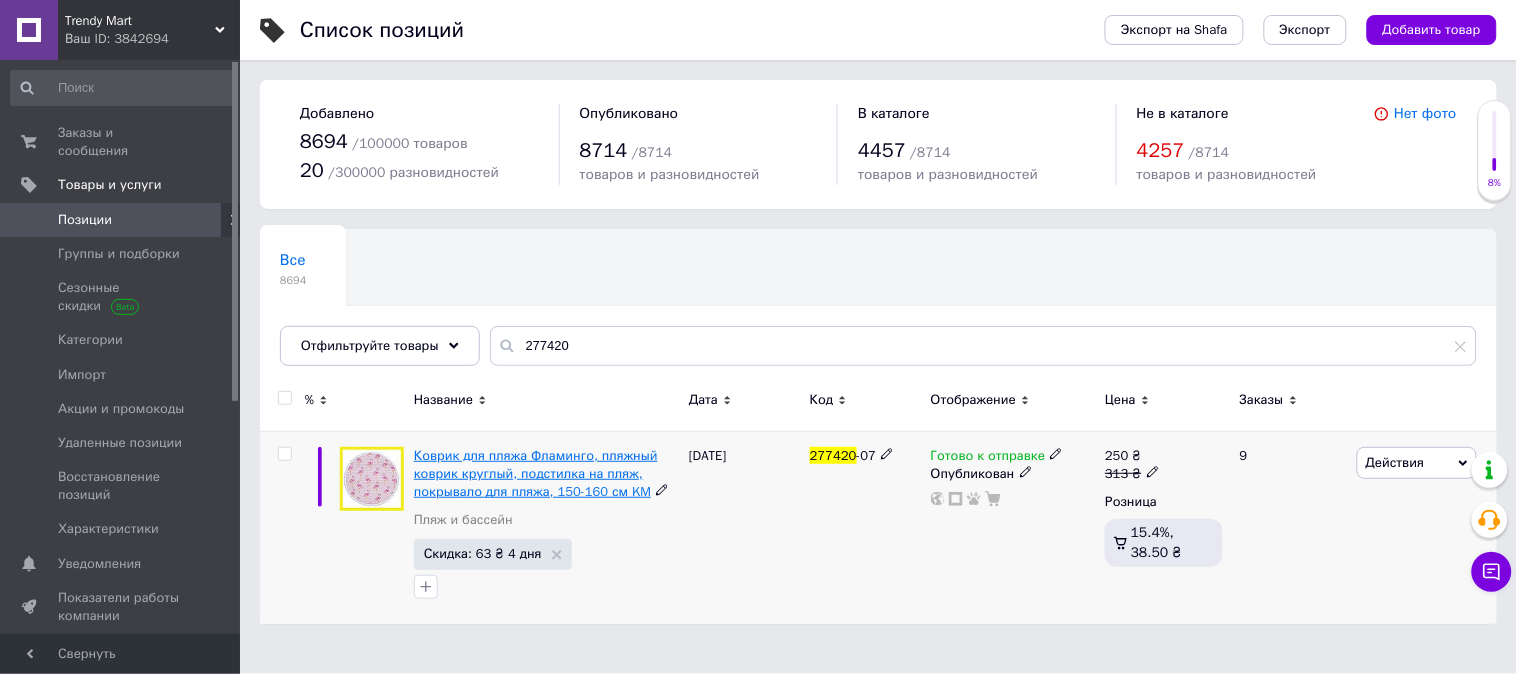 click on "Коврик для пляжа Фламинго, пляжный коврик круглый, подстилка на пляж, покрывало для пляжа, 150-160 см KM" at bounding box center (536, 473) 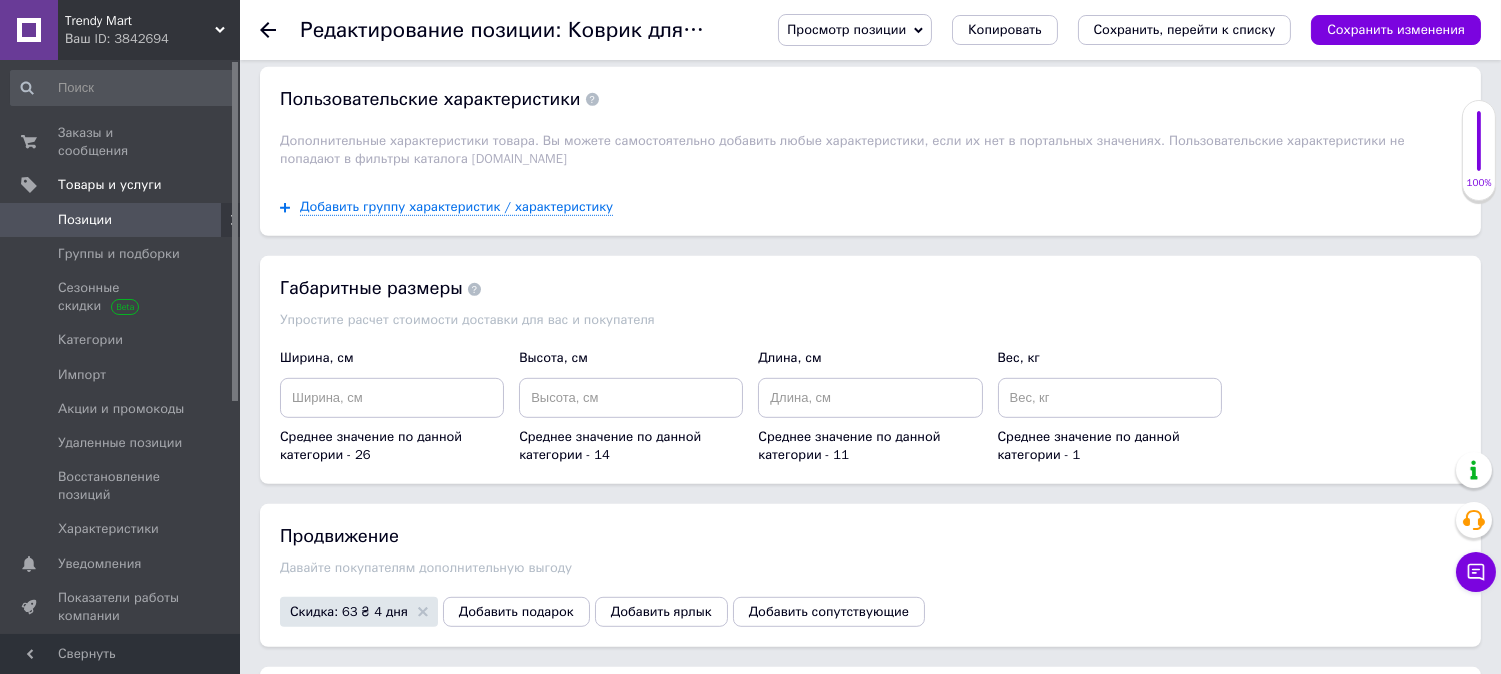 click on "Основные атрибуты" at bounding box center (377, 19) 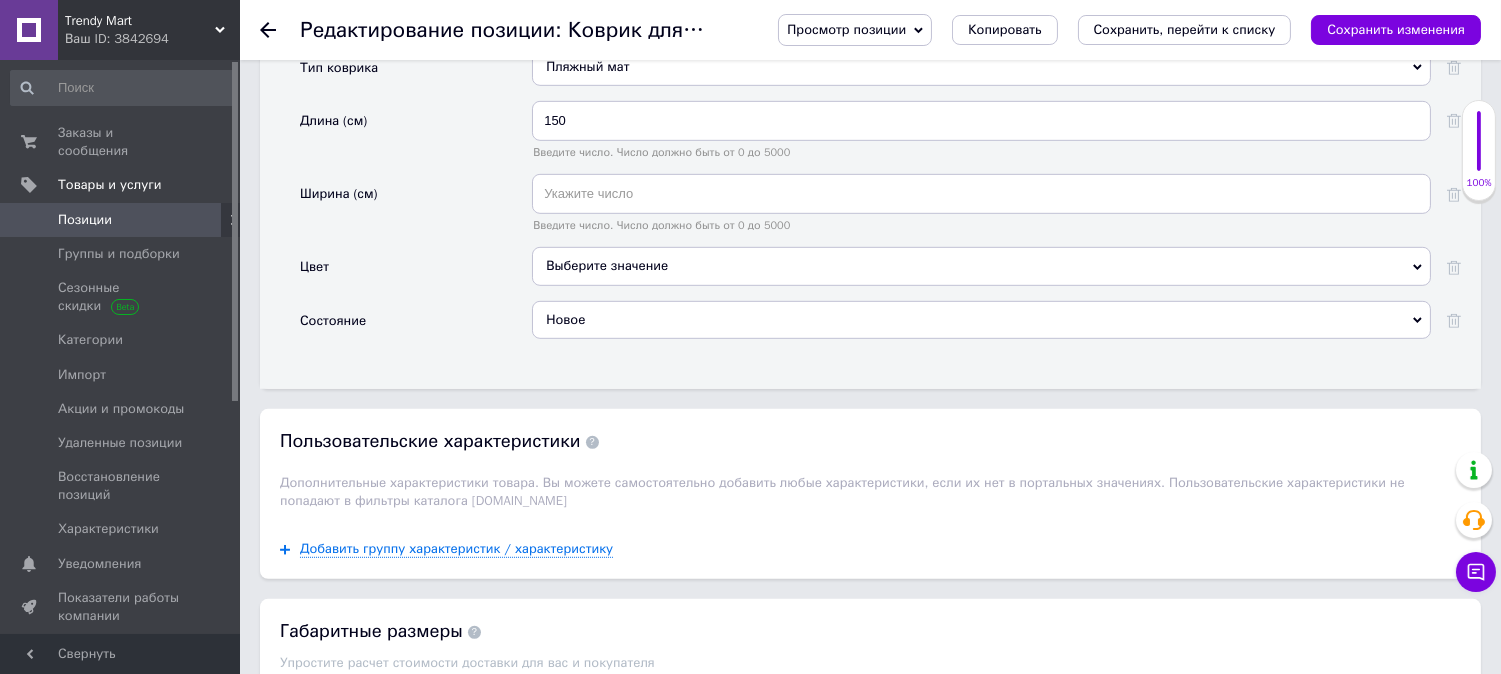 scroll, scrollTop: 2111, scrollLeft: 0, axis: vertical 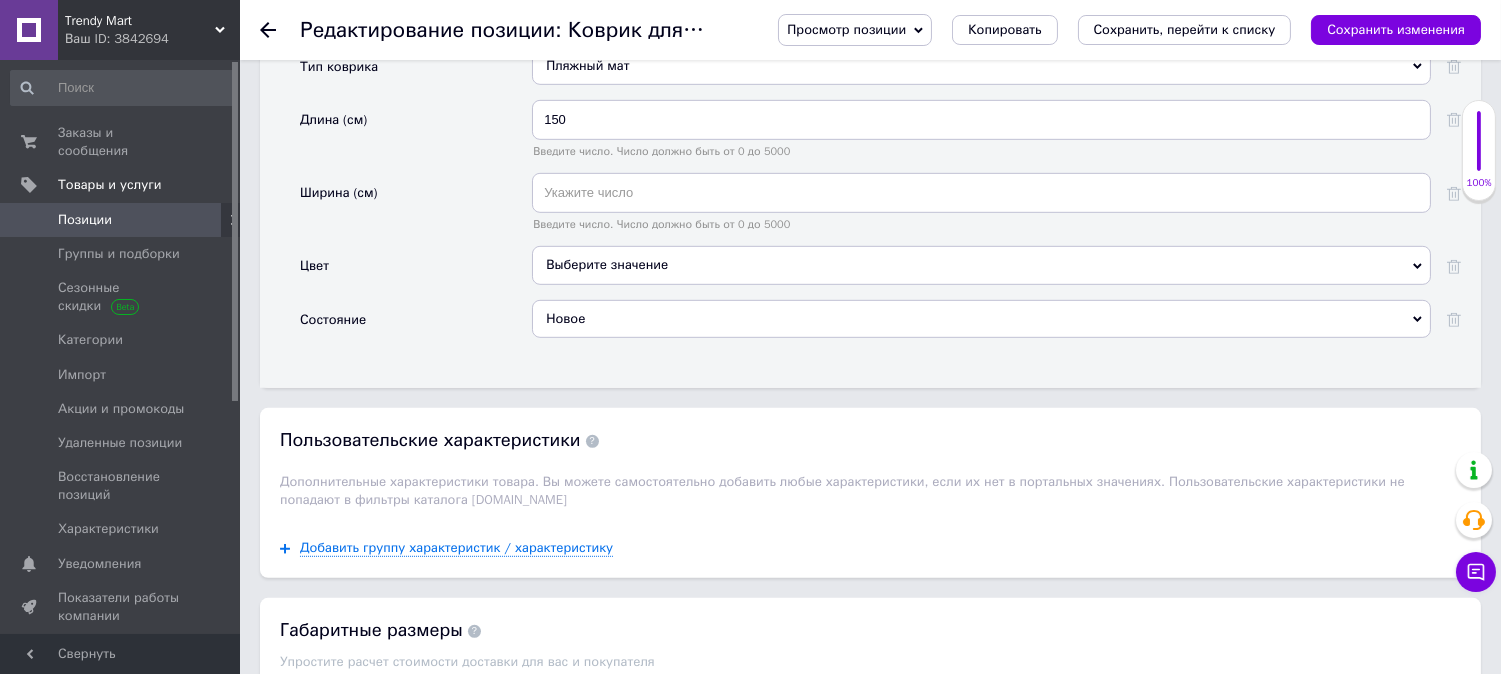 click on "Пляжный мат" at bounding box center [981, 66] 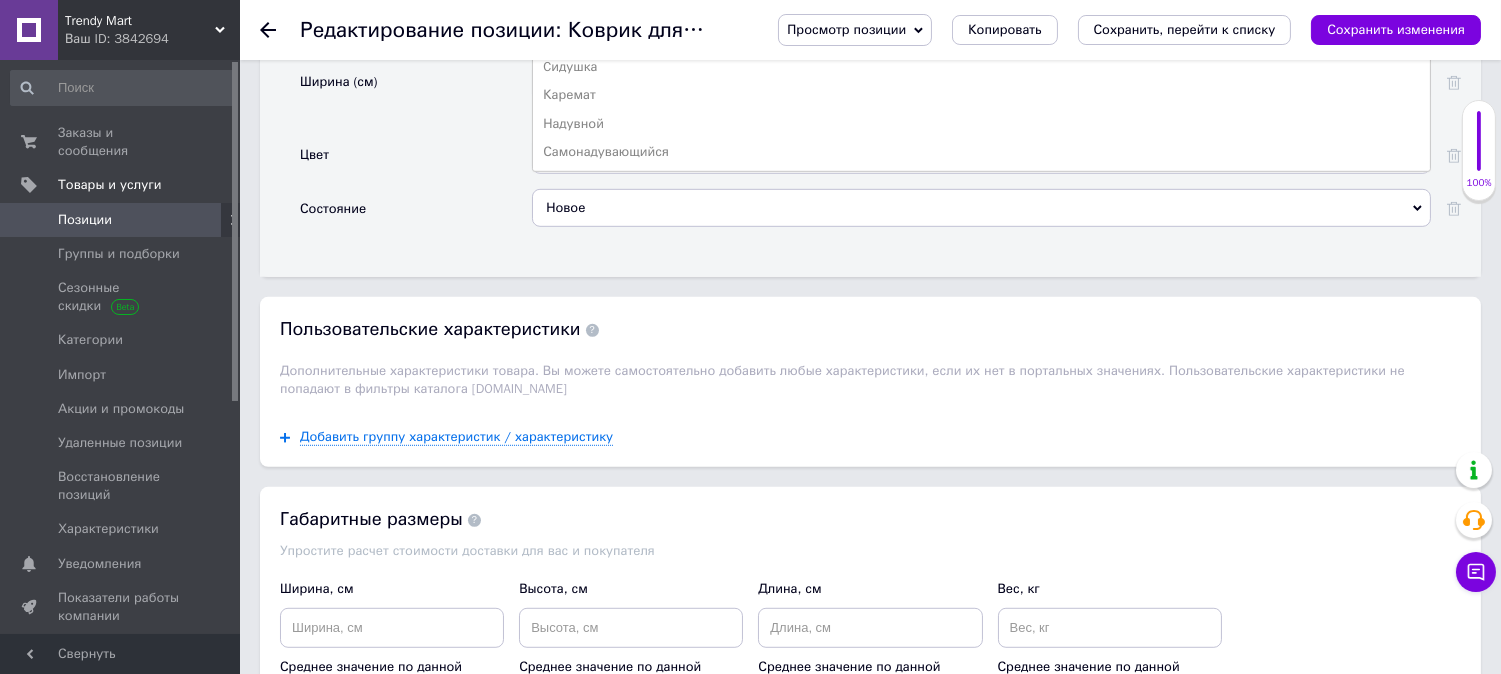 scroll, scrollTop: 2111, scrollLeft: 0, axis: vertical 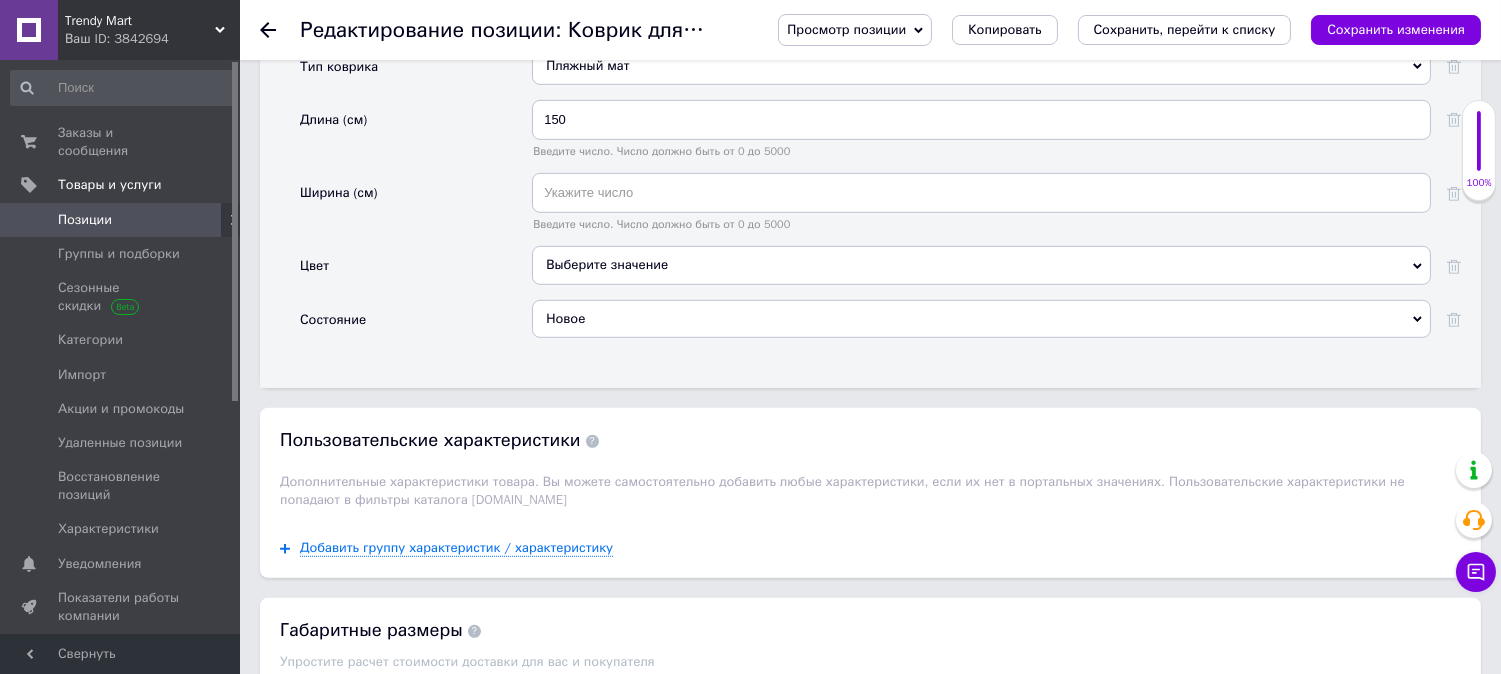 click on "Тип коврика" at bounding box center (416, 73) 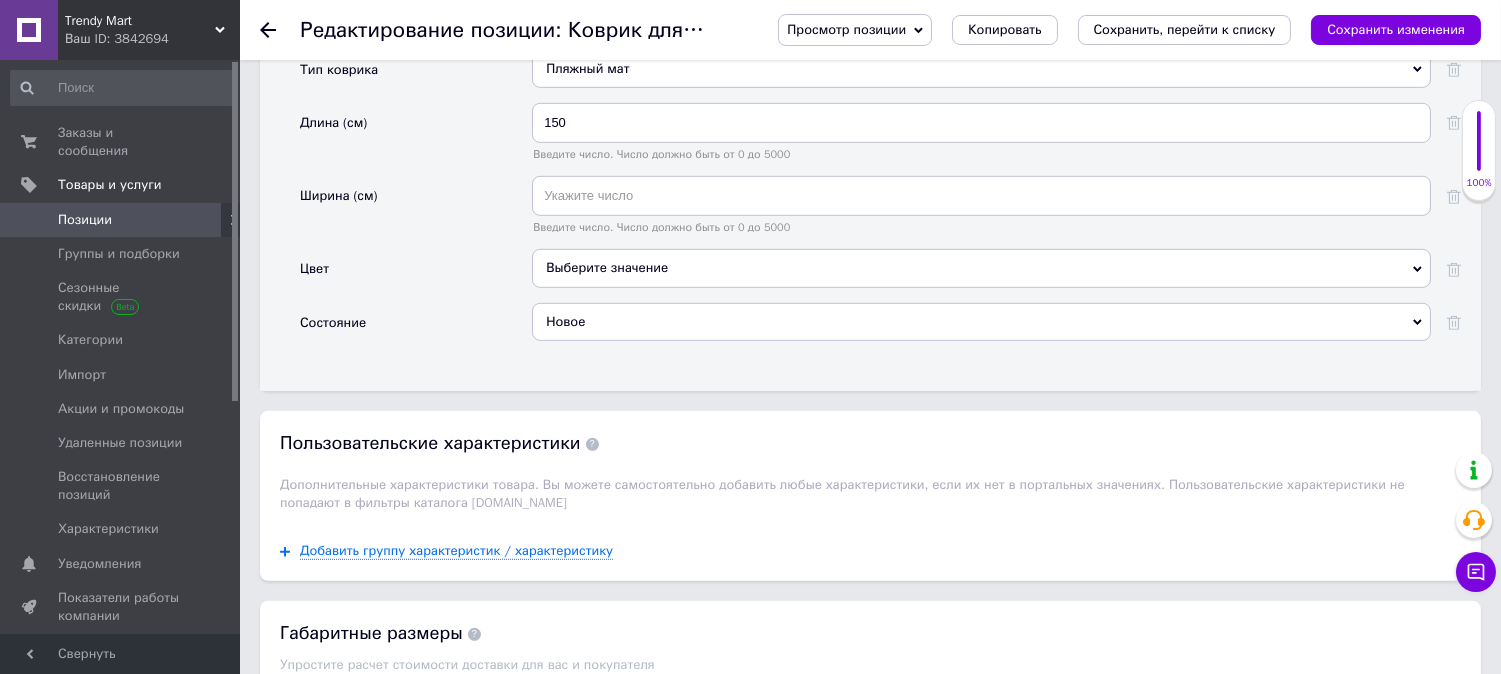 scroll, scrollTop: 2111, scrollLeft: 0, axis: vertical 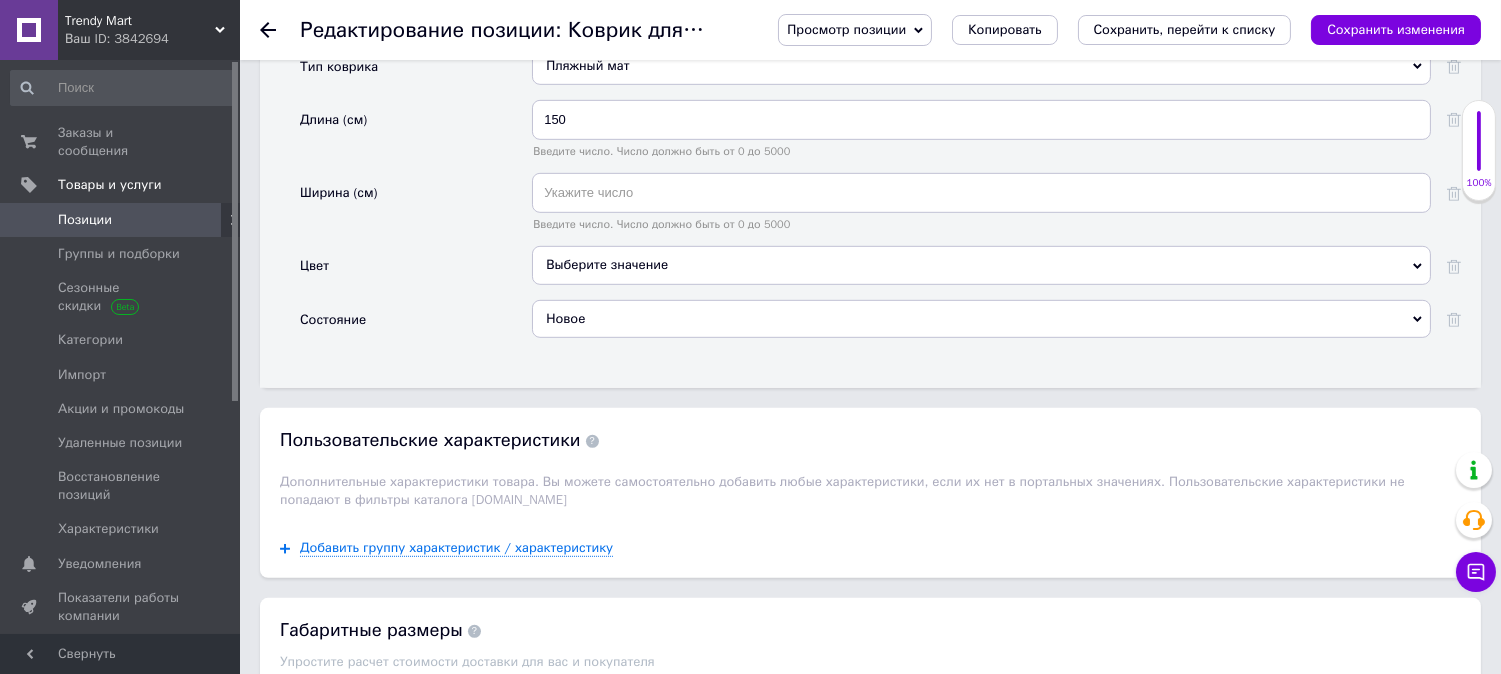 click on "Пляжный мат" at bounding box center (981, 66) 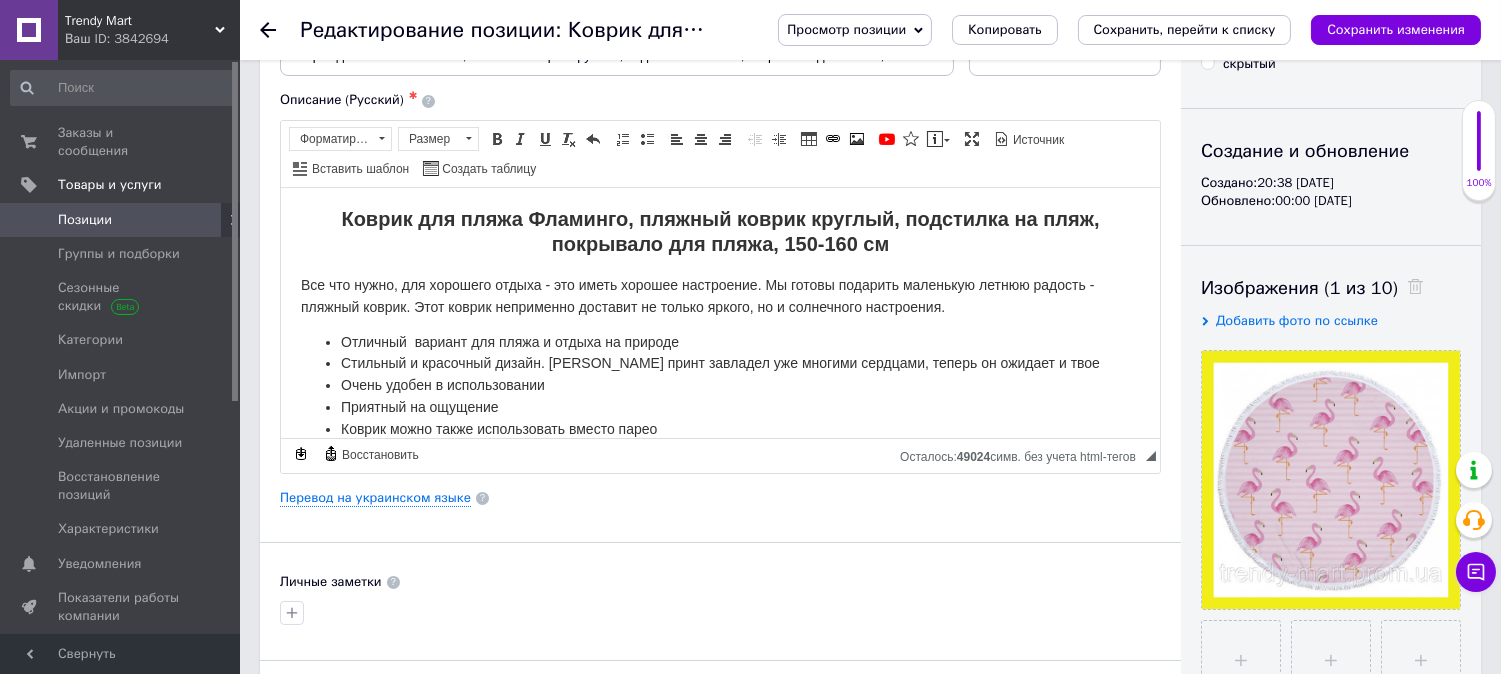 scroll, scrollTop: 0, scrollLeft: 0, axis: both 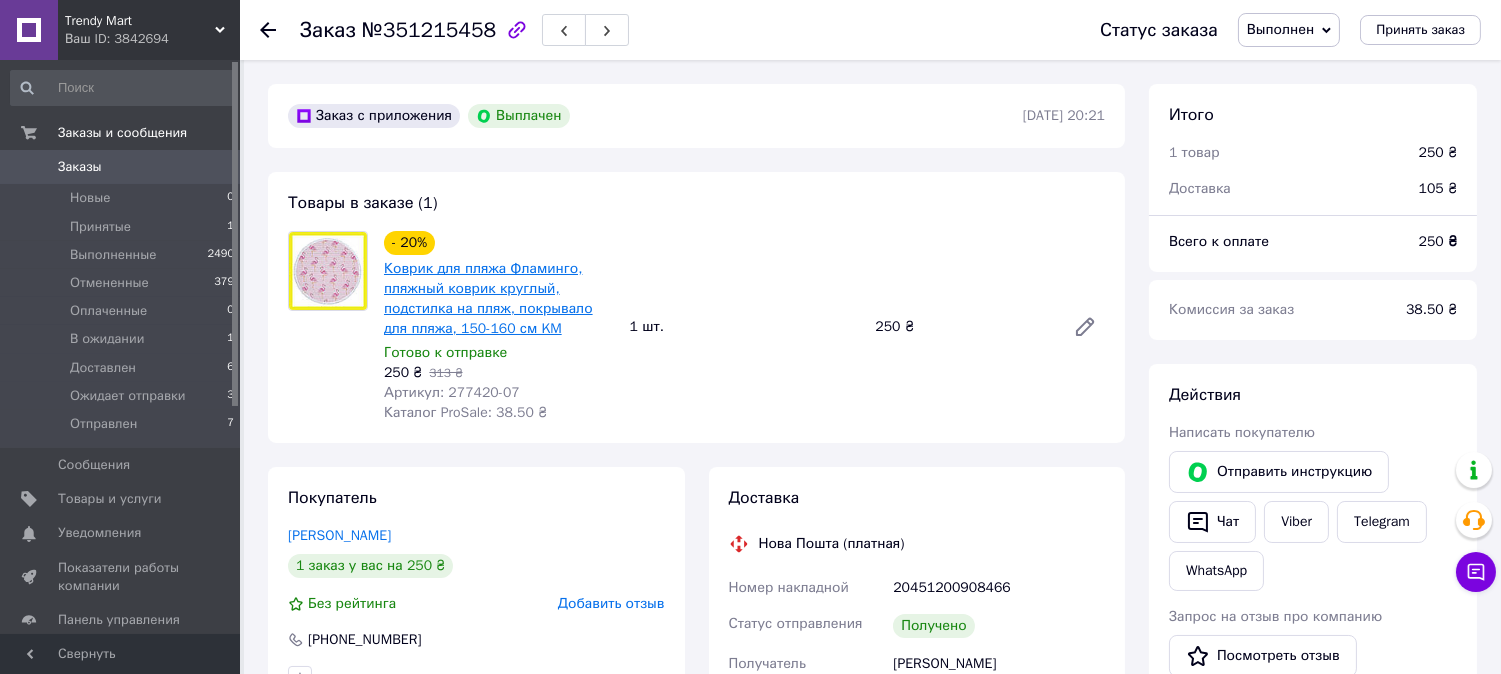 click on "Коврик для пляжа Фламинго, пляжный коврик круглый, подстилка на пляж, покрывало для пляжа, 150-160 см KM" at bounding box center (488, 298) 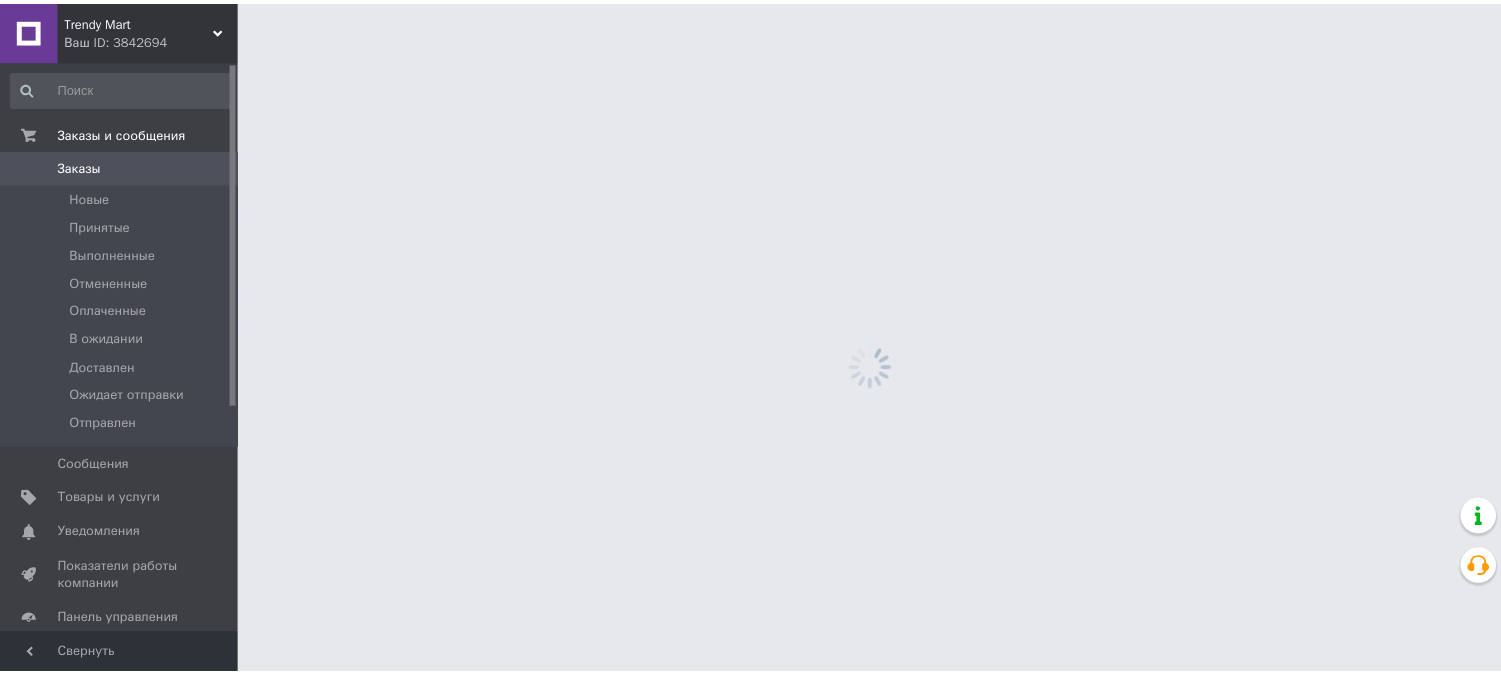 scroll, scrollTop: 0, scrollLeft: 0, axis: both 